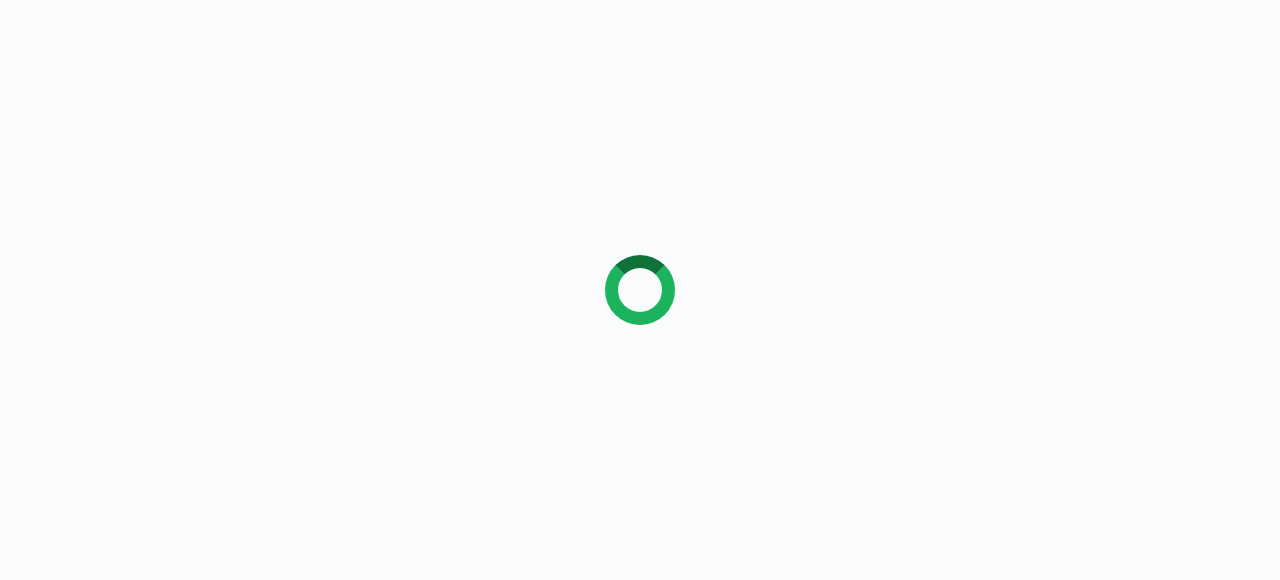 scroll, scrollTop: 0, scrollLeft: 0, axis: both 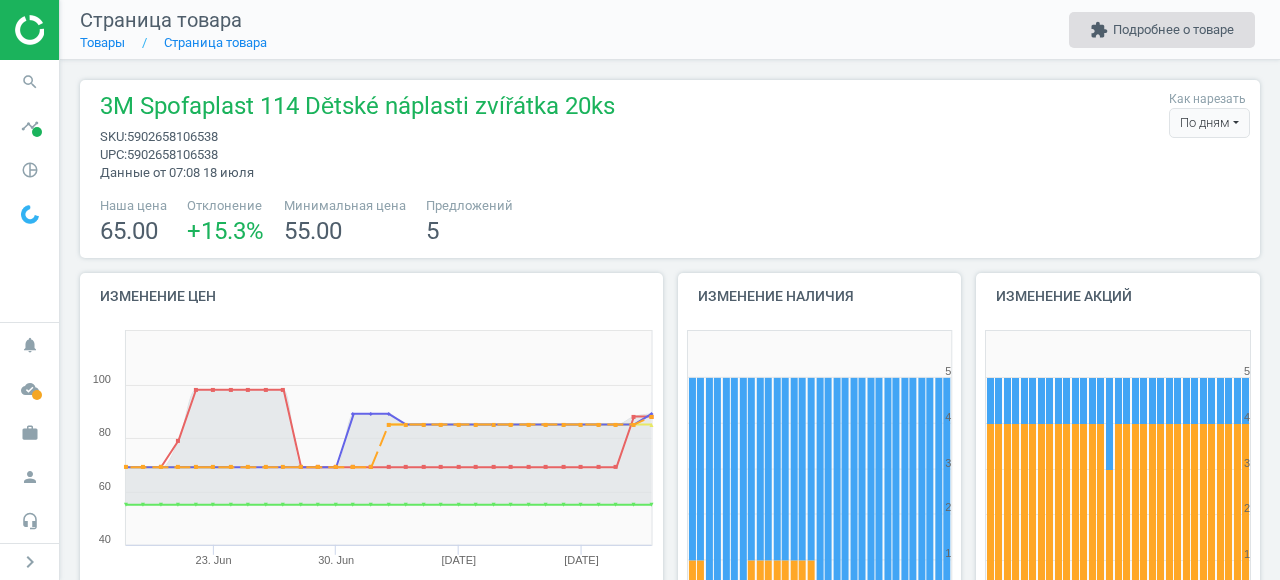 click on "extension Подробнее о товаре" at bounding box center (1162, 30) 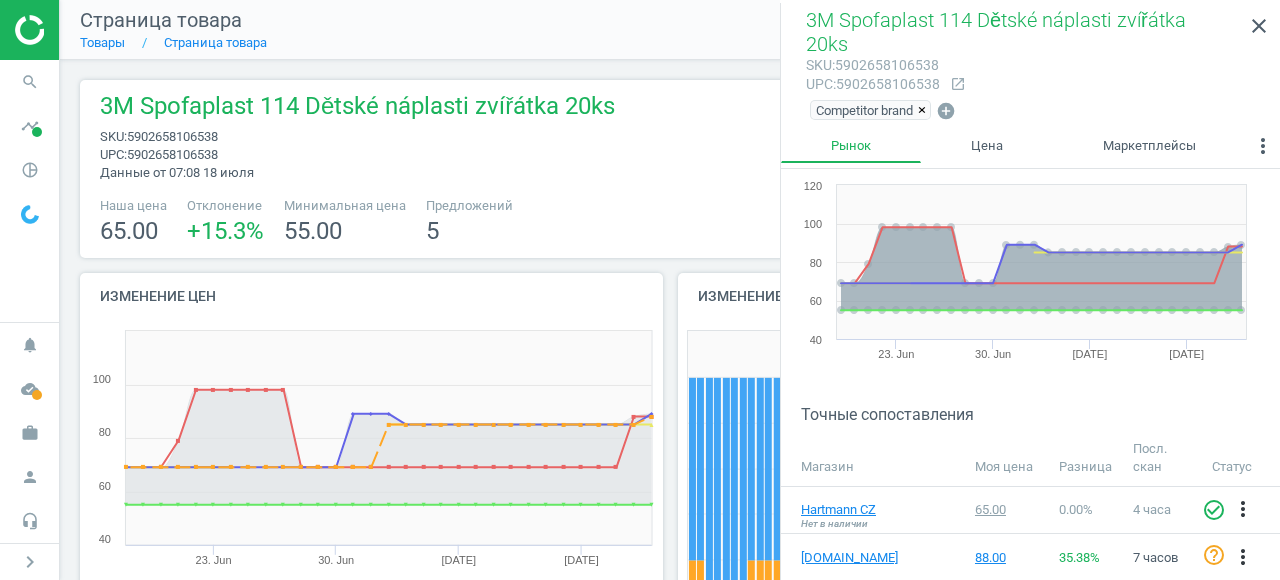 scroll, scrollTop: 31, scrollLeft: 0, axis: vertical 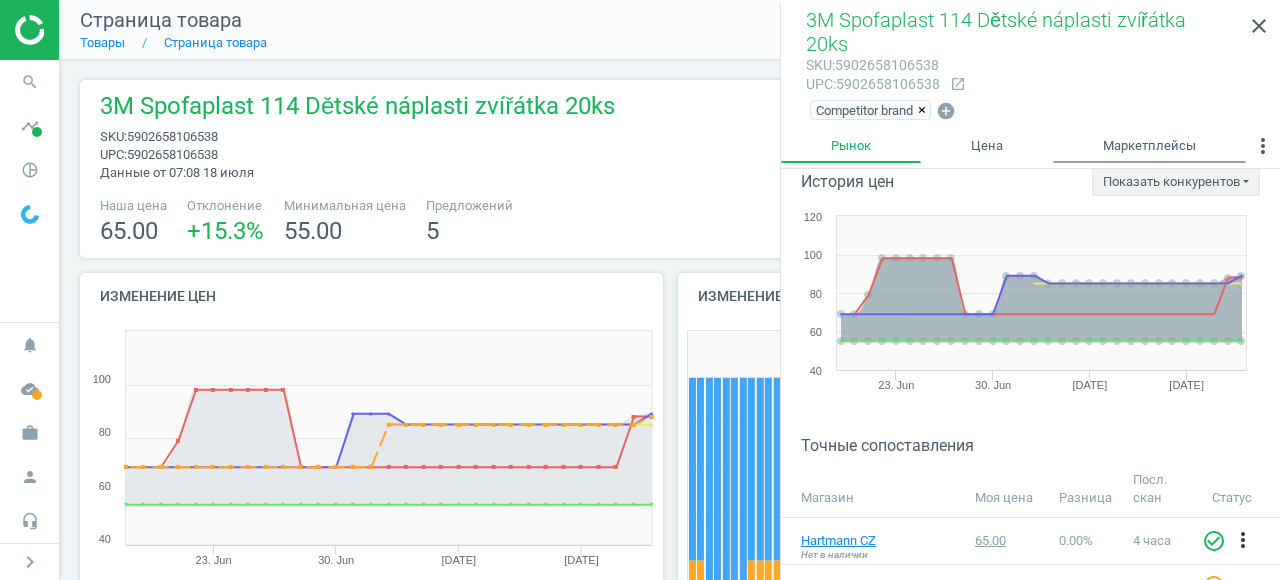 click on "Маркетплейсы" at bounding box center [1149, 146] 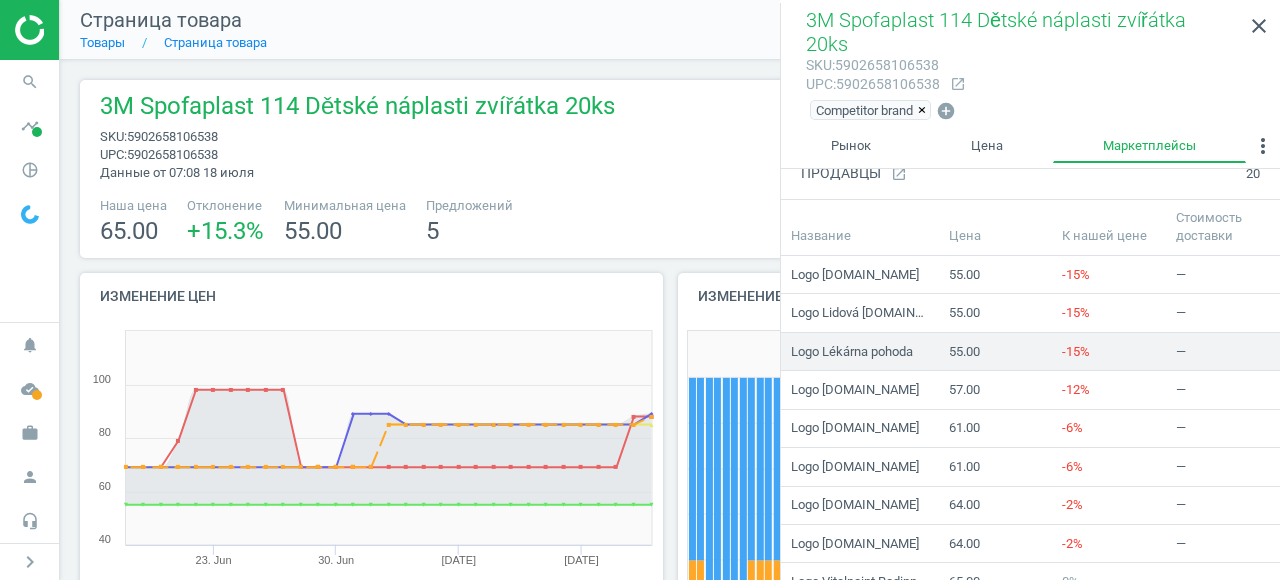scroll, scrollTop: 93, scrollLeft: 0, axis: vertical 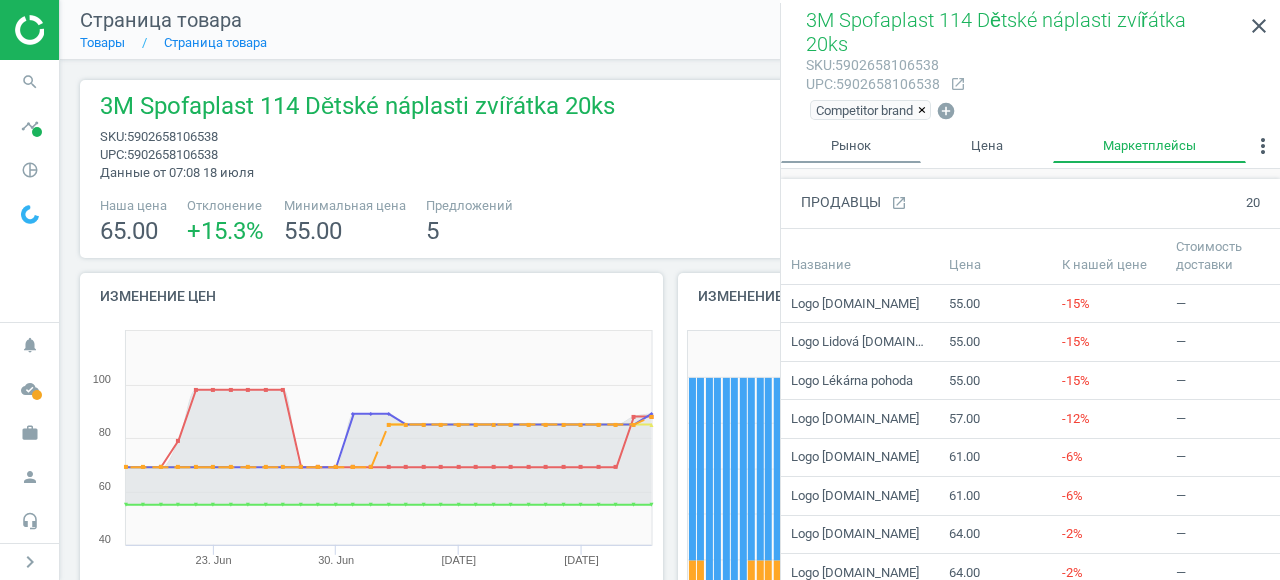 click on "Рынок" at bounding box center [851, 146] 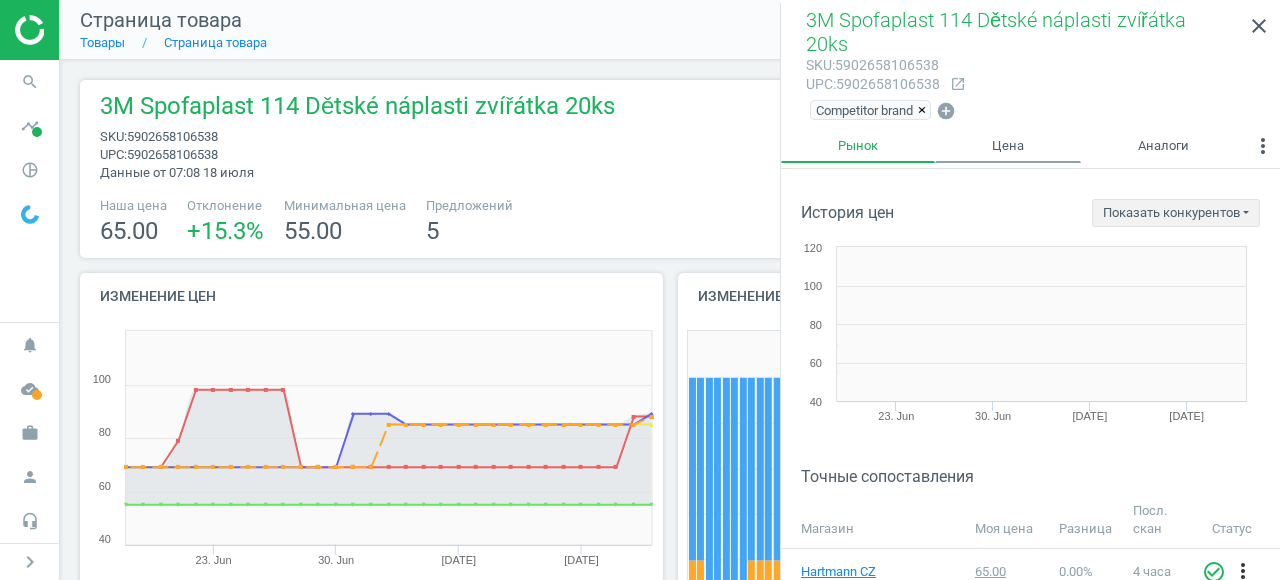 scroll, scrollTop: 0, scrollLeft: 0, axis: both 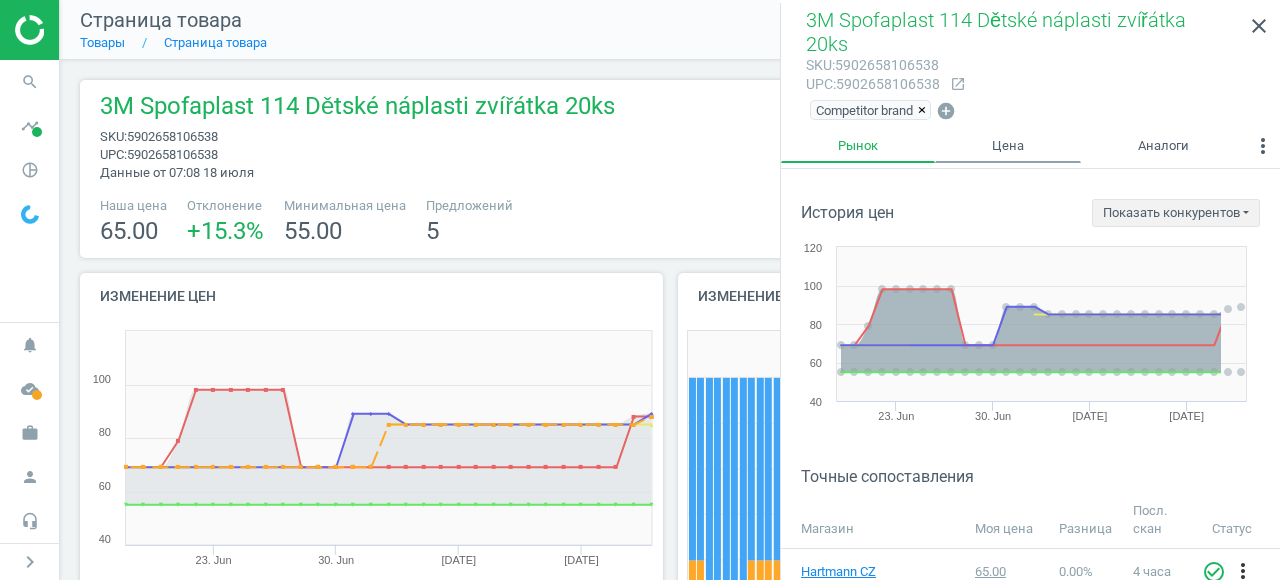 click on "Цена" at bounding box center [1008, 146] 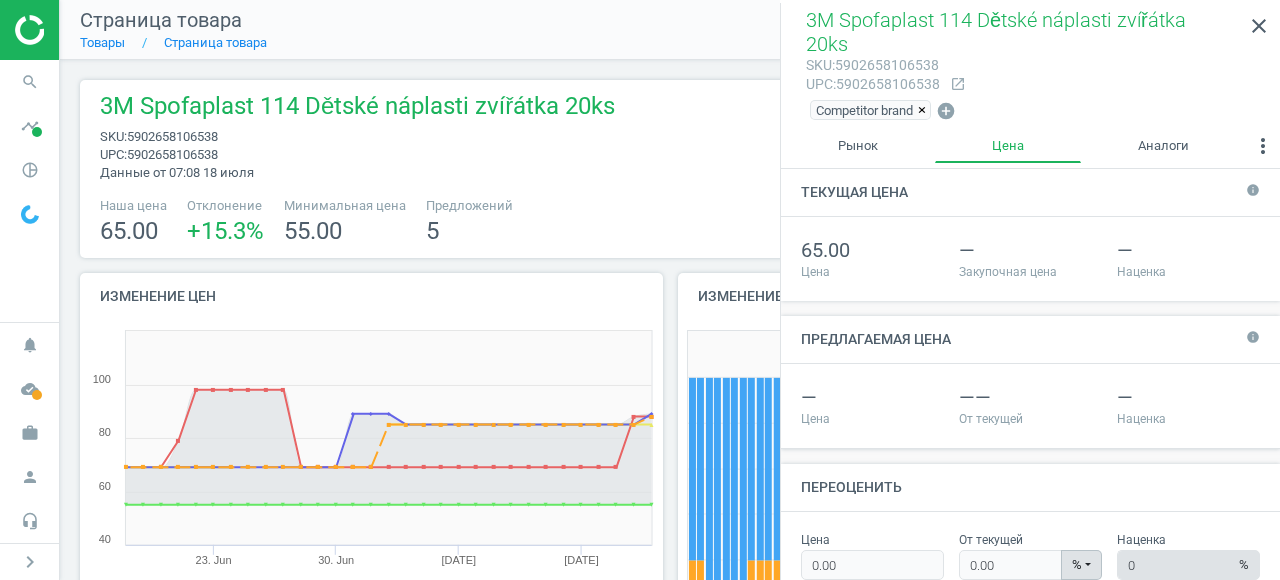 scroll, scrollTop: 165, scrollLeft: 0, axis: vertical 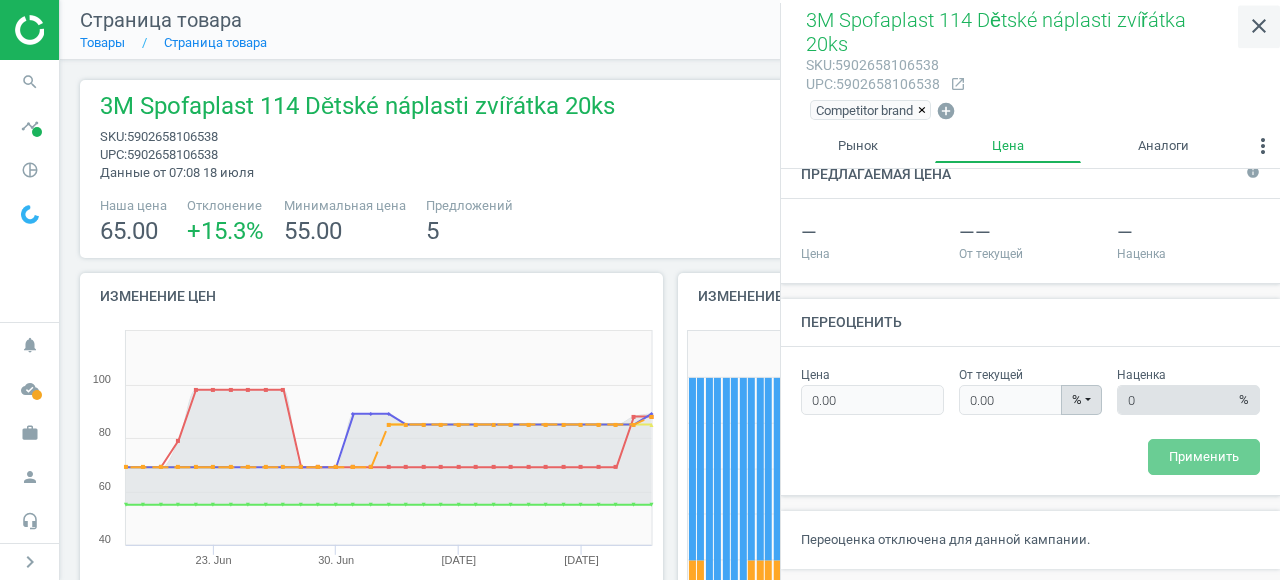 click on "close" at bounding box center [1259, 26] 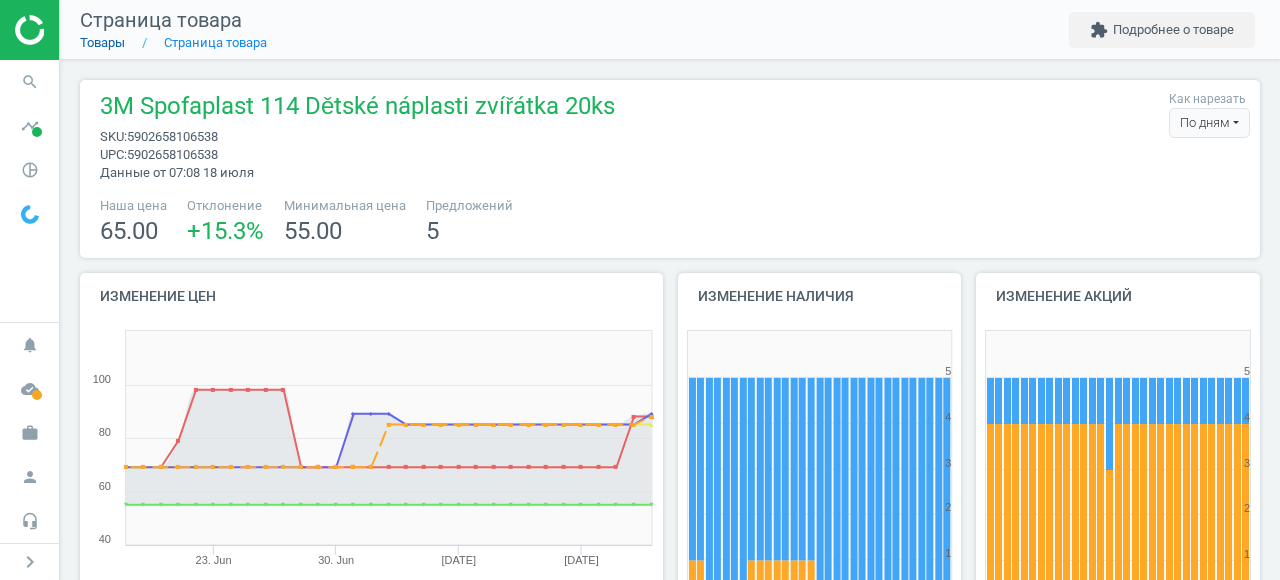 click on "Товары" at bounding box center (102, 42) 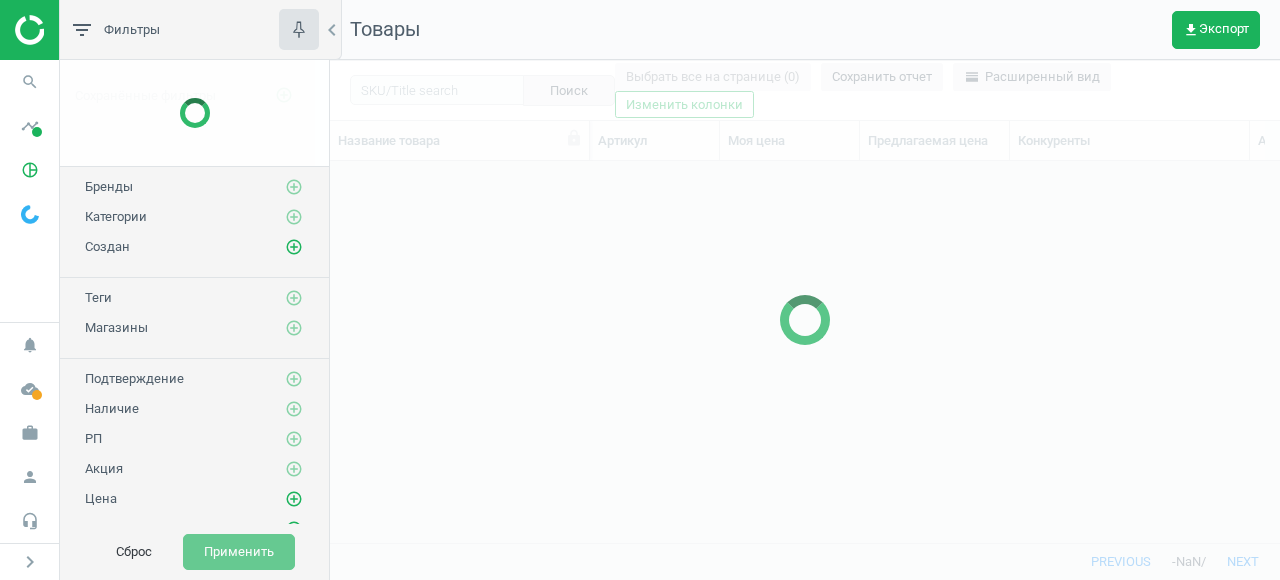 scroll, scrollTop: 1, scrollLeft: 1, axis: both 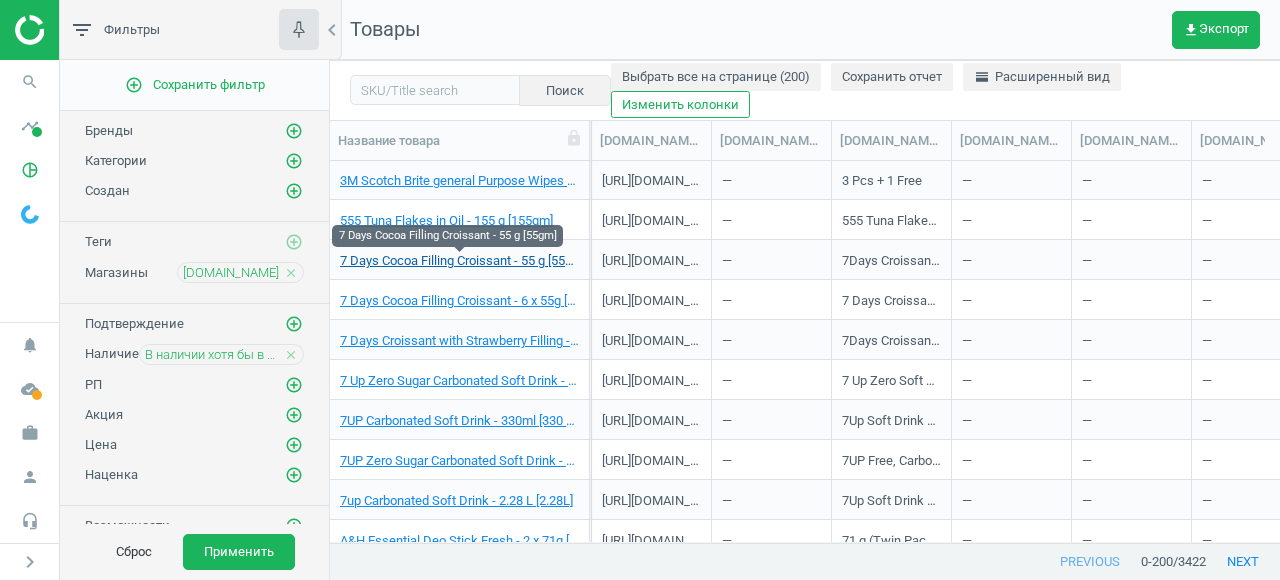 click on "7 Days Cocoa Filling Croissant - 55 g [55gm]" at bounding box center [459, 261] 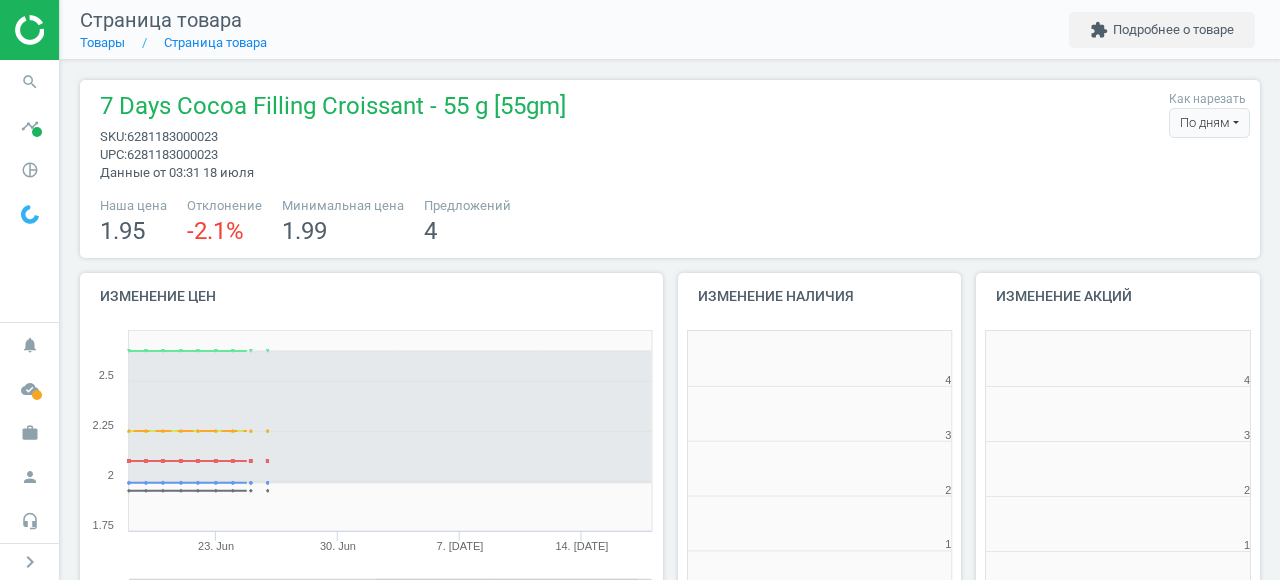scroll, scrollTop: 10, scrollLeft: 10, axis: both 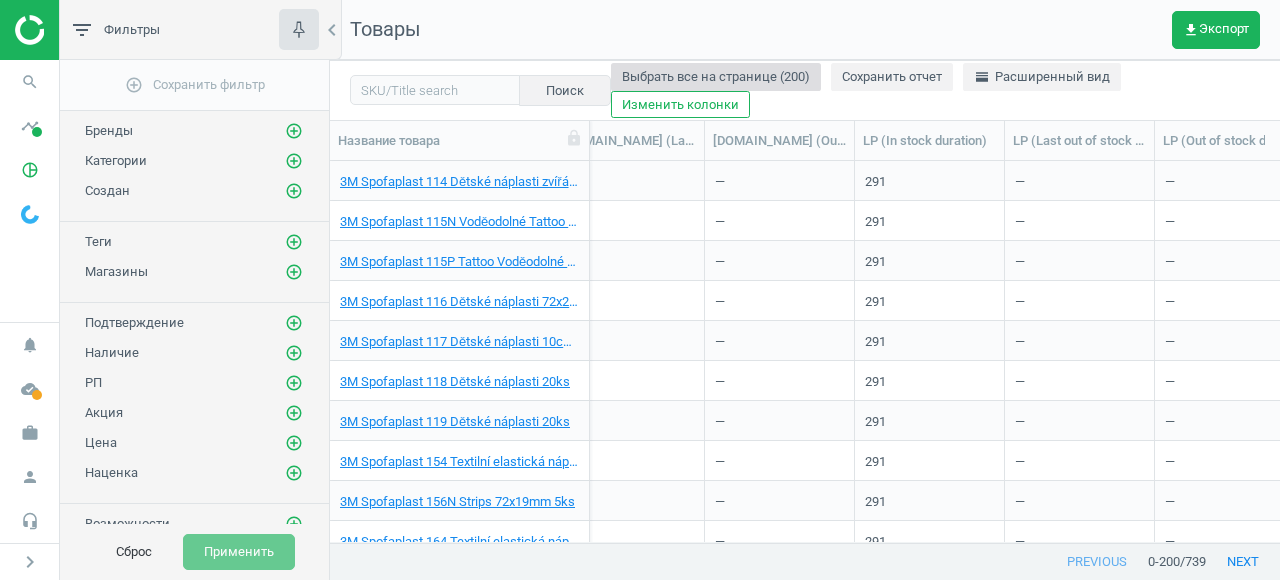 click on "Выбрать все на странице (200)" at bounding box center [716, 77] 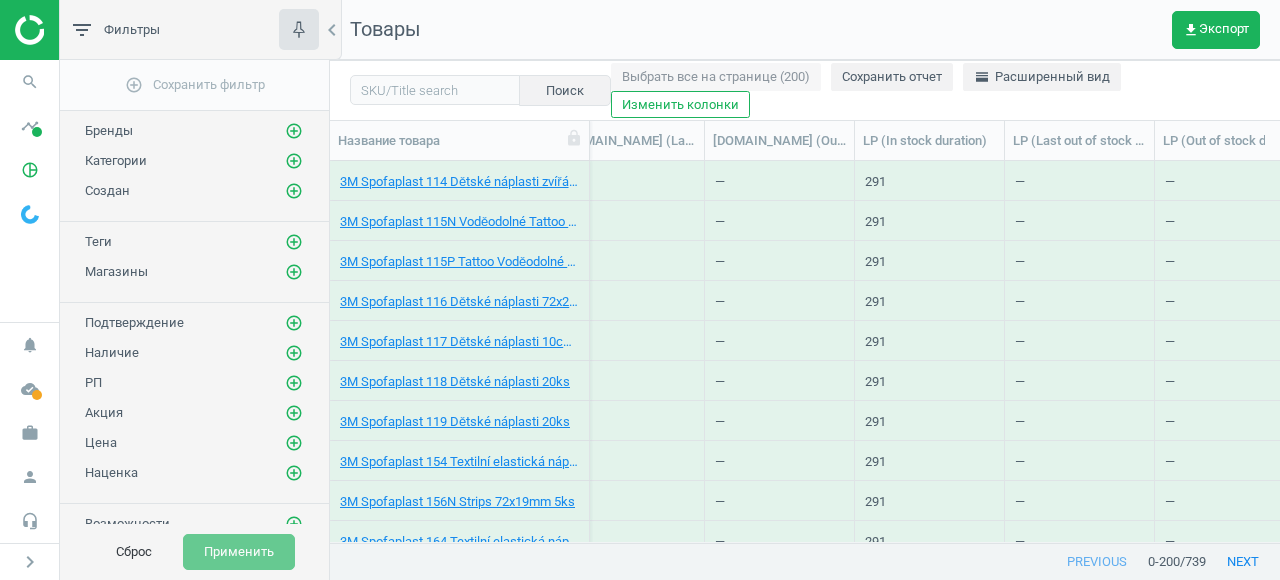 click on "Название товара   Артикул   Моя цена   Предлагаемая цена   Конкуренты   Аналоги   Наличие   Акции   pharma_nr   alza.cz(bullet_point_count)   alza.cz(bullet_point_description)   alza.cz(images_count)   alza.cz(product_description)   alza.cz(product_title)   alza.cz(rating)   alza.cz(reviews)   alza.cz(video)   heureka.cz(images_count)   heureka.cz(product_description)   heureka.cz(product_title)   heureka.cz(rating)   heureka.cz(reviews)   heureka.cz(video)   drmax.cz(bullet_point_count)   drmax.cz(bullet_point_description)   drmax.cz(images_count)   drmax.cz(product_description)   drmax.cz(product_title)   drmax.cz(rating)   drmax.cz(reviews)   drmax.cz(video)   benu.cz(bullet_point_count)   benu.cz(bullet_point_description)   benu.cz(images_count)   benu.cz(product_description)   benu.cz(product_title)   benu.cz(rating)   benu.cz(reviews)   benu.cz(video)   alza.cz   hartmanndirect.com   drmax.cz   benu.cz   LP   heureka.cz" at bounding box center [805, 332] 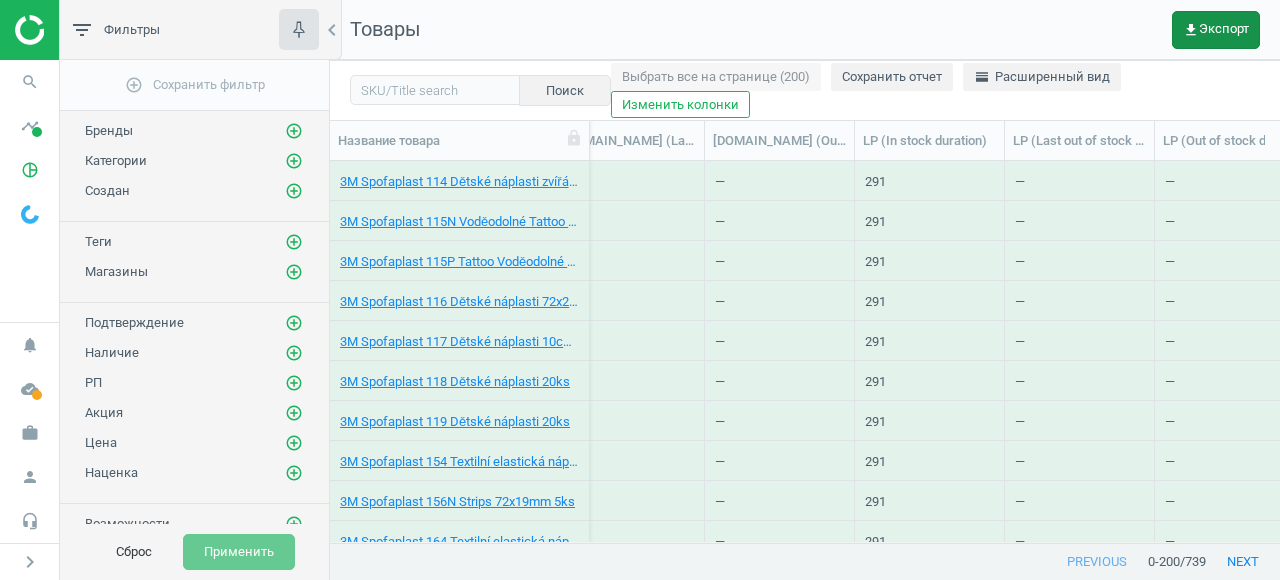 click on "get_app Экспорт" at bounding box center (1216, 30) 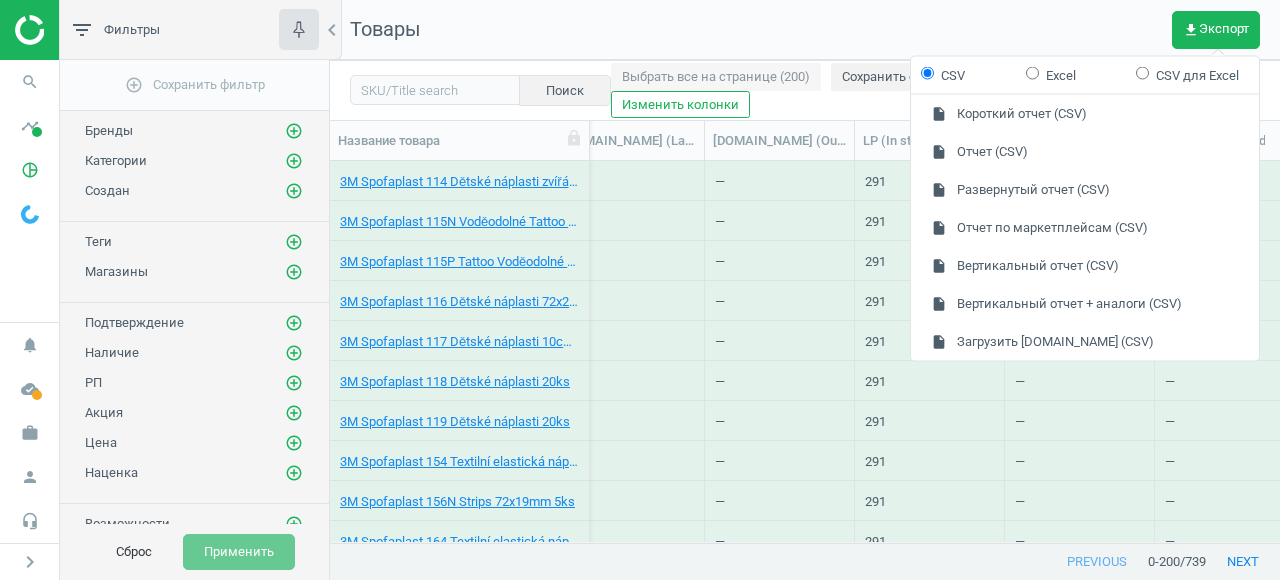 click on "Товары get_app Экспорт" at bounding box center (805, 30) 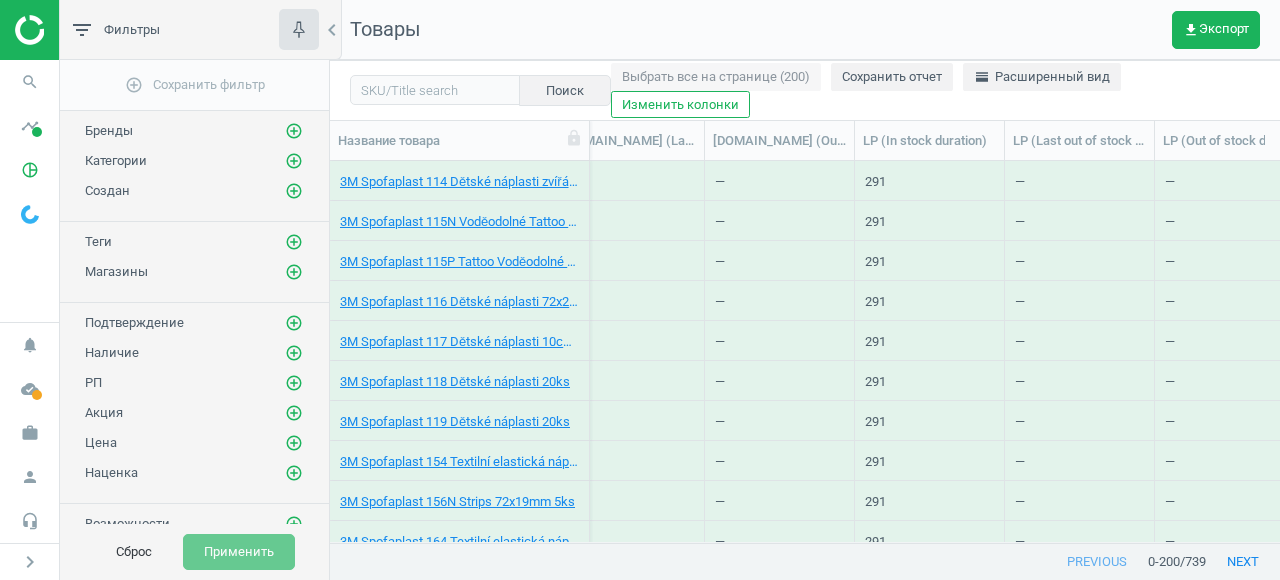 click on "filter_list" at bounding box center (82, 30) 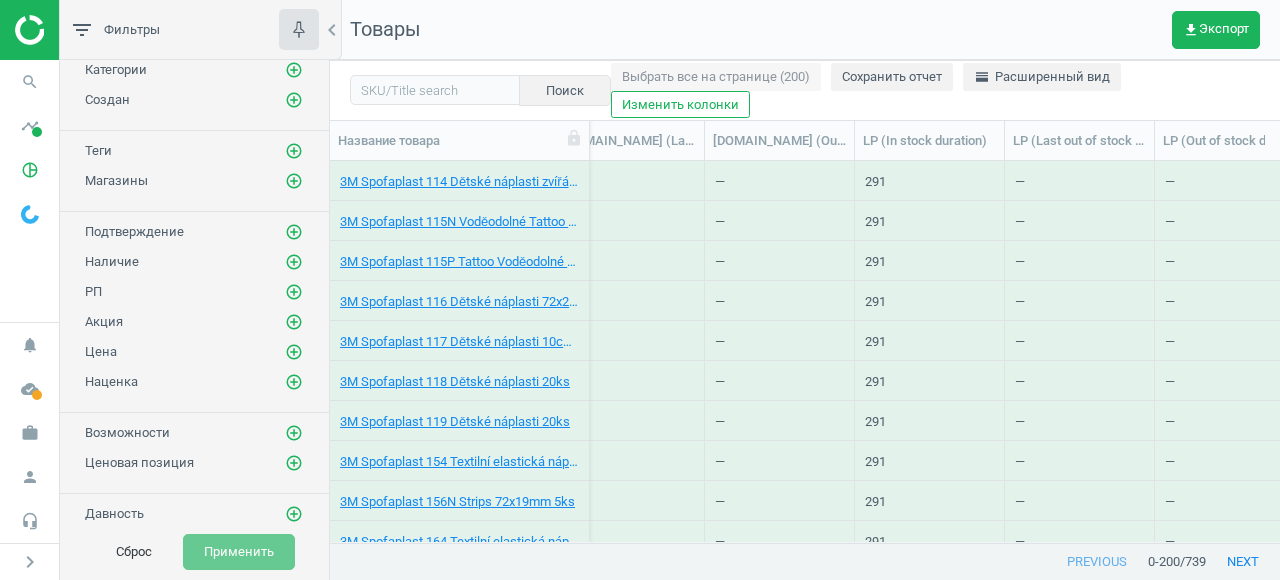 scroll, scrollTop: 0, scrollLeft: 0, axis: both 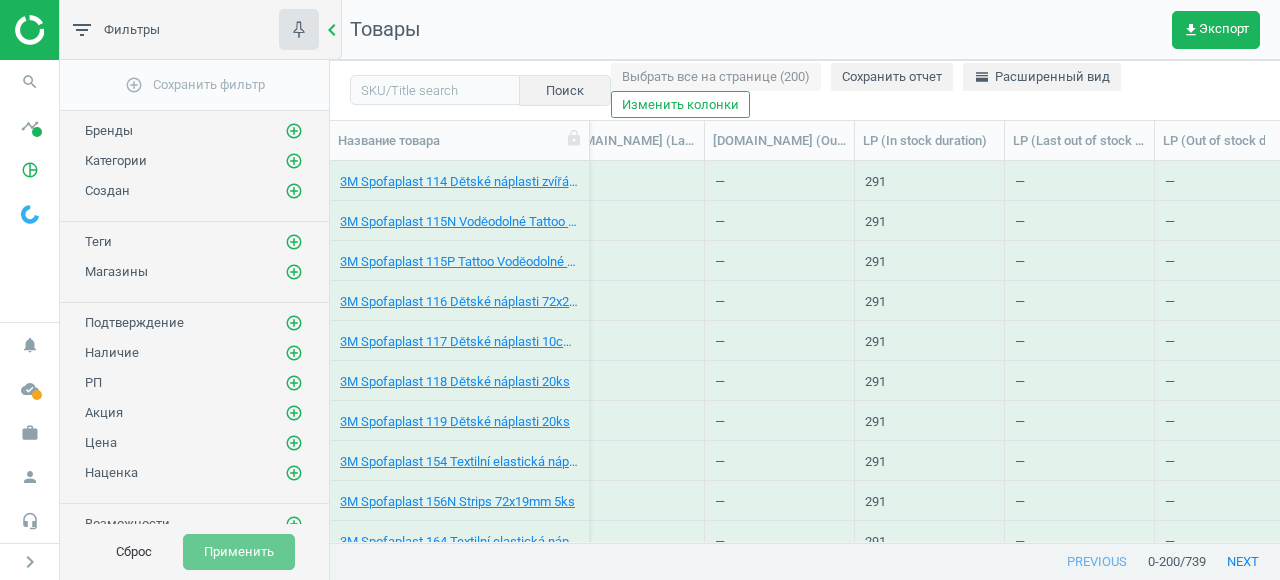 click on "chevron_left" at bounding box center (332, 30) 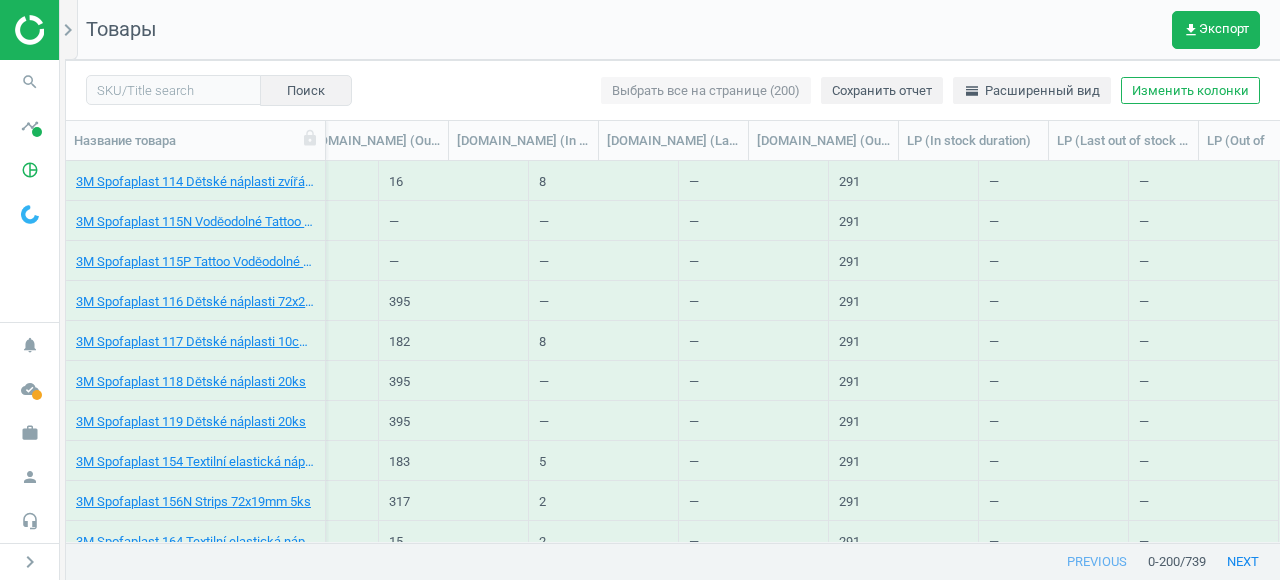 scroll, scrollTop: 4175, scrollLeft: 0, axis: vertical 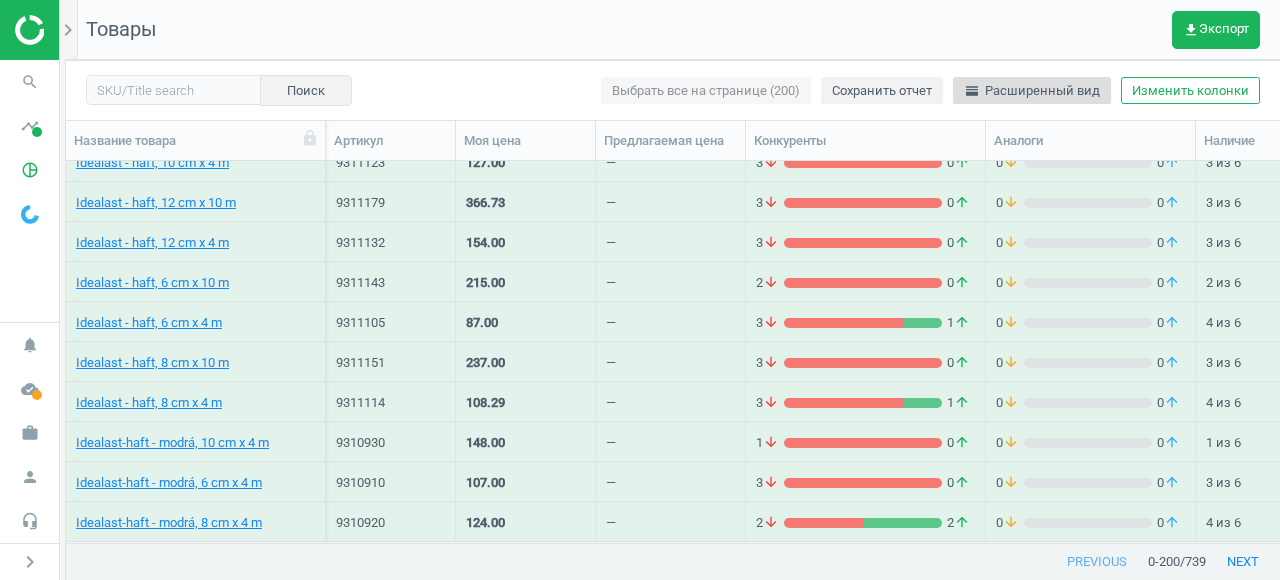 click on "horizontal_split Расширенный вид" at bounding box center [1032, 91] 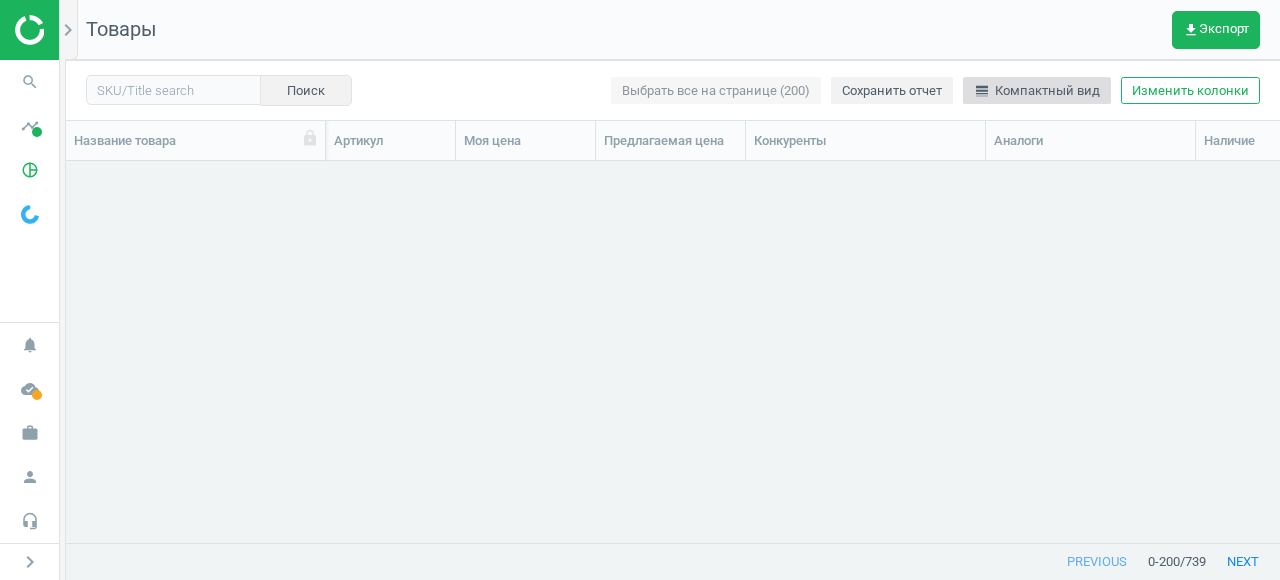 scroll, scrollTop: 0, scrollLeft: 0, axis: both 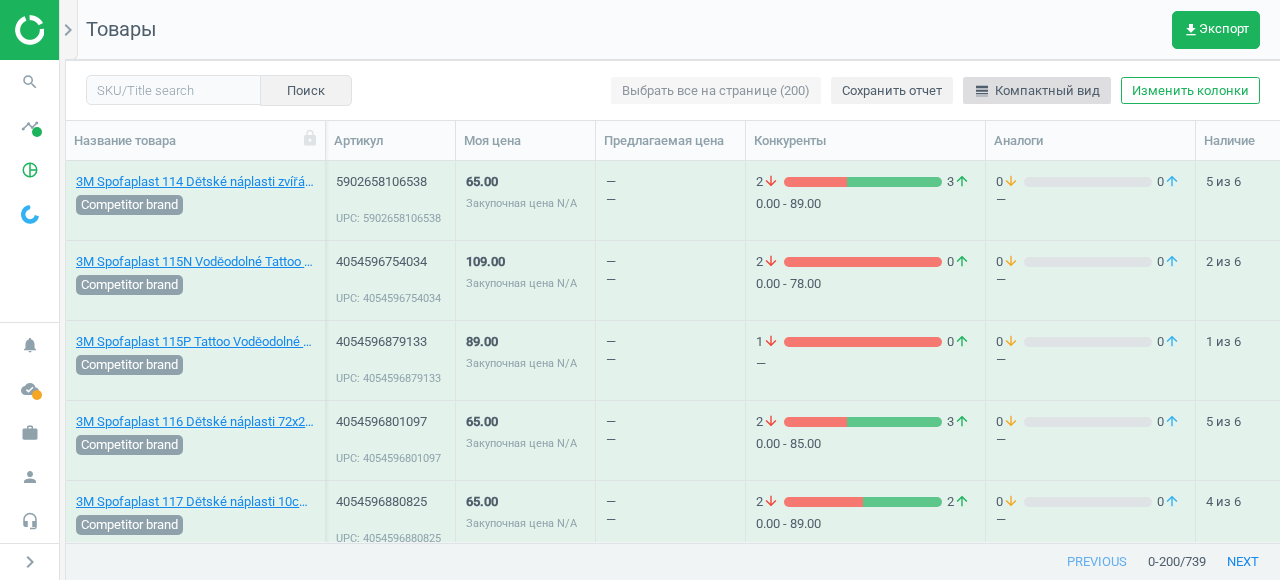 click on "line_weight Компактный вид" at bounding box center (1037, 91) 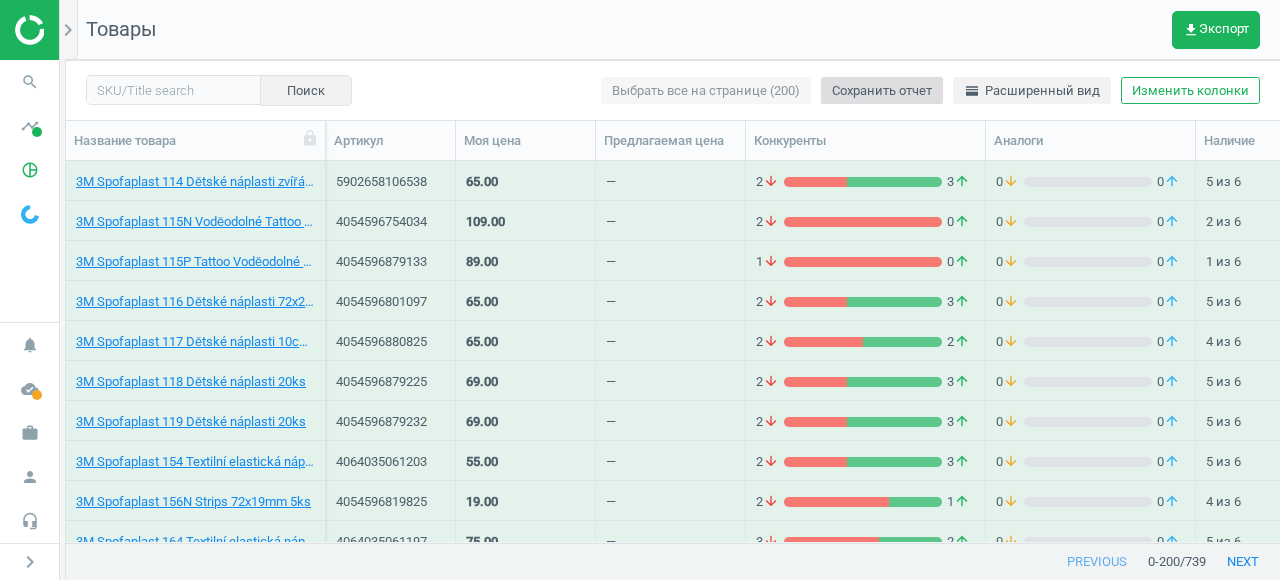 click on "Сохранить отчет" at bounding box center (882, 91) 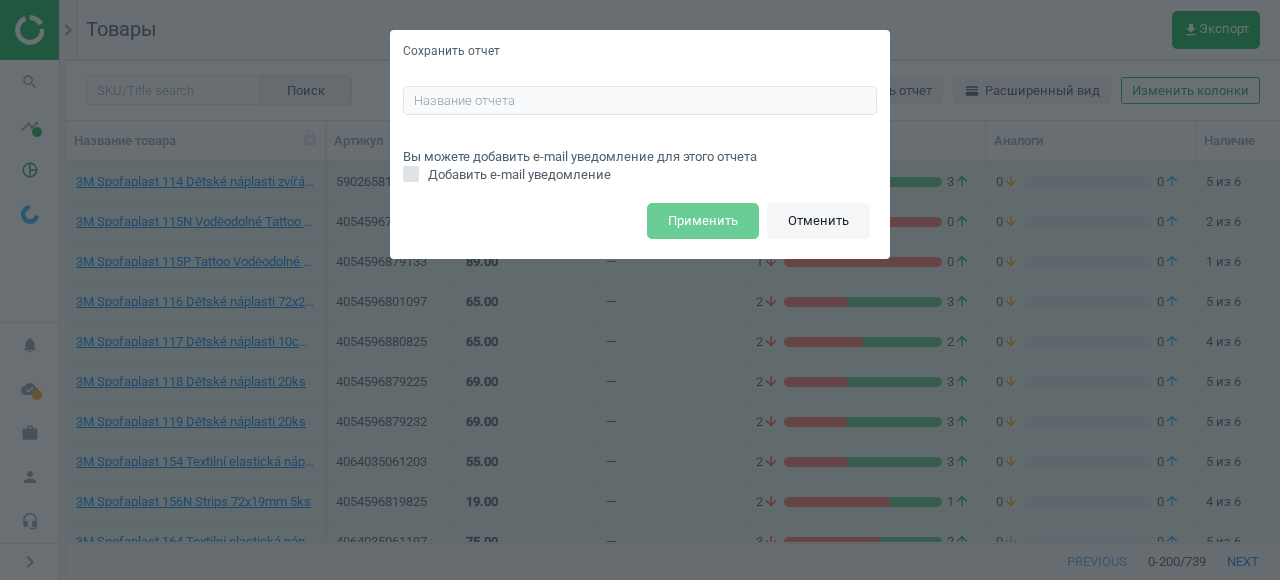 click on "Отменить" at bounding box center (818, 221) 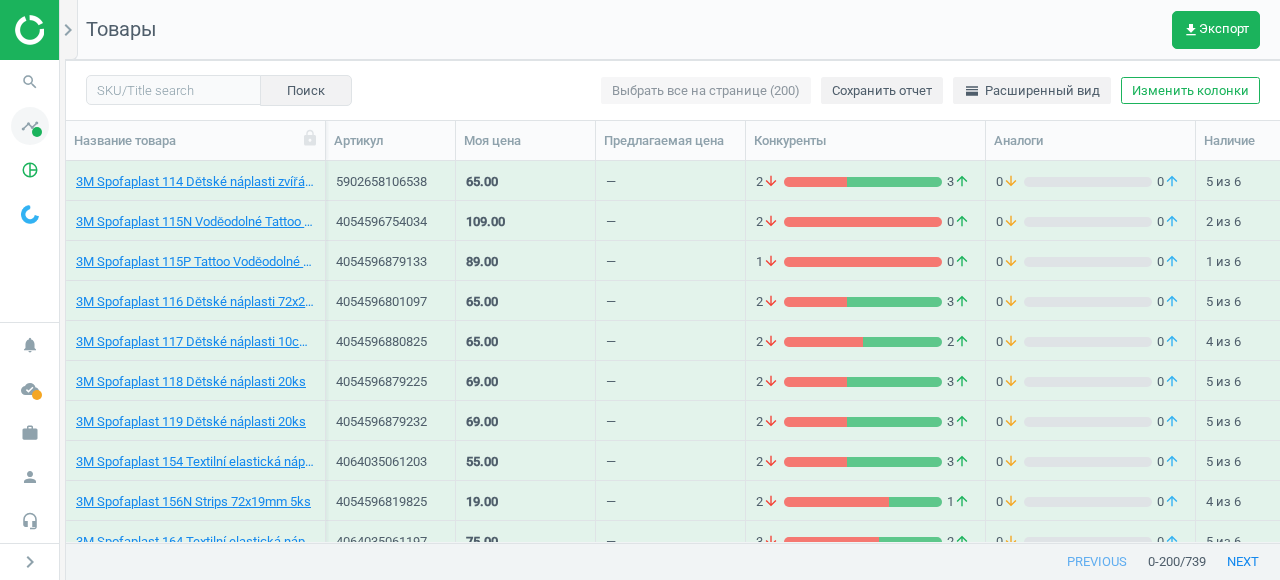click on "timeline" at bounding box center [30, 126] 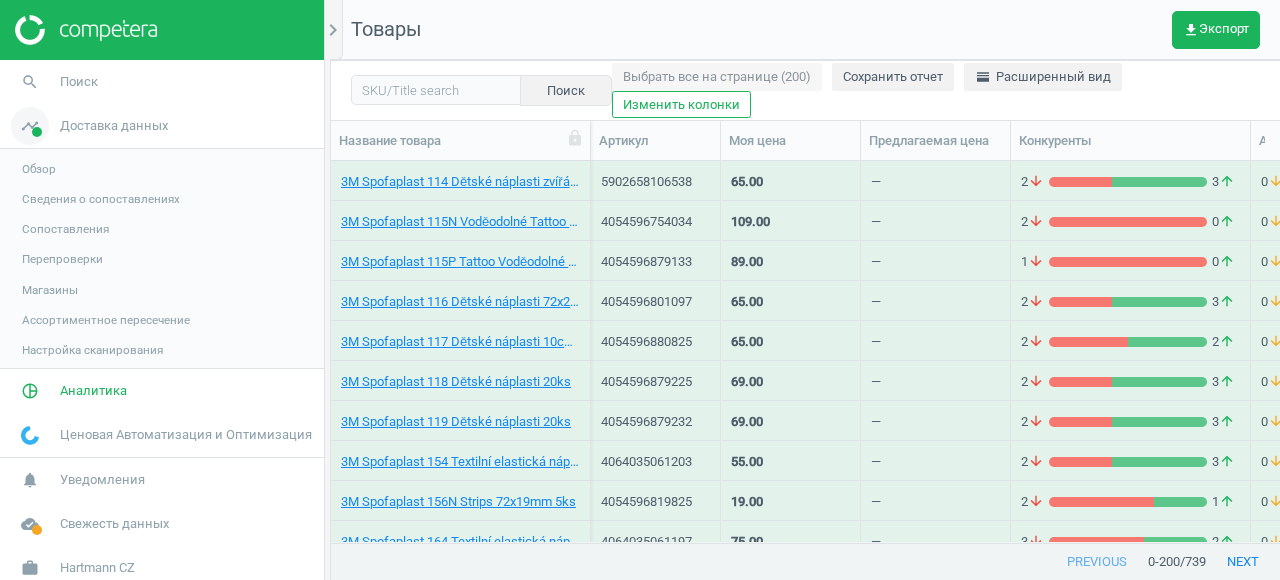scroll, scrollTop: 381, scrollLeft: 949, axis: both 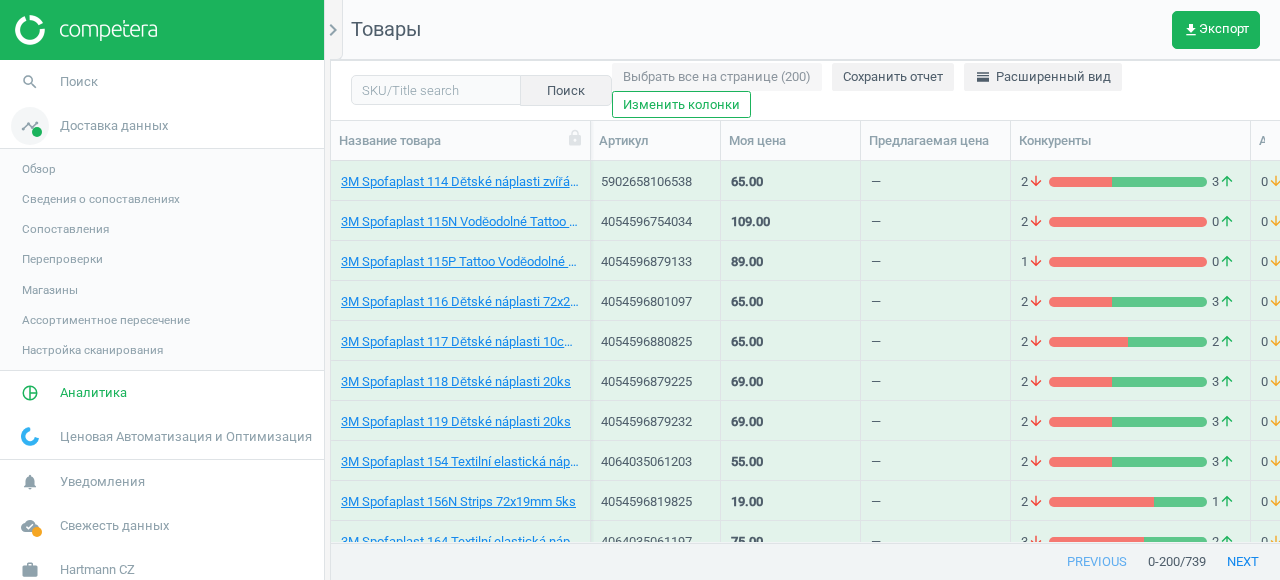 click on "timeline" at bounding box center [30, 126] 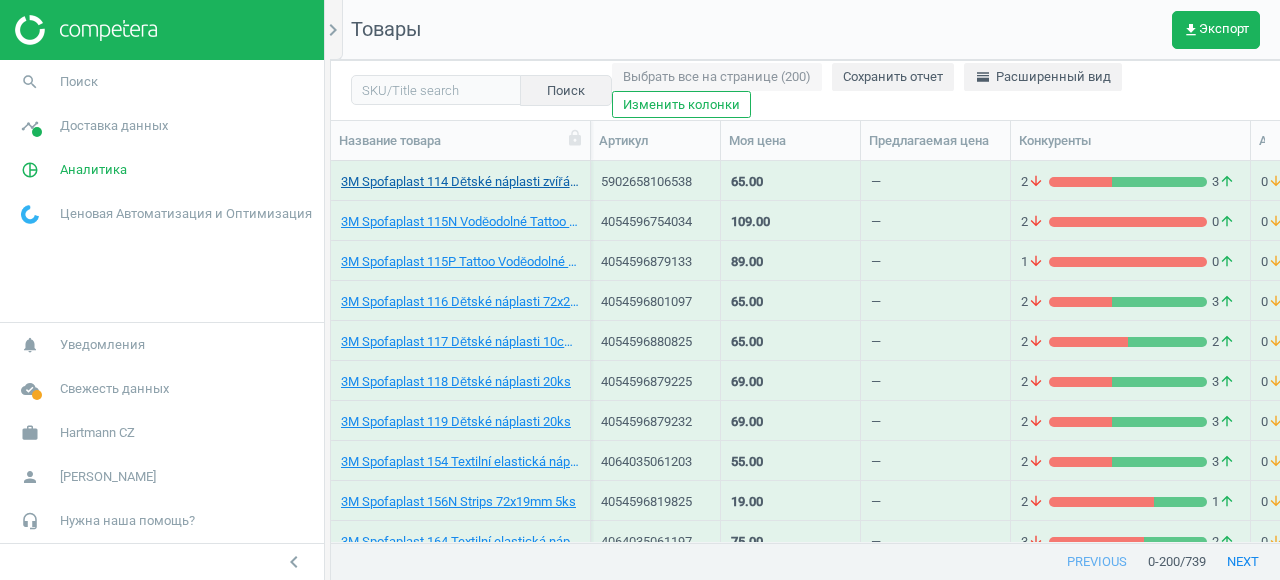 scroll, scrollTop: 334, scrollLeft: 0, axis: vertical 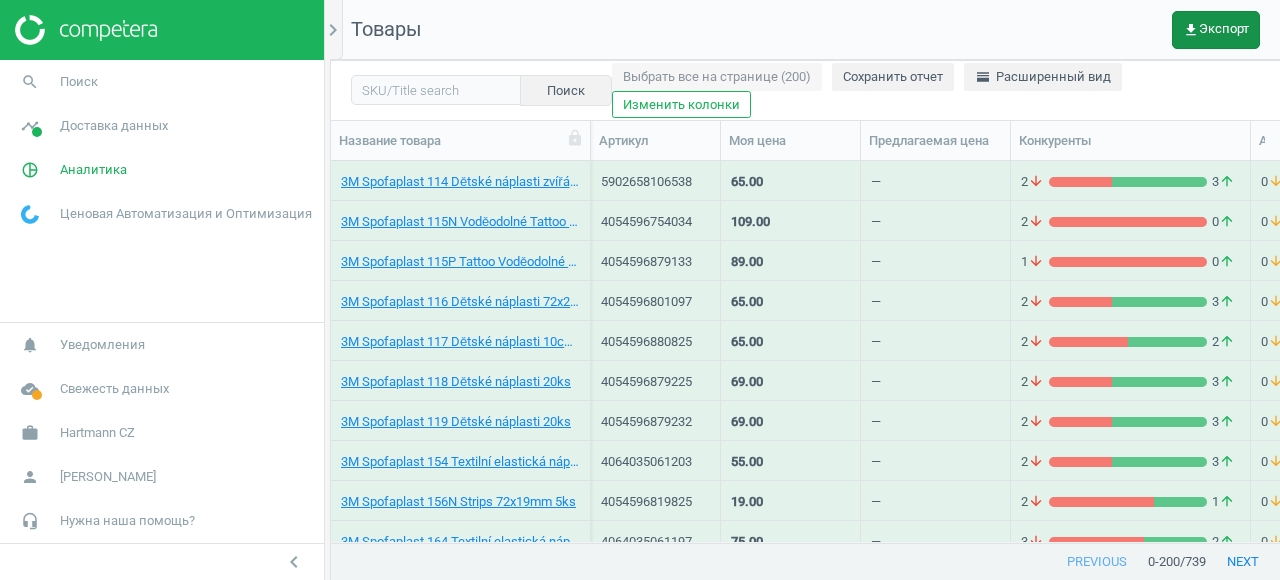 click on "get_app Экспорт" at bounding box center [1216, 30] 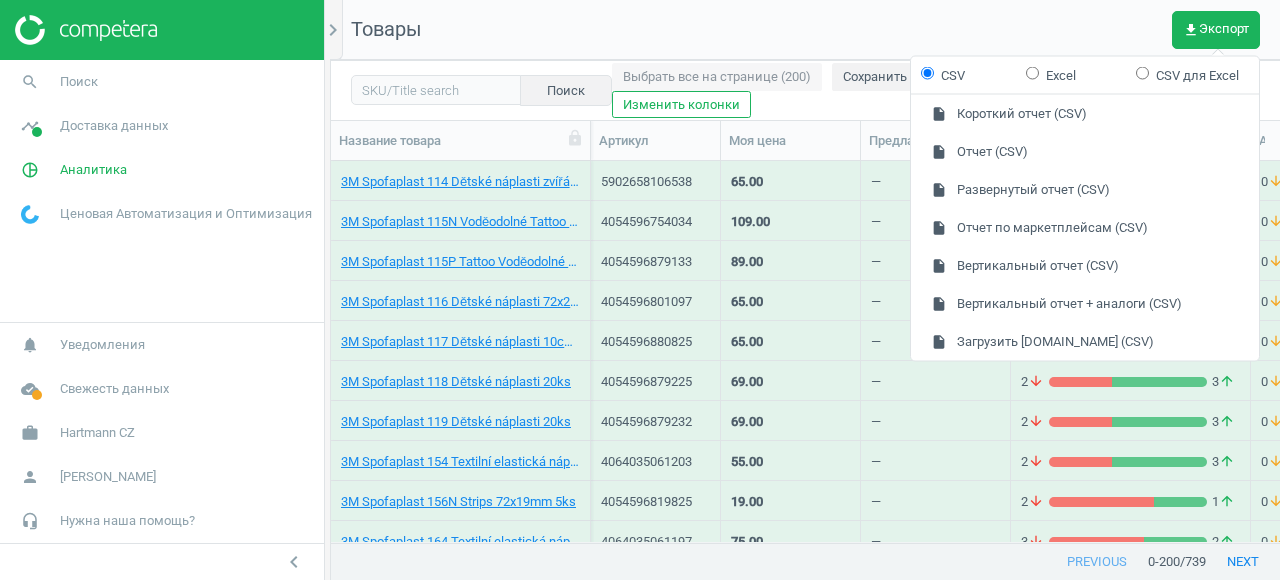 click on "Выбрать все на странице (200) Сохранить отчет horizontal_split Расширенный вид Изменить колонки" at bounding box center [936, 91] 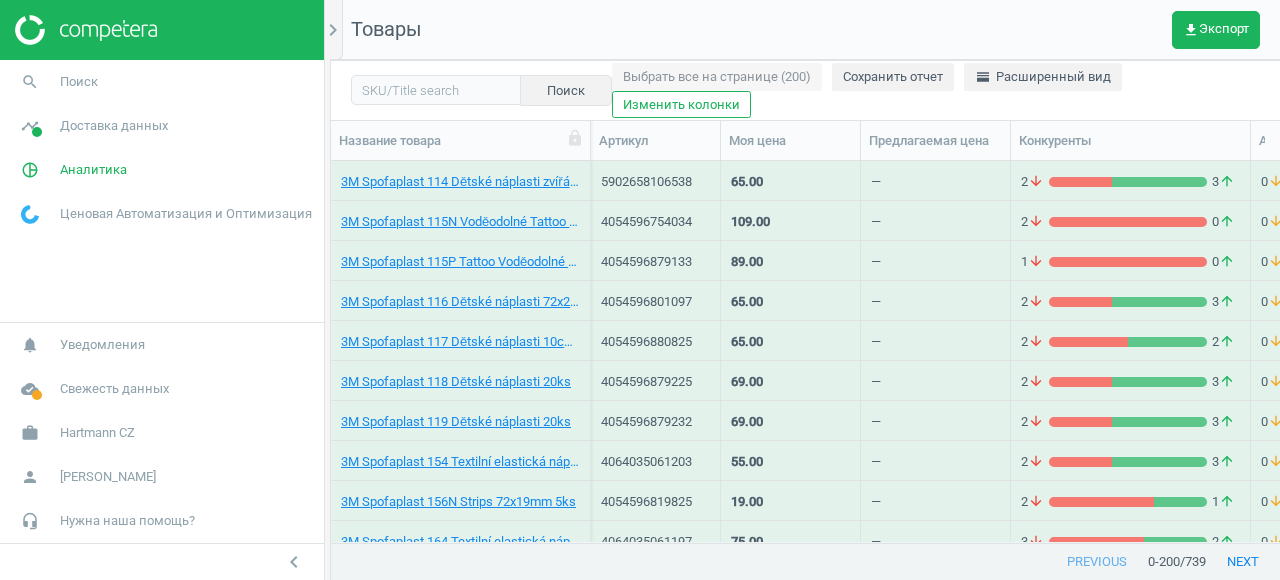scroll, scrollTop: 0, scrollLeft: 0, axis: both 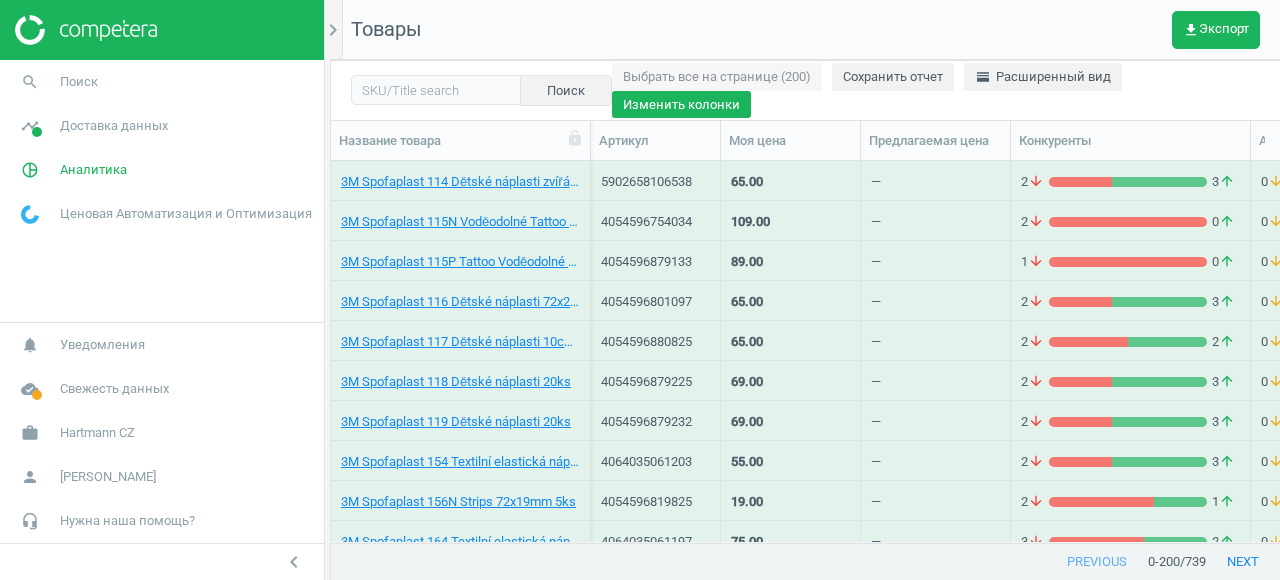 click on "Изменить колонки" at bounding box center (681, 105) 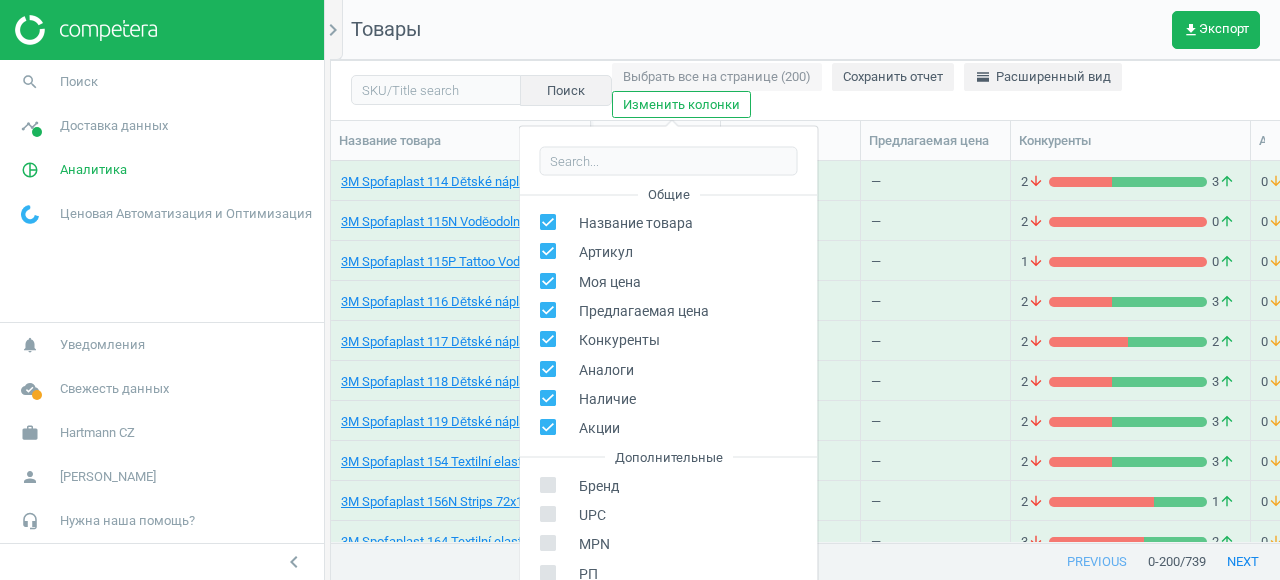 scroll, scrollTop: 315, scrollLeft: 0, axis: vertical 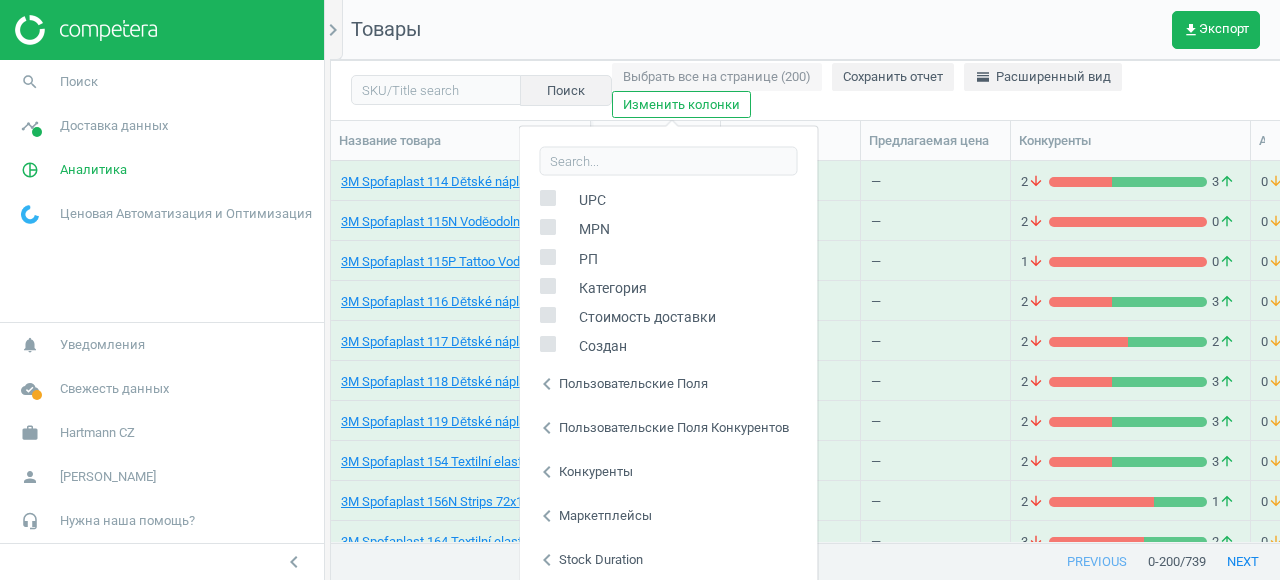 click on "chevron_left" at bounding box center [547, 471] 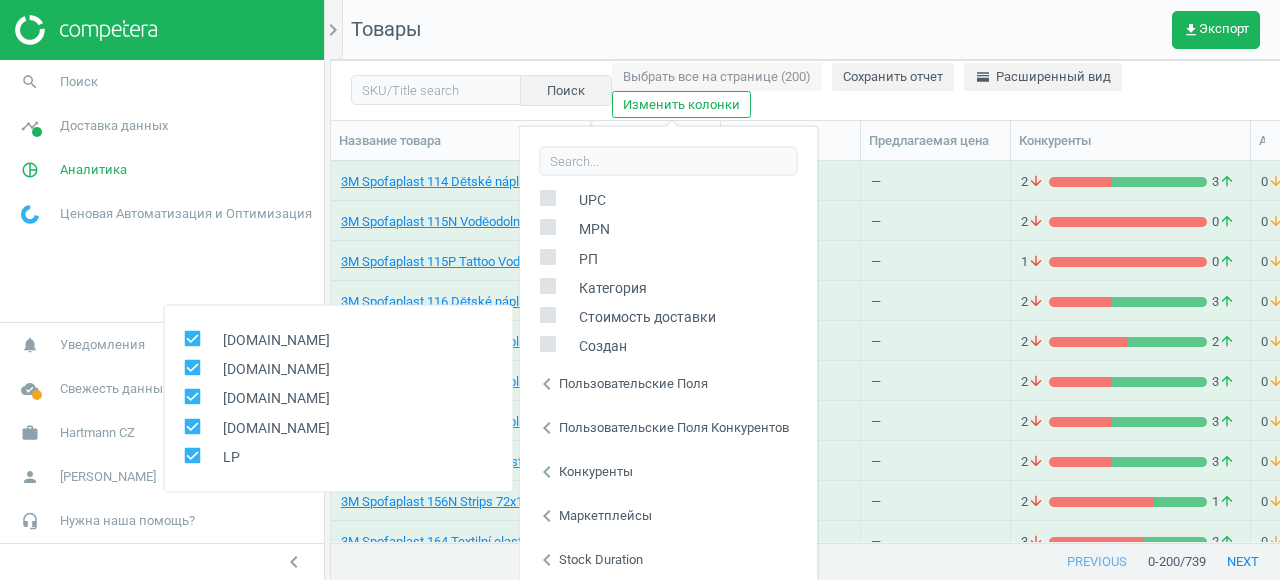 click at bounding box center [192, 396] 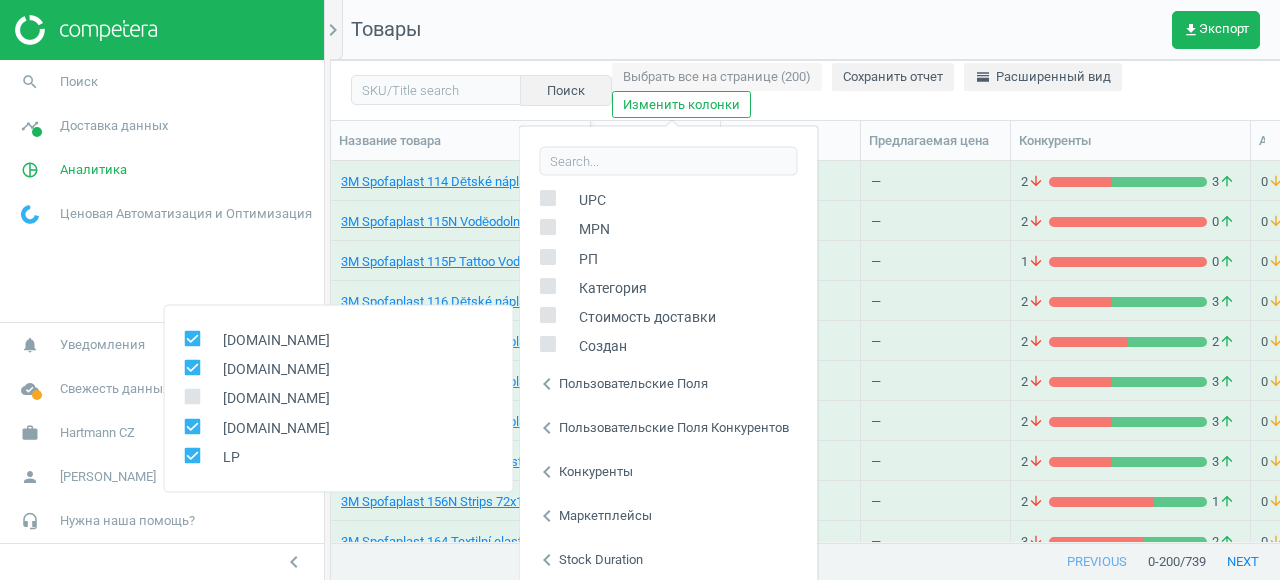 click at bounding box center (192, 455) 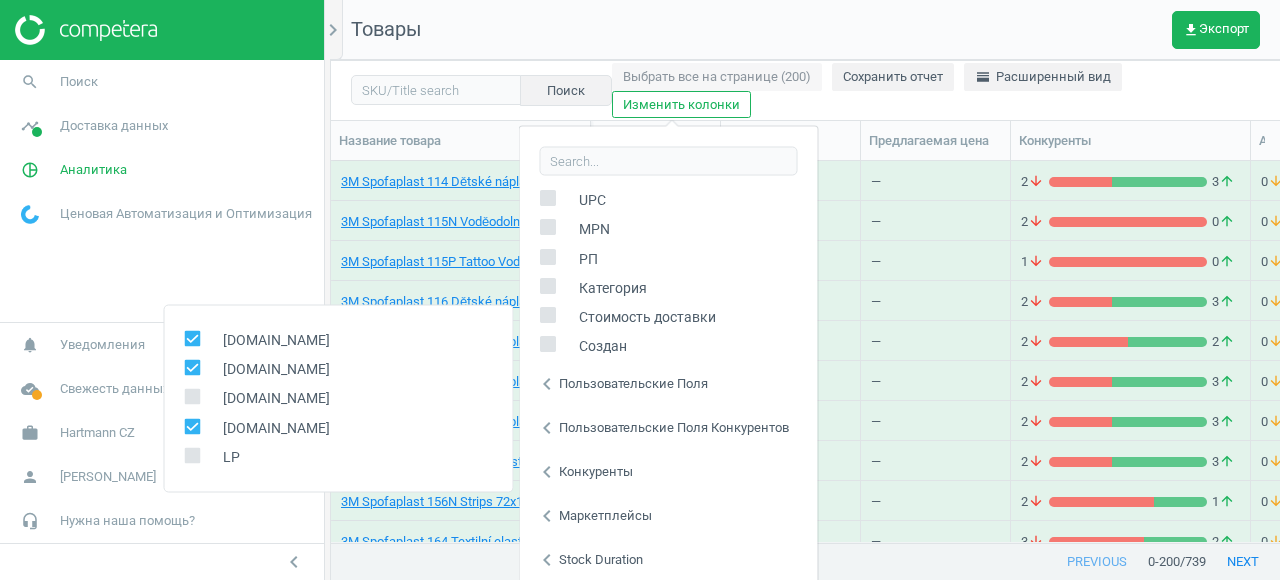 click at bounding box center [192, 426] 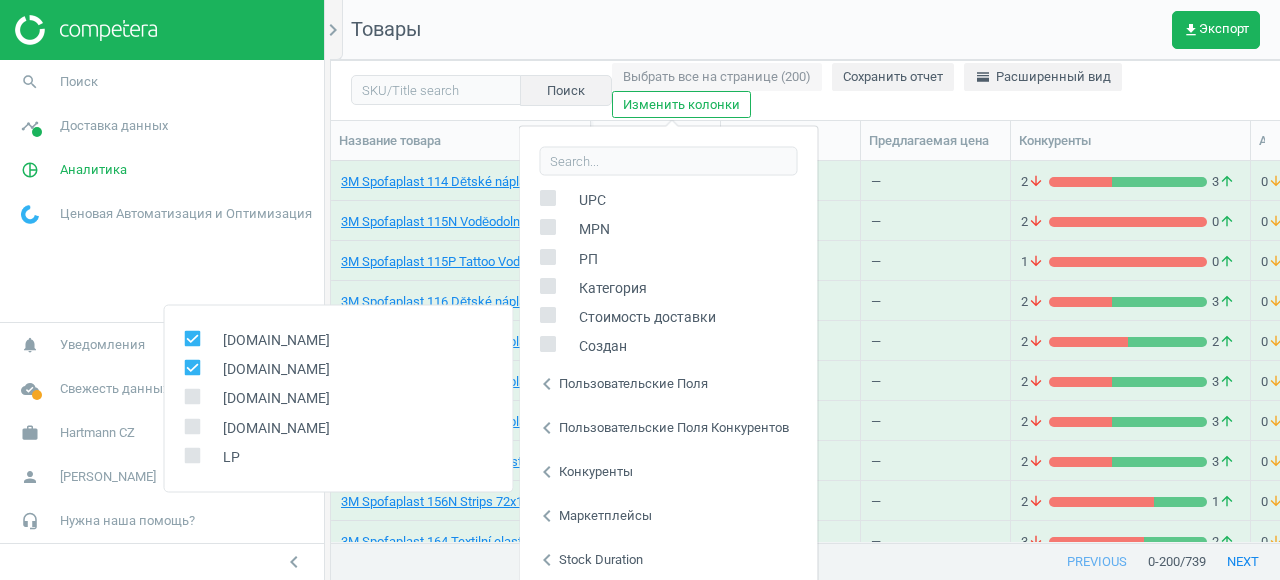 click at bounding box center (192, 367) 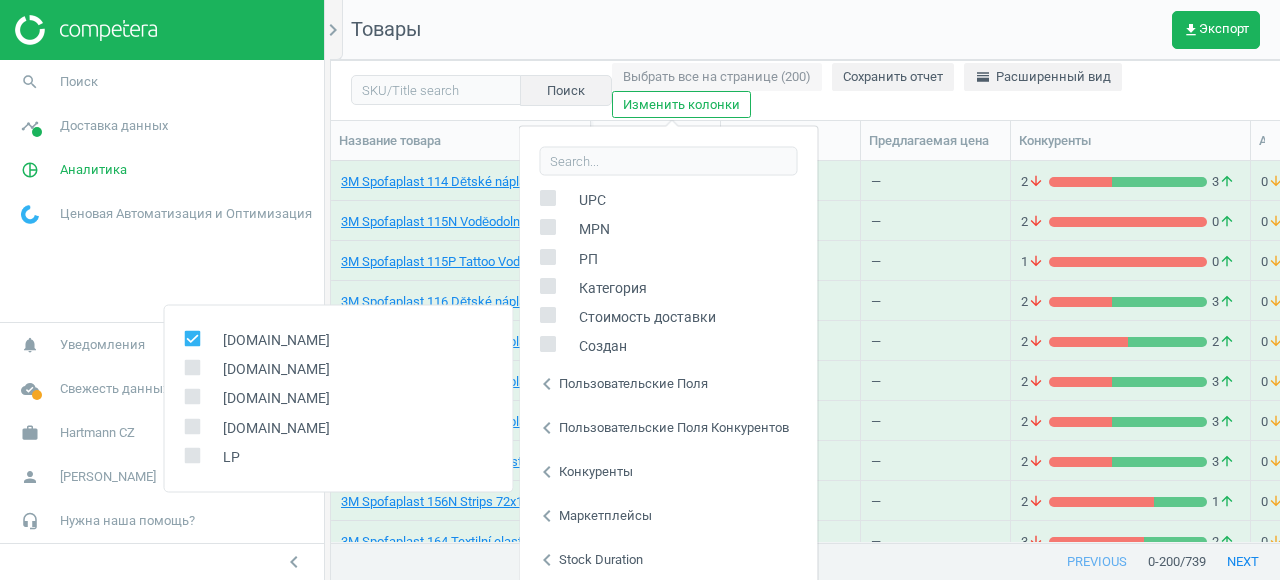 click at bounding box center (192, 338) 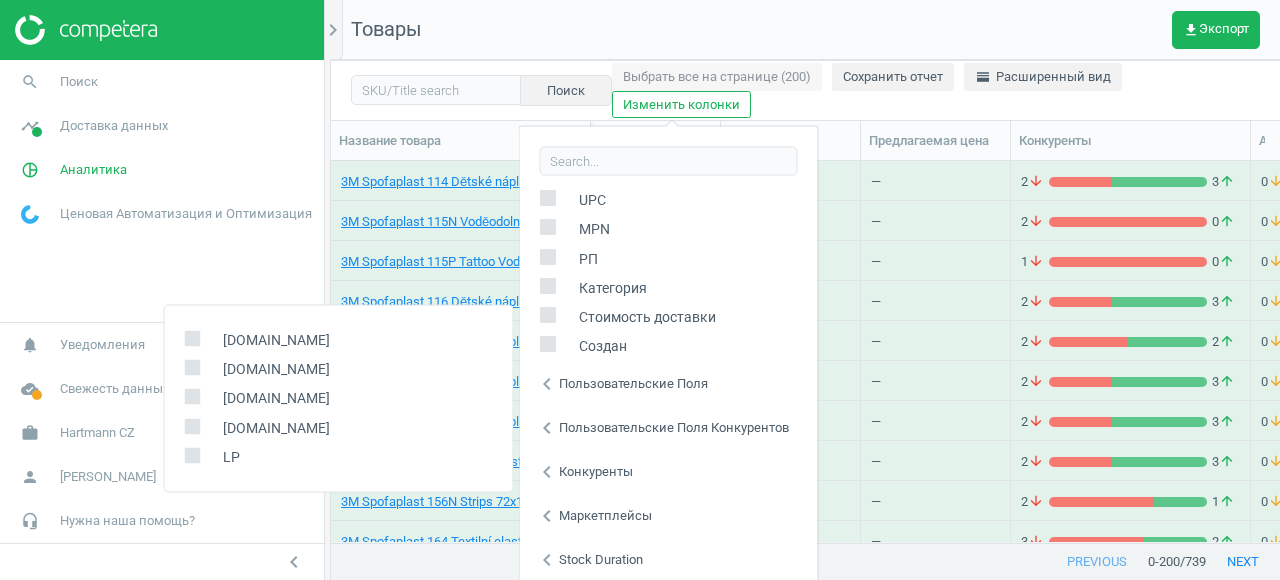 click on "Конкуренты" at bounding box center (596, 471) 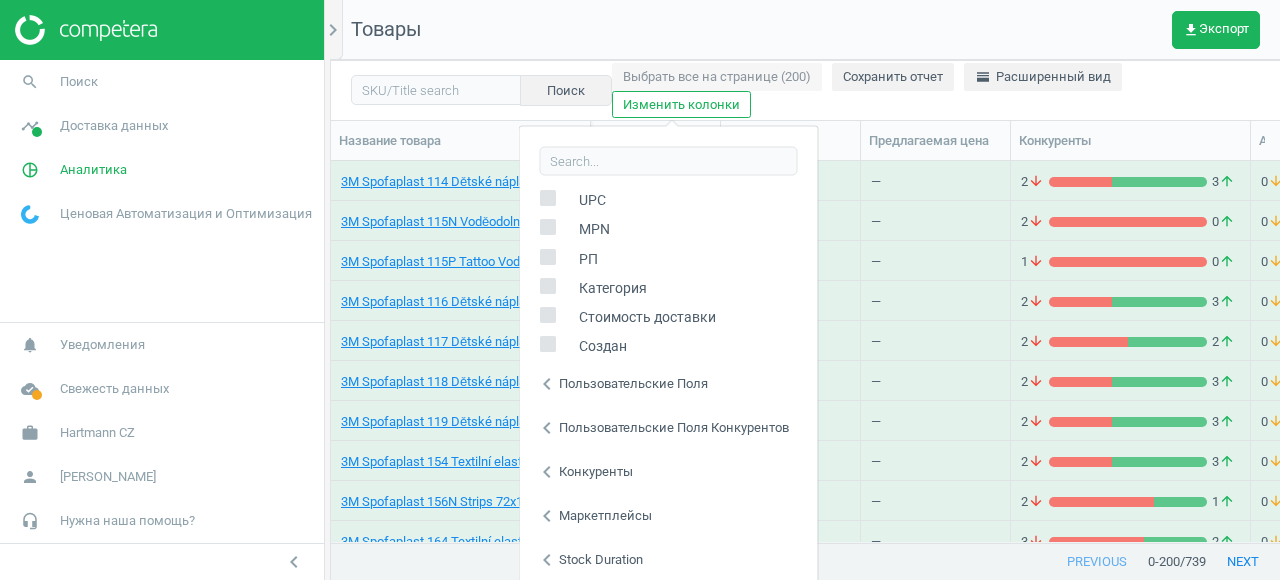 click on "Конкуренты" at bounding box center (596, 471) 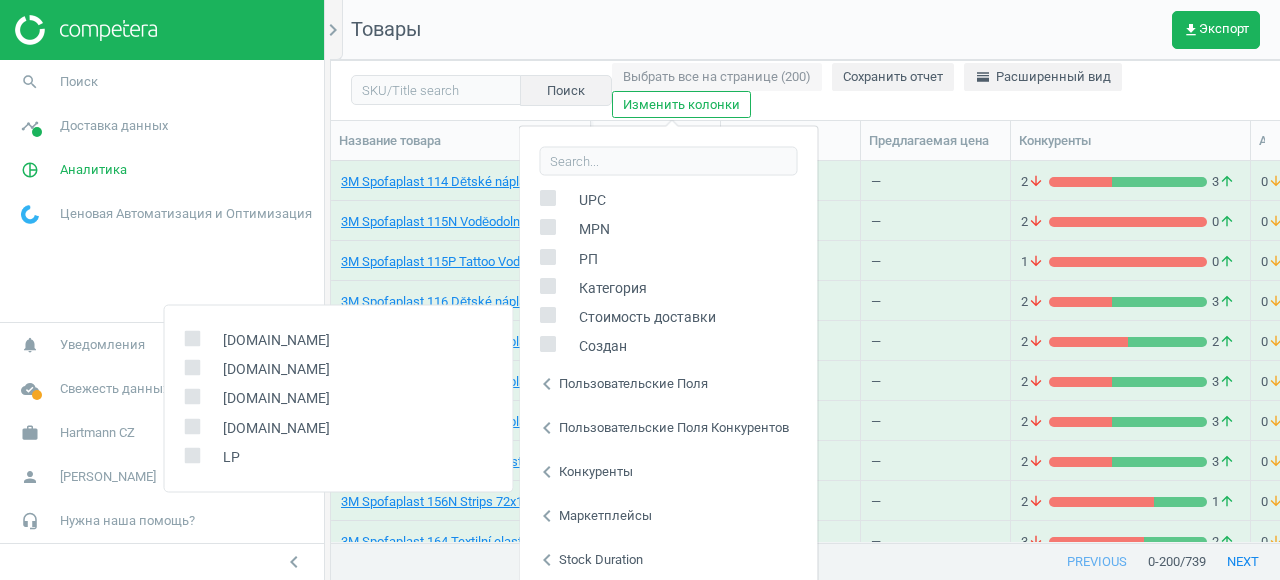 click on "Выбрать все на странице (200) Сохранить отчет horizontal_split Расширенный вид Изменить колонки" at bounding box center [936, 91] 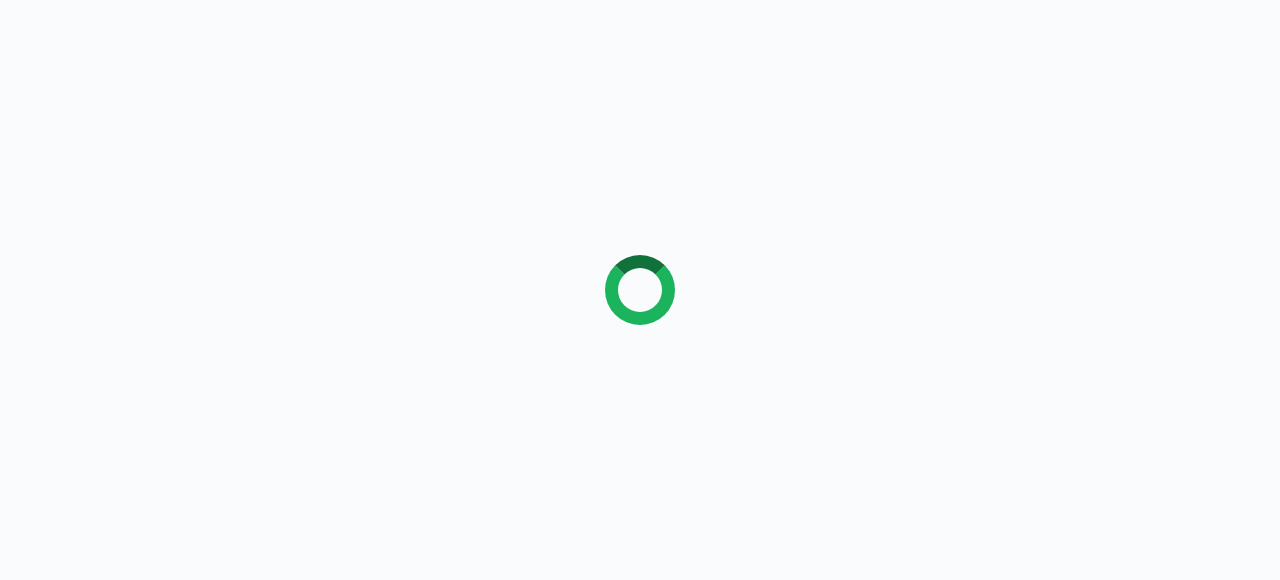 scroll, scrollTop: 0, scrollLeft: 0, axis: both 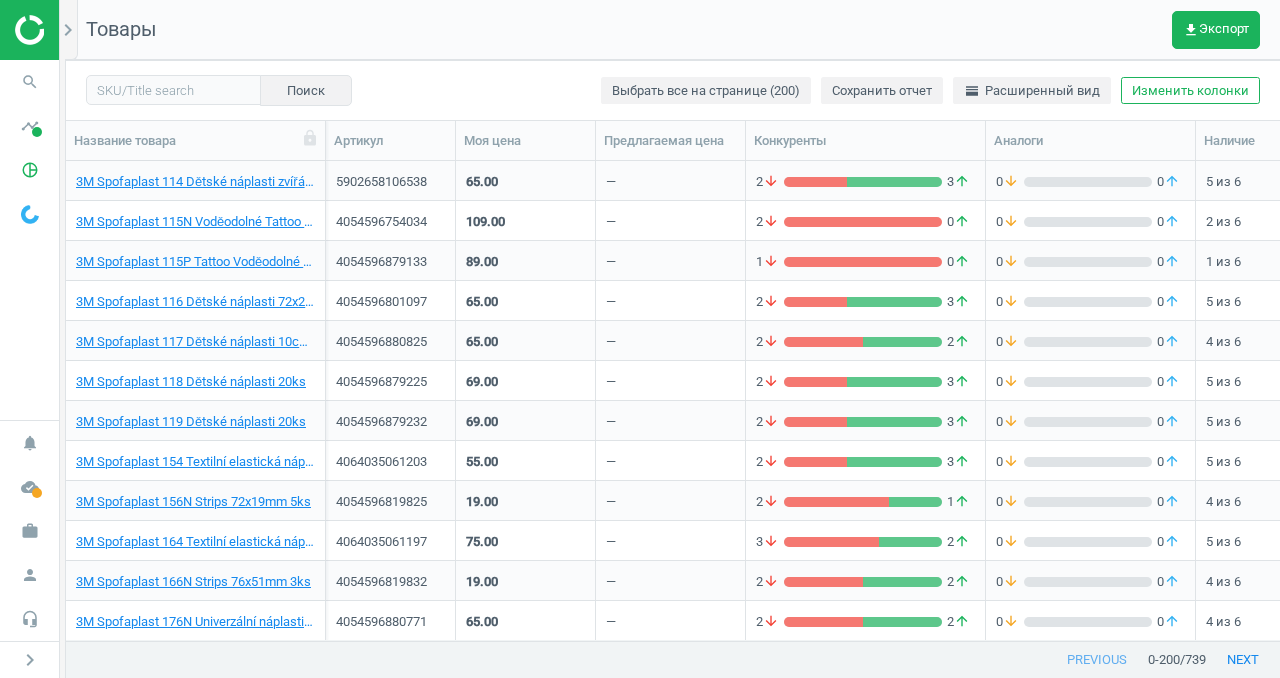 click on "Товары get_app Экспорт" at bounding box center (673, 30) 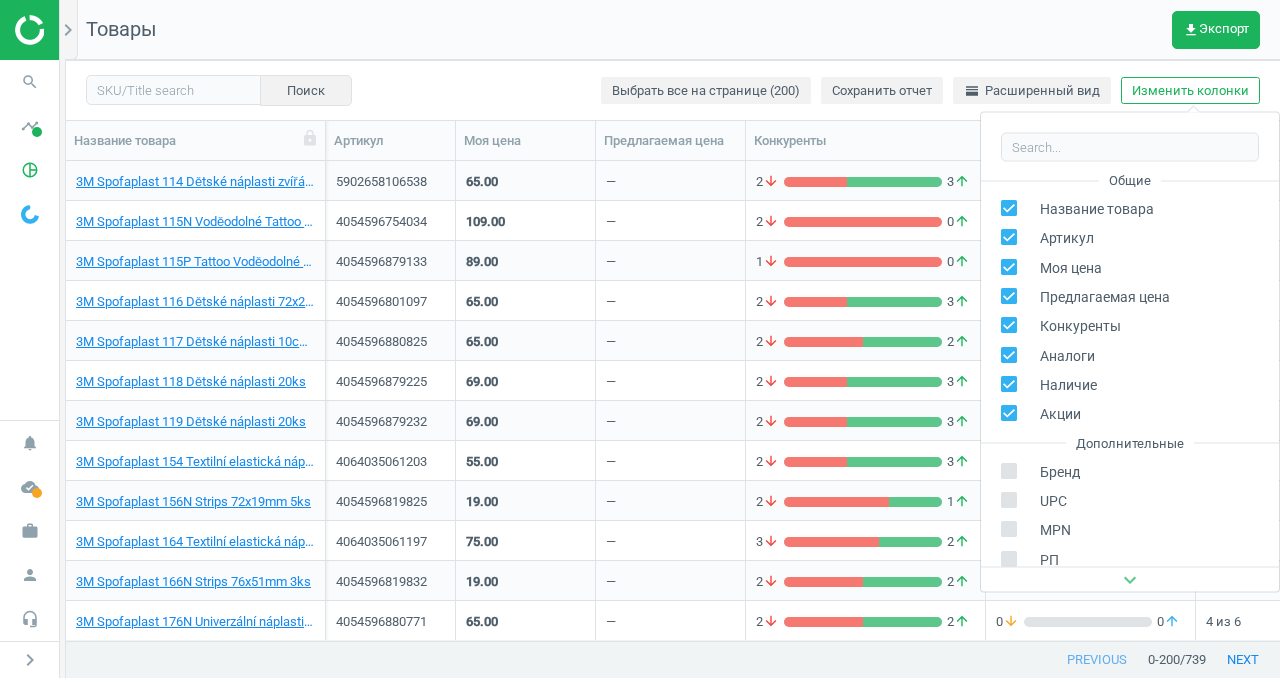 scroll, scrollTop: 315, scrollLeft: 0, axis: vertical 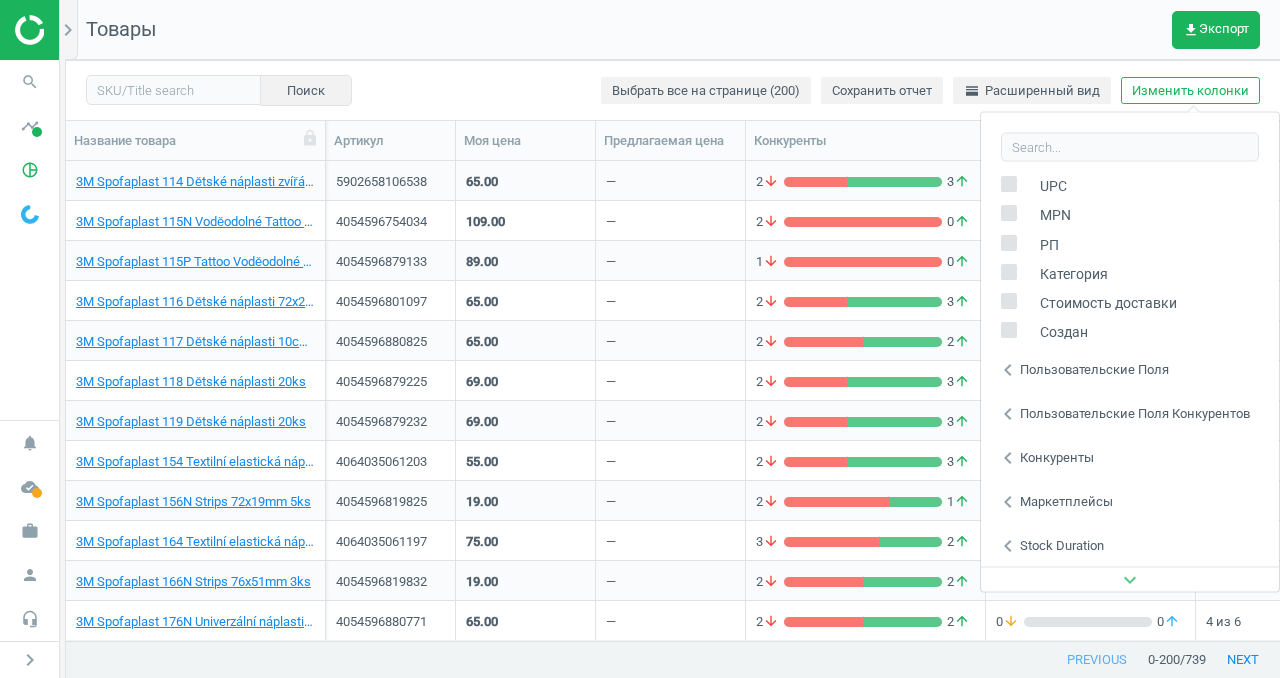click on "Конкуренты" at bounding box center (1057, 457) 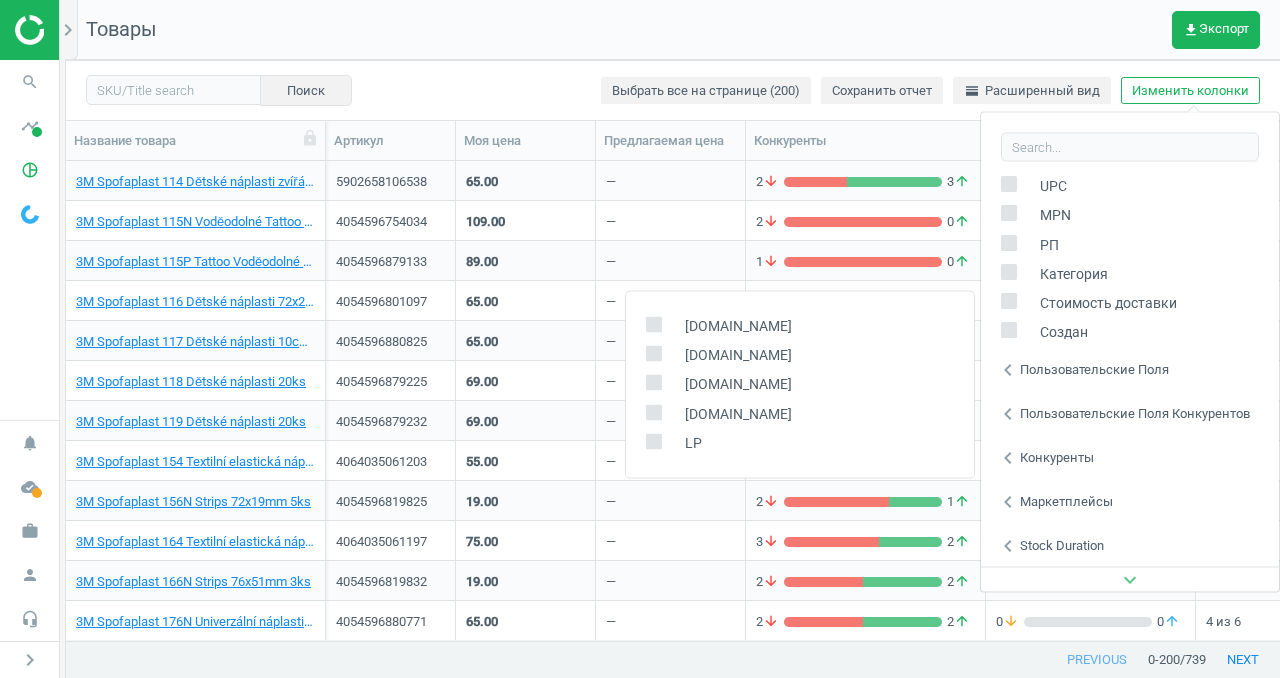 click on "Товары get_app Экспорт" at bounding box center [673, 30] 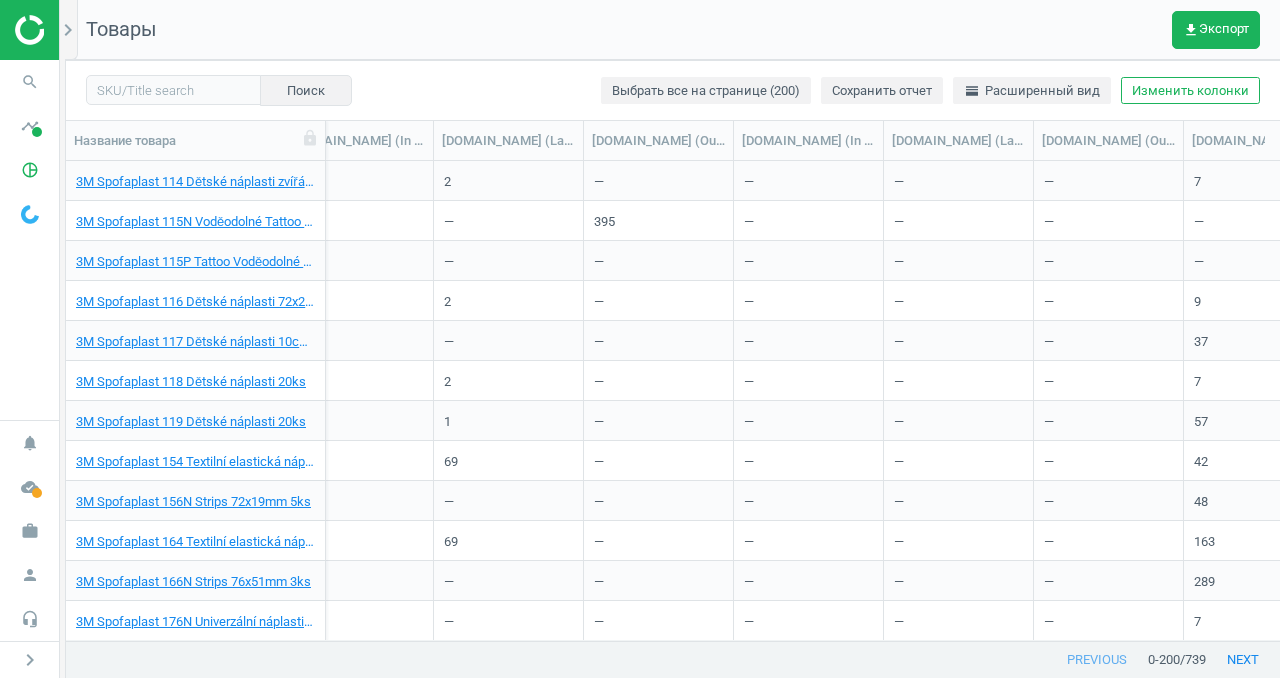 scroll, scrollTop: 0, scrollLeft: 4903, axis: horizontal 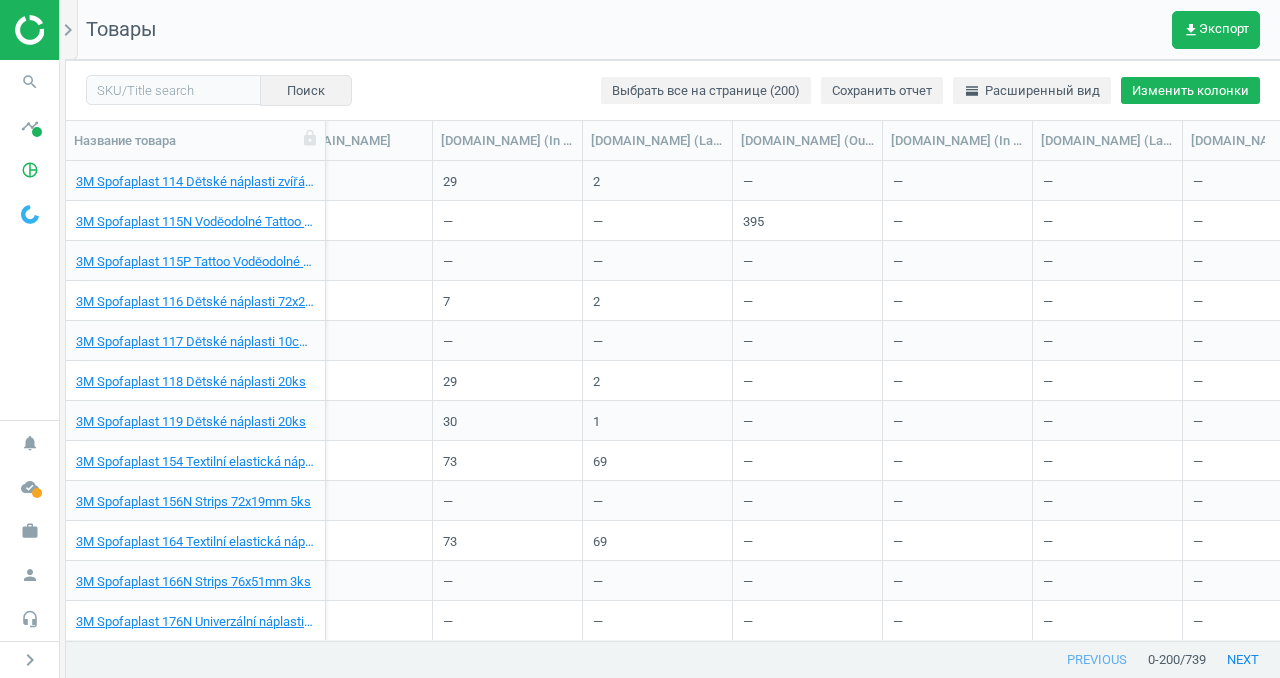 click on "Изменить колонки" at bounding box center [1190, 91] 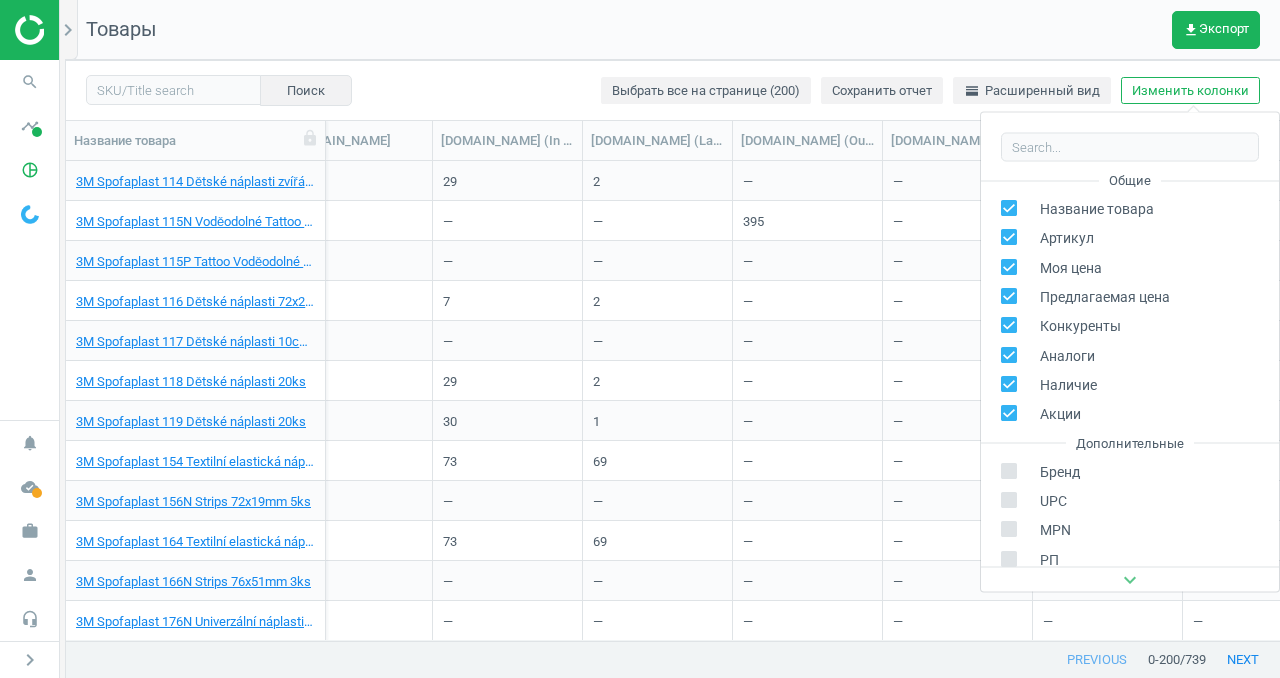 scroll, scrollTop: 315, scrollLeft: 0, axis: vertical 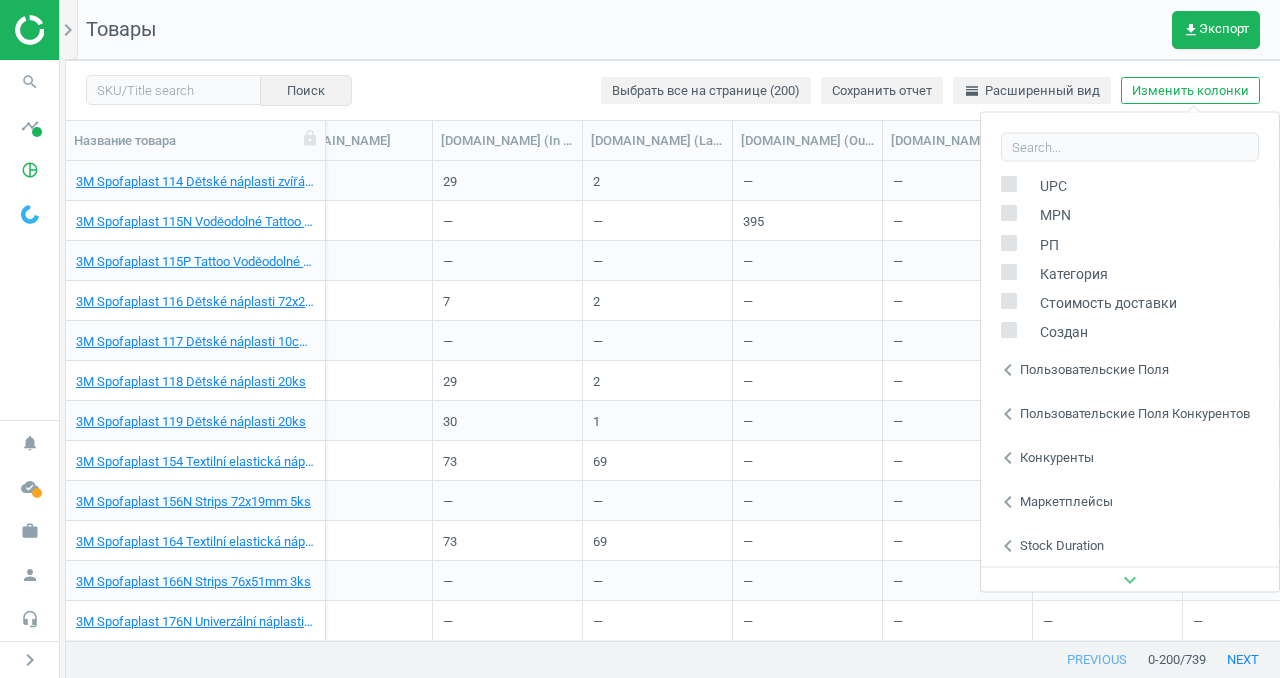 click on "Stock duration" at bounding box center (1062, 545) 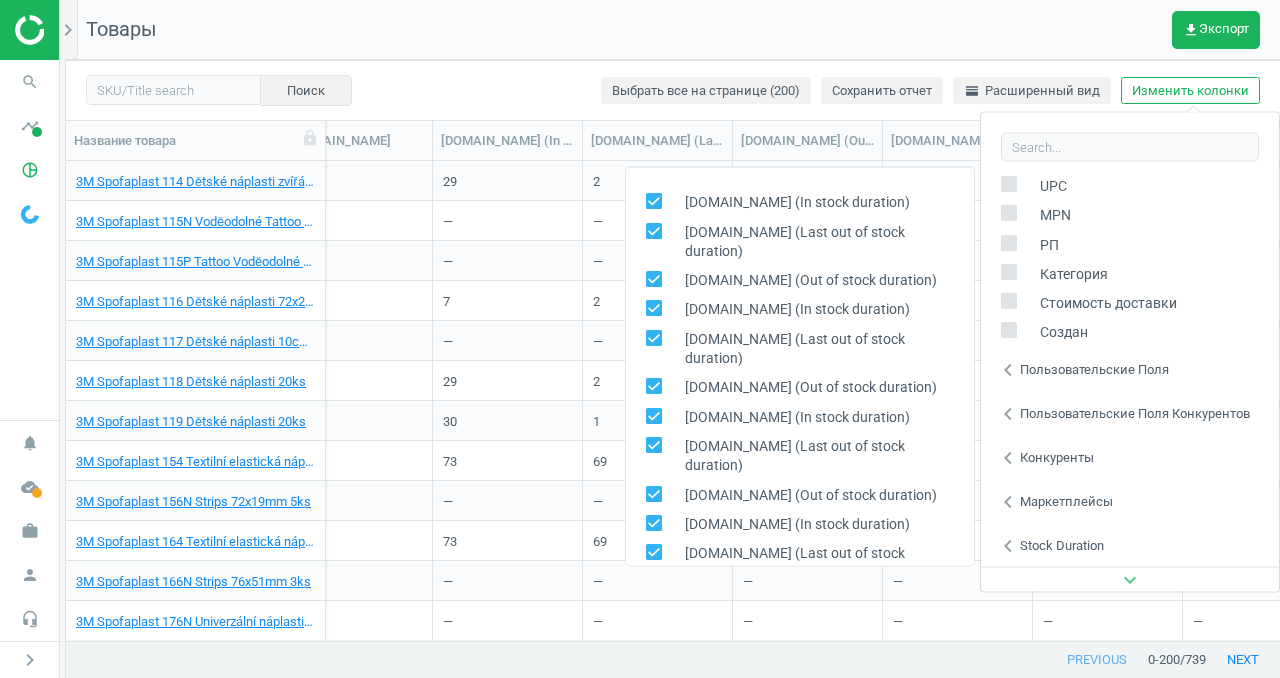 click on "Stock duration" at bounding box center (1062, 545) 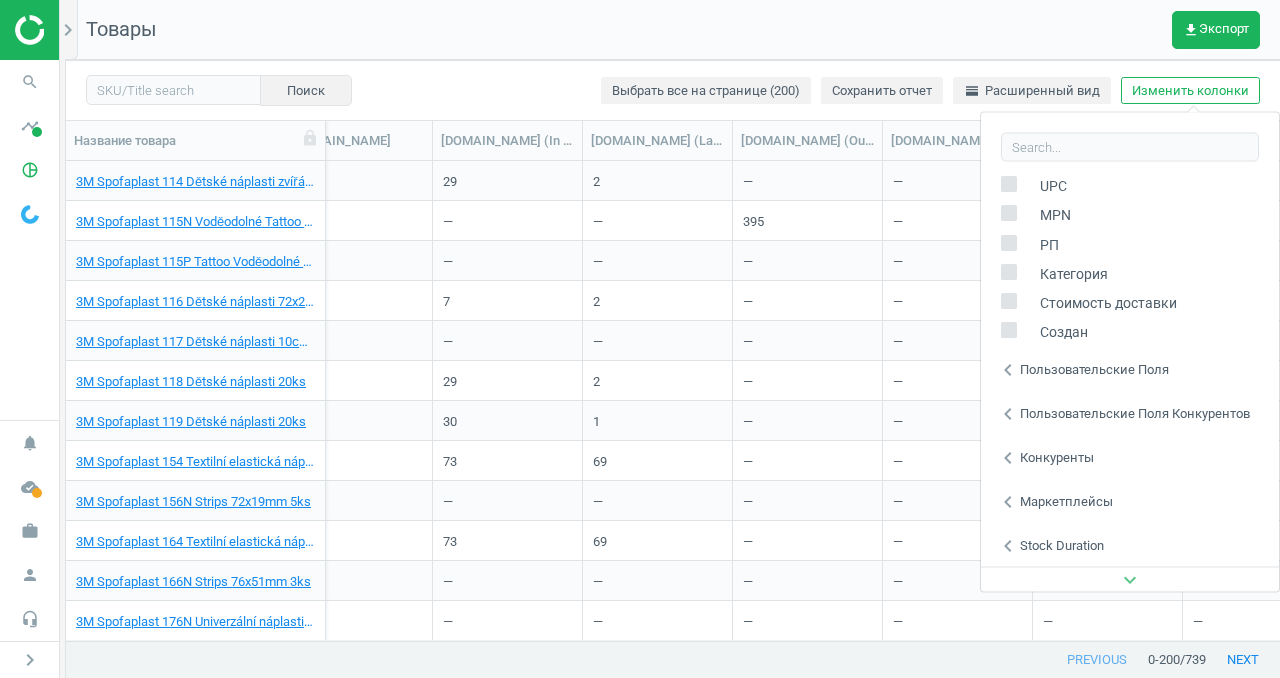 click on "Stock duration" at bounding box center (1062, 545) 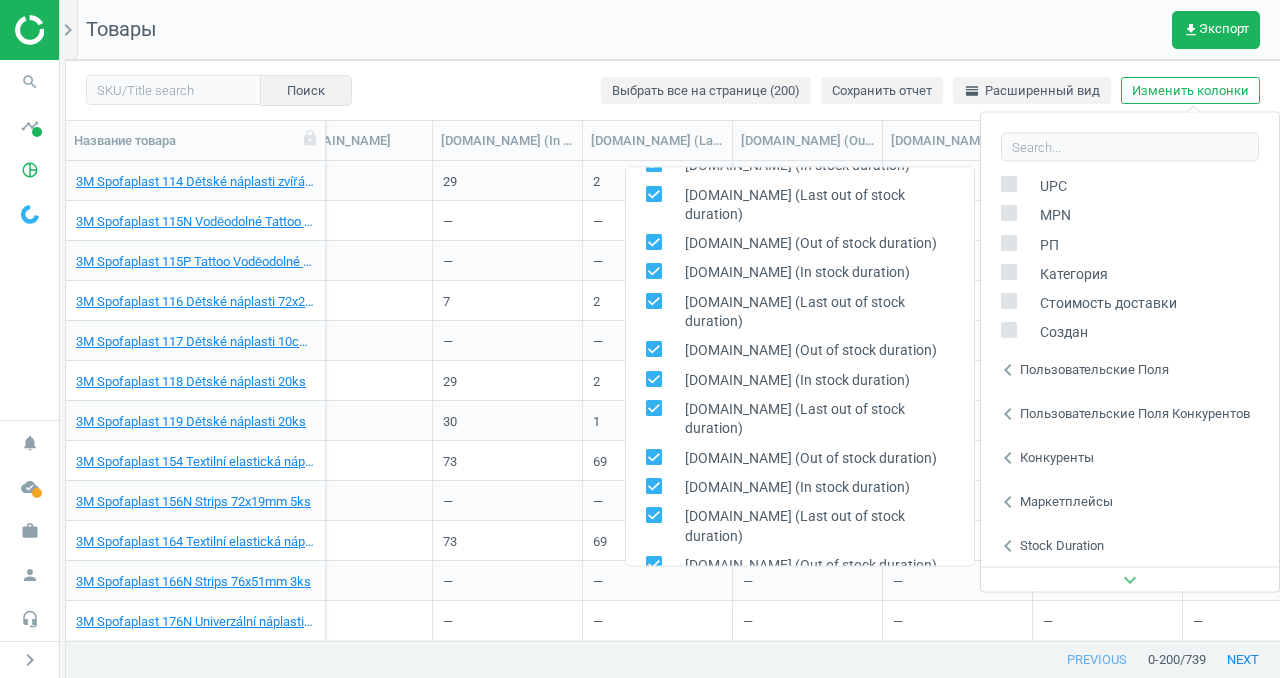 scroll, scrollTop: 33, scrollLeft: 0, axis: vertical 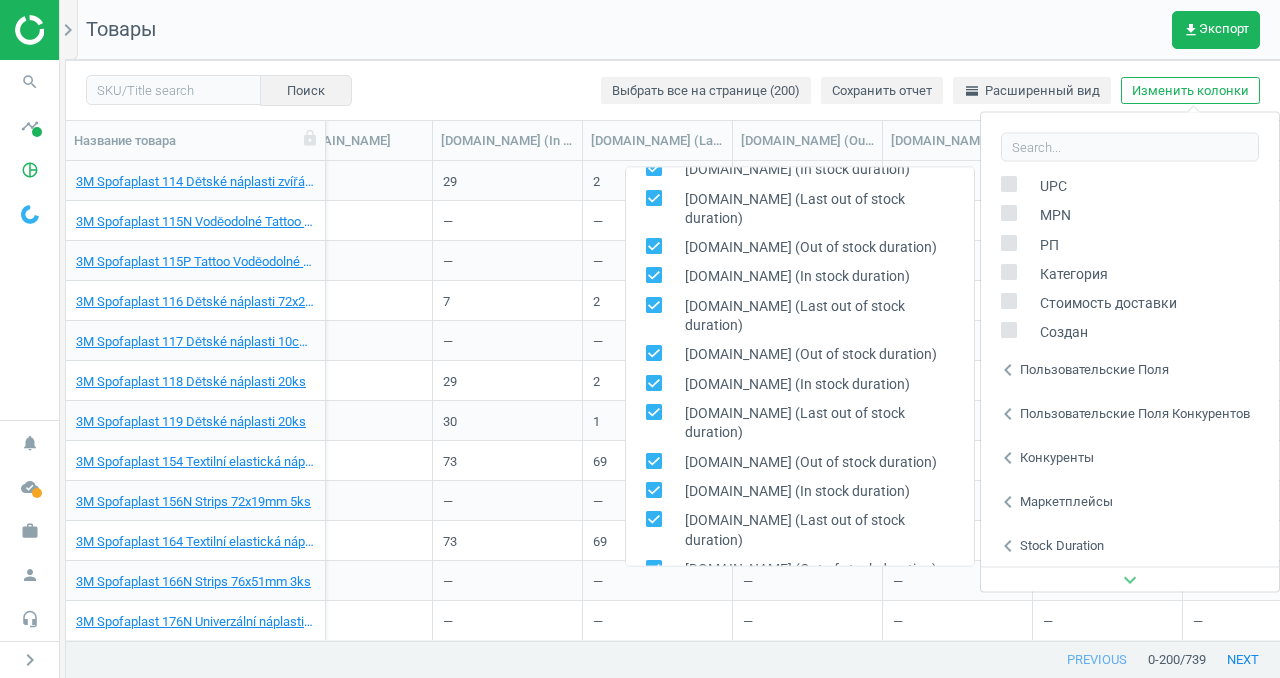 click on "Stock duration" at bounding box center [1062, 545] 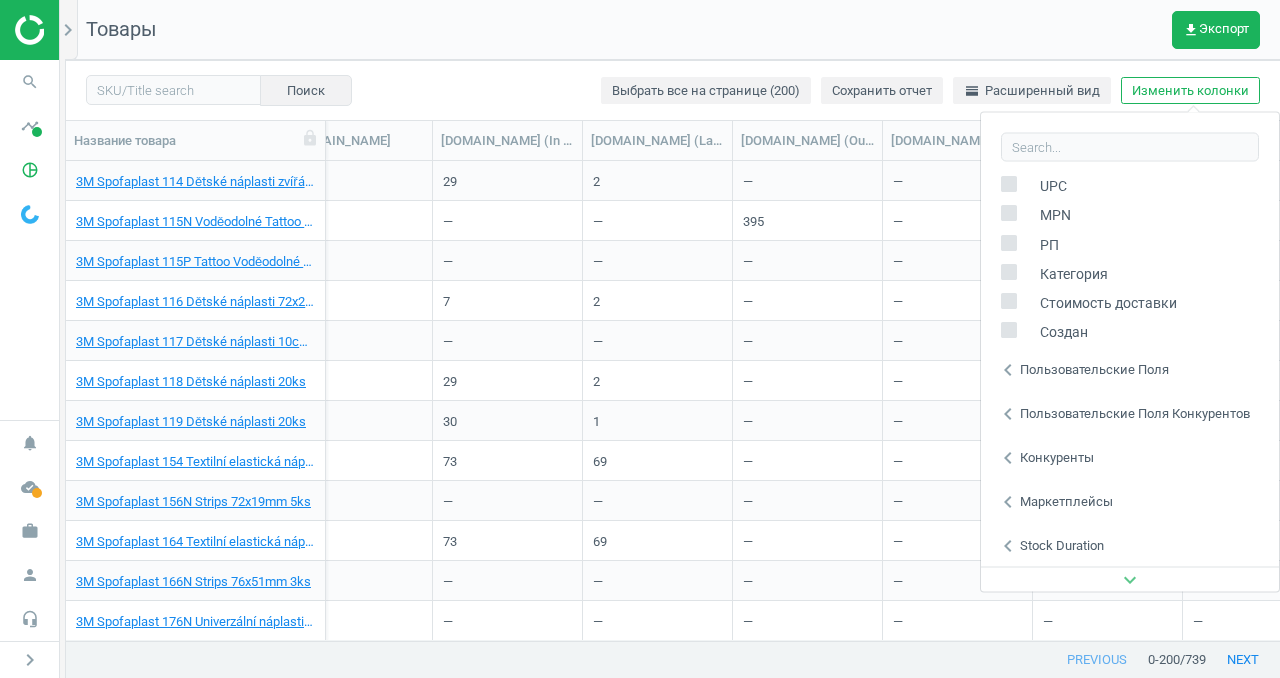 click on "Маркетплейсы" at bounding box center [1066, 501] 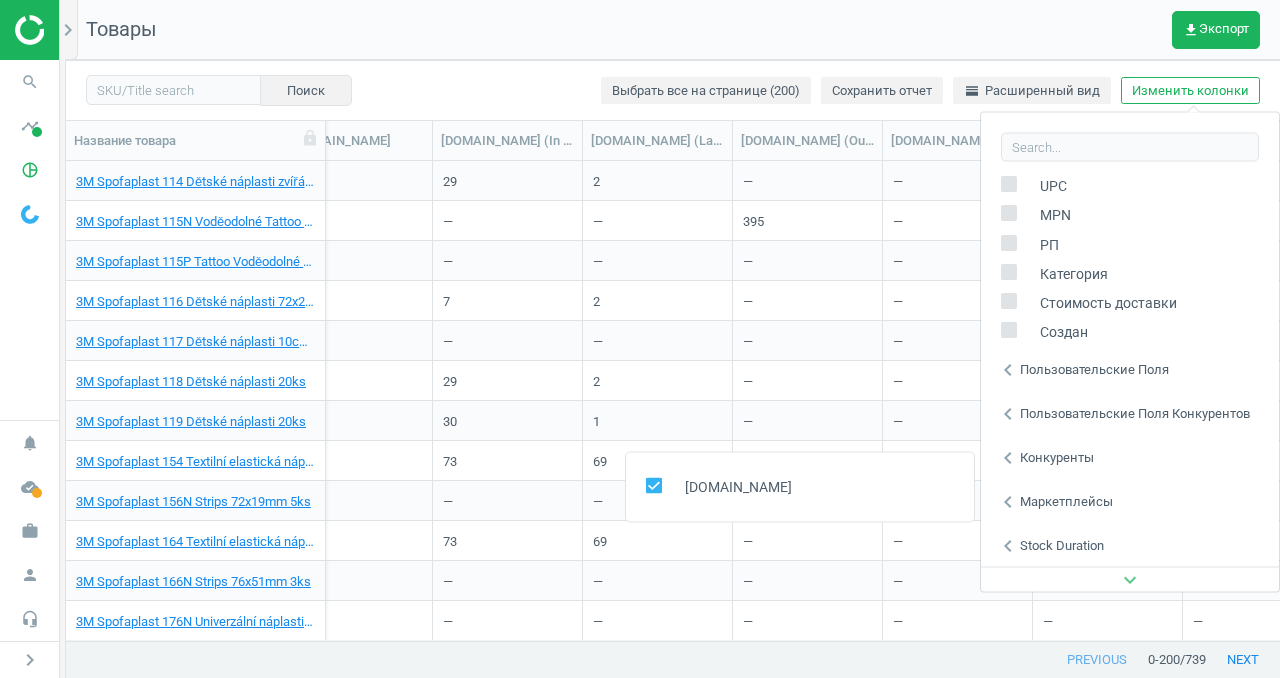 click on "chevron_left" at bounding box center (1008, 457) 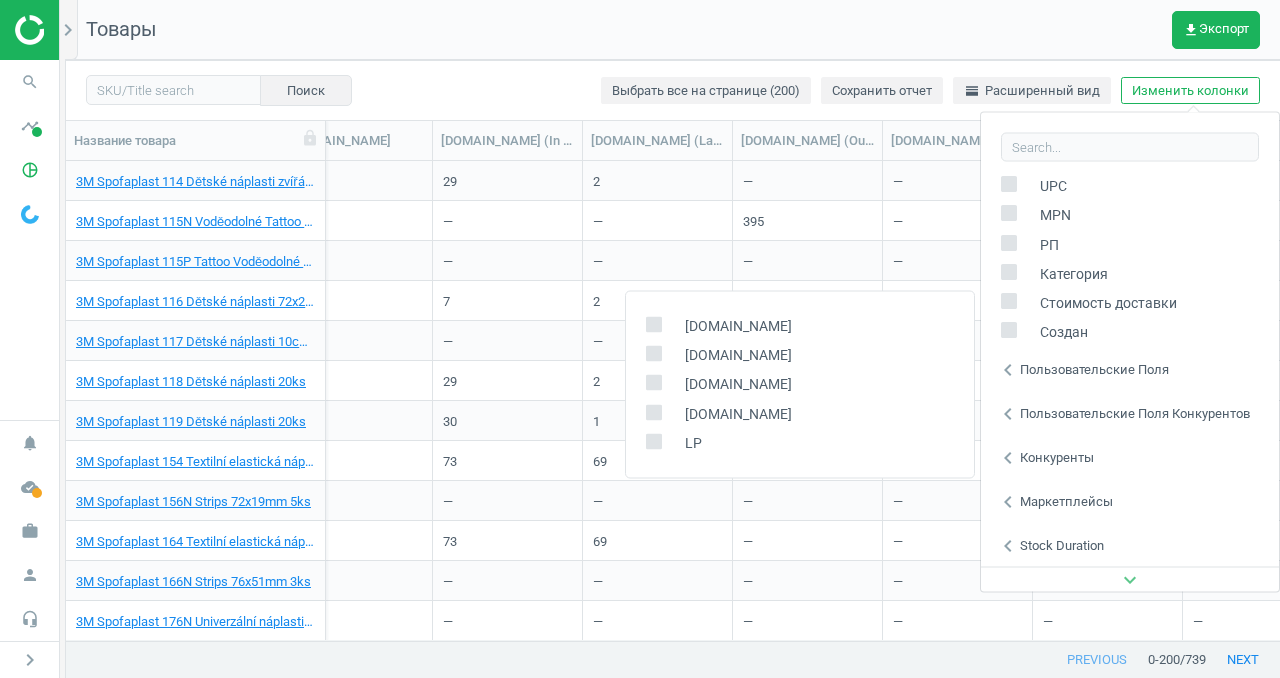 click on "Маркетплейсы" at bounding box center (1066, 501) 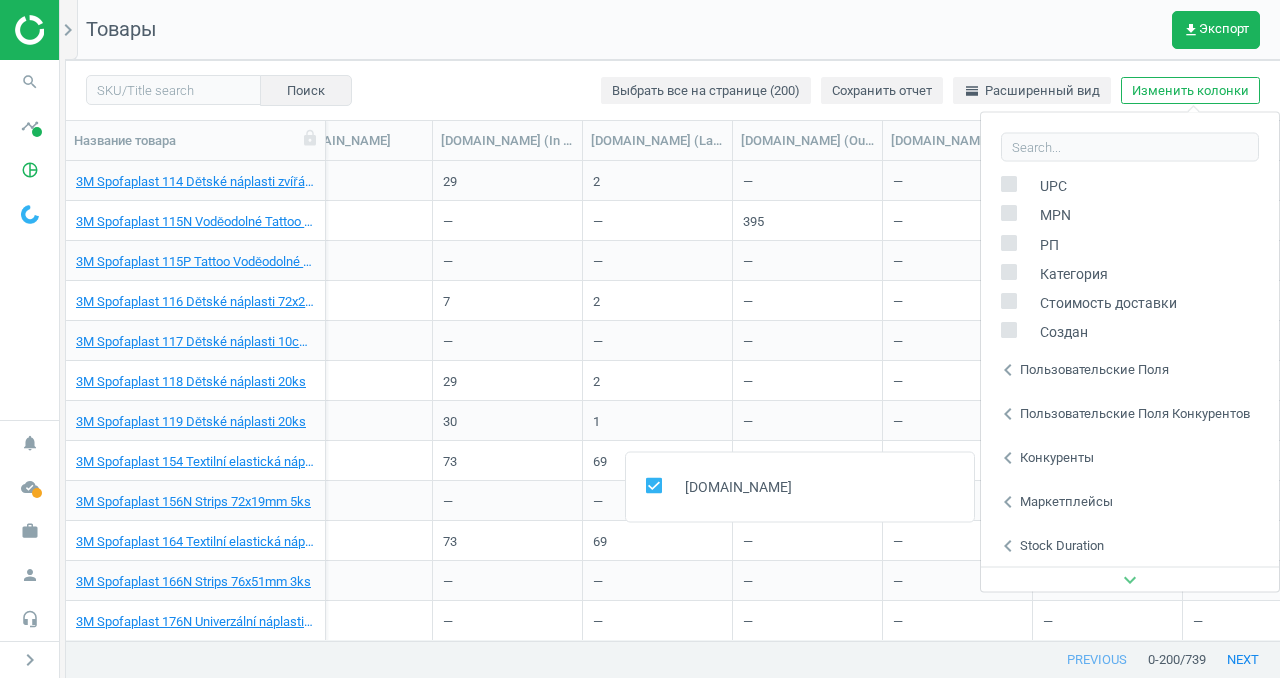 click at bounding box center (653, 485) 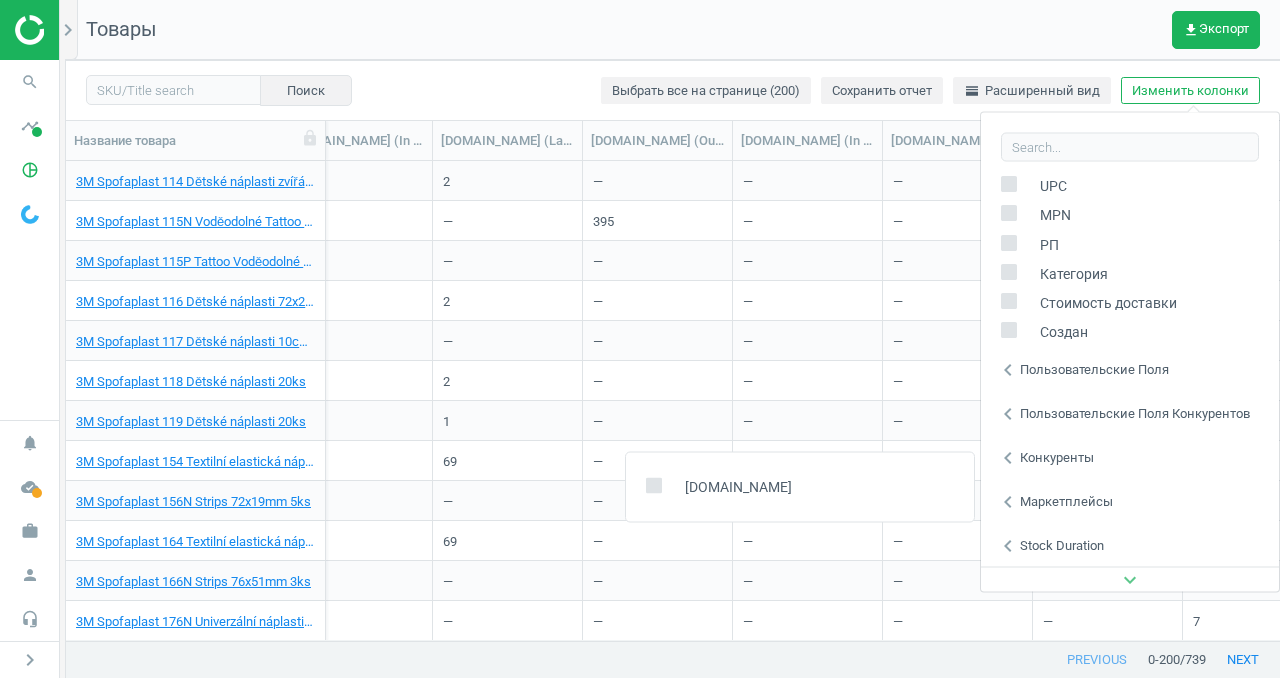 click at bounding box center (653, 485) 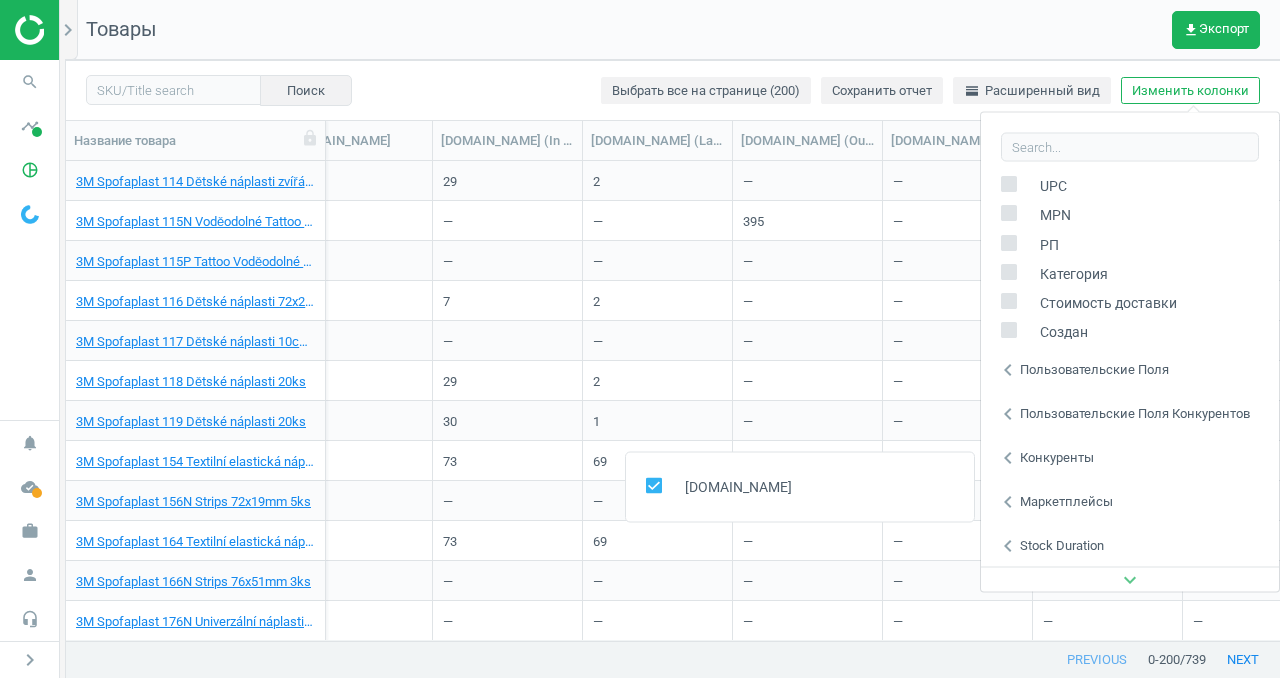 click at bounding box center [653, 485] 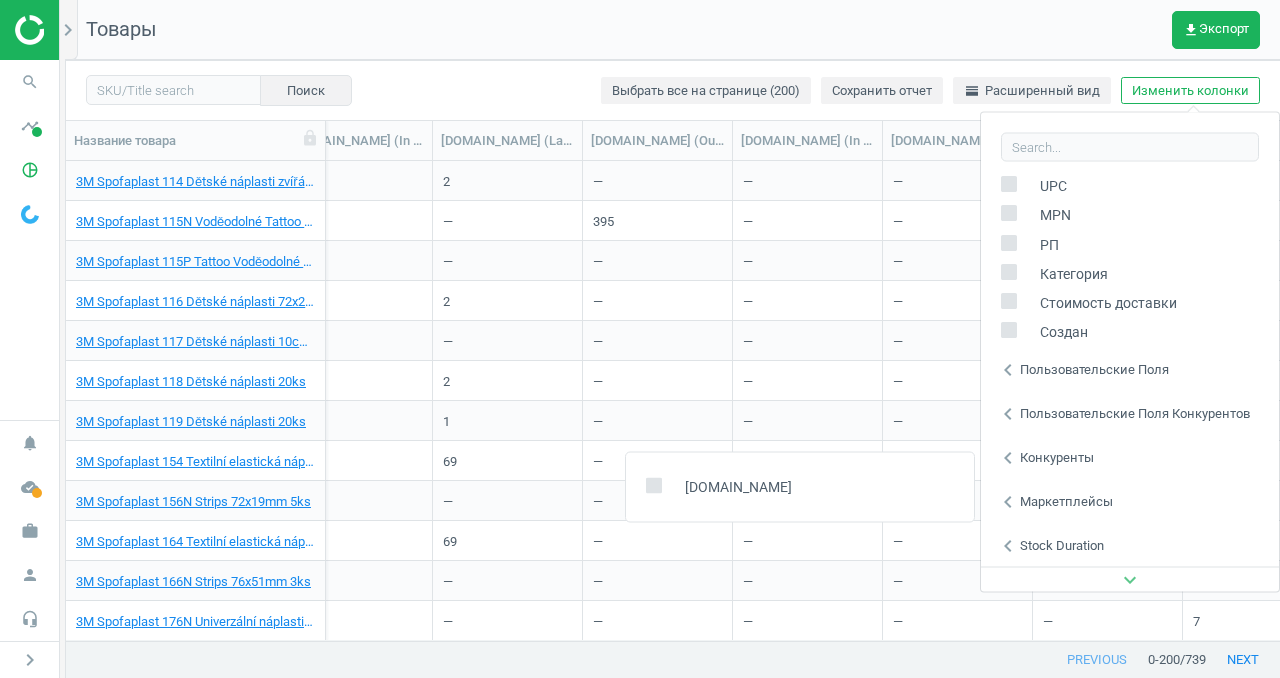 click at bounding box center [653, 485] 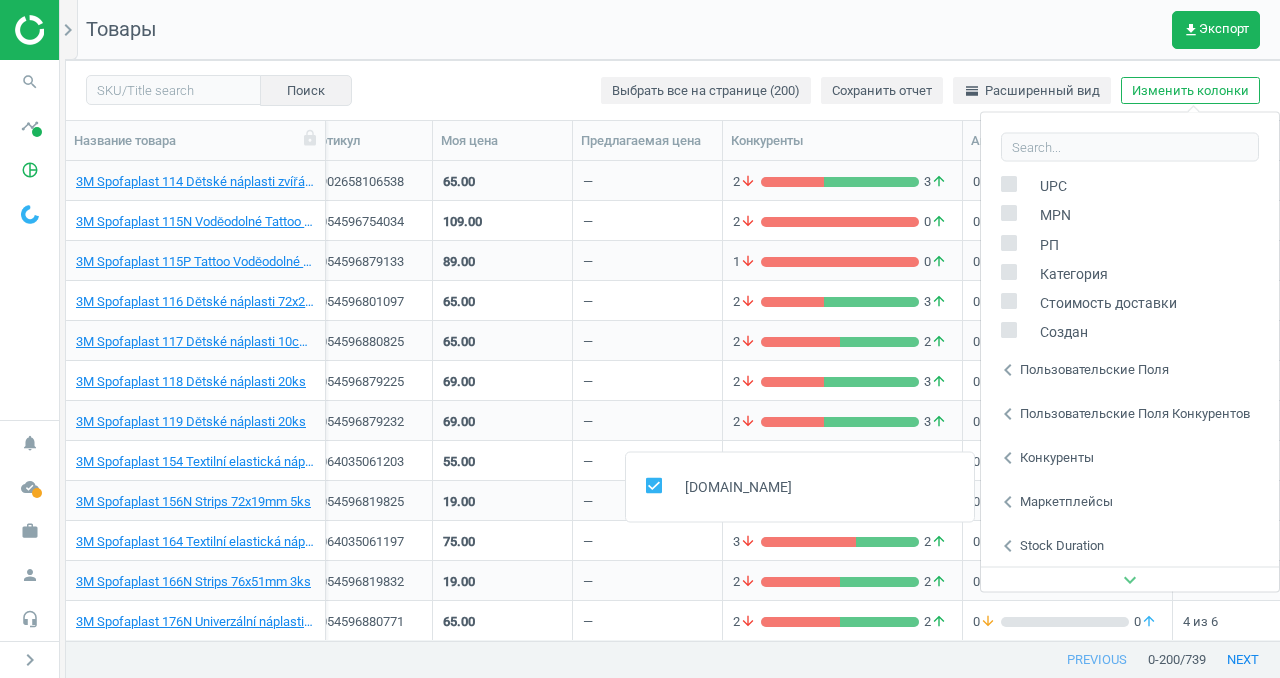 scroll, scrollTop: 0, scrollLeft: 0, axis: both 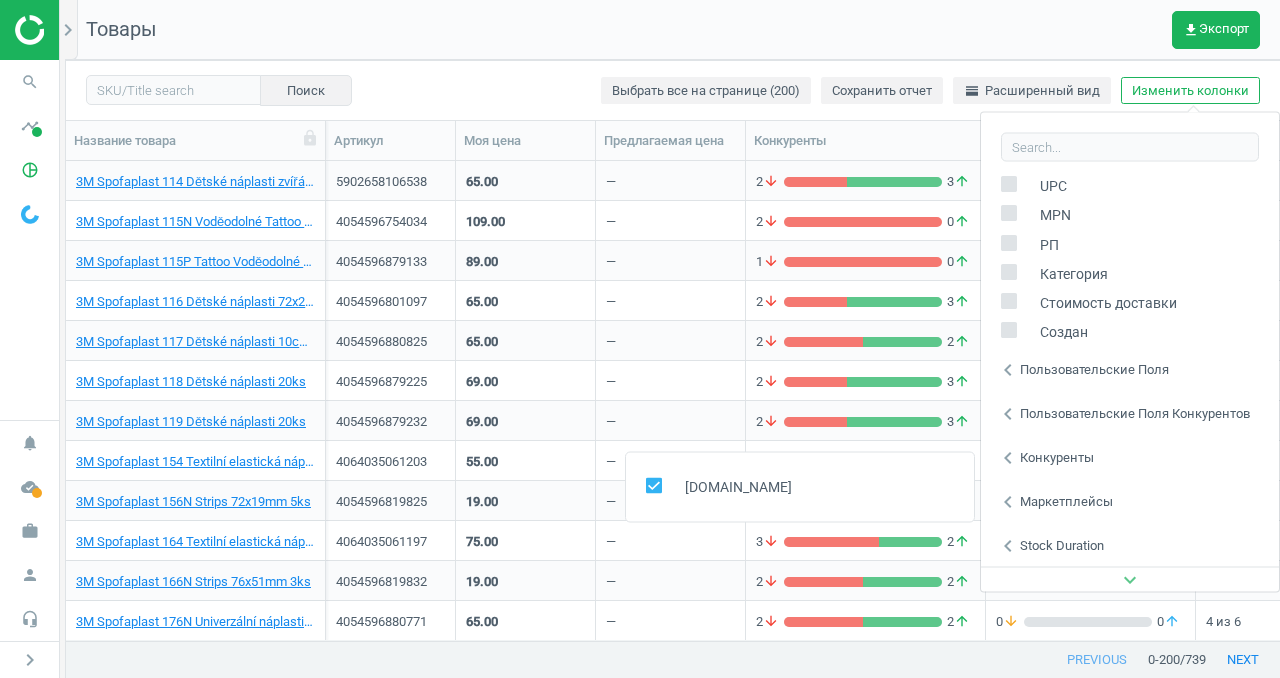 click on "Поиск Выбрать все на странице (200) Сохранить отчет horizontal_split Расширенный вид Изменить колонки" at bounding box center (673, 90) 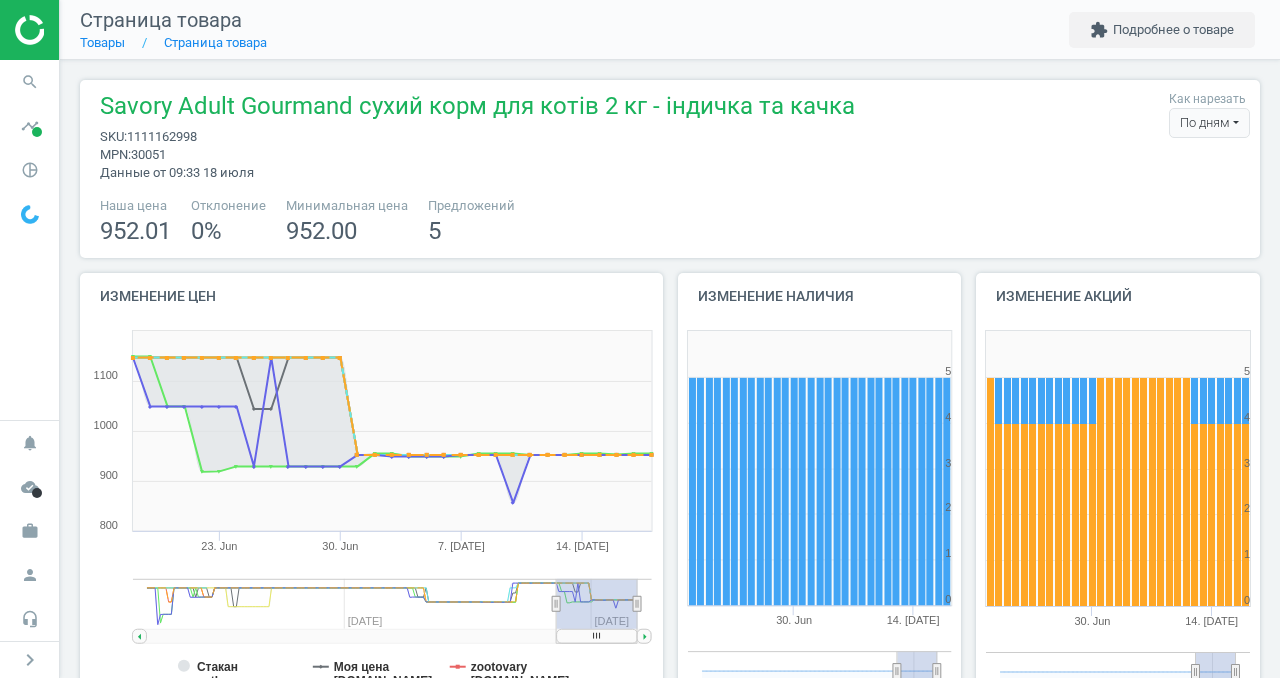 scroll, scrollTop: 0, scrollLeft: 0, axis: both 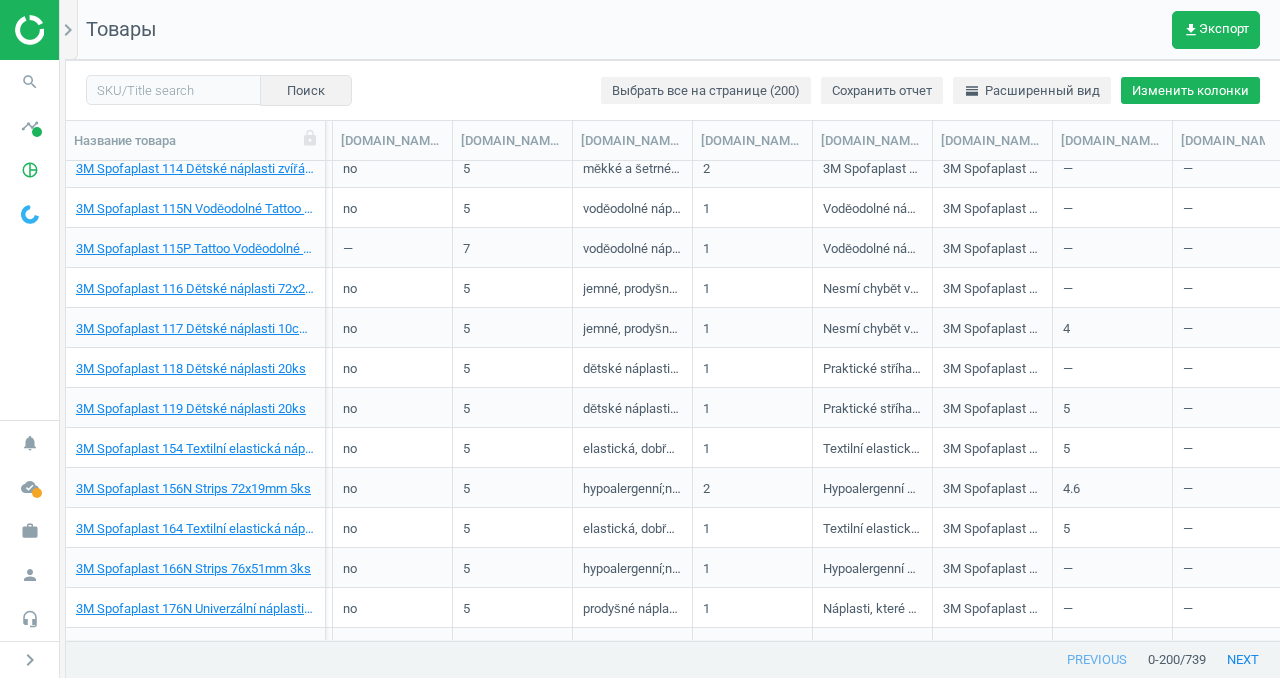 click on "Изменить колонки" at bounding box center [1190, 91] 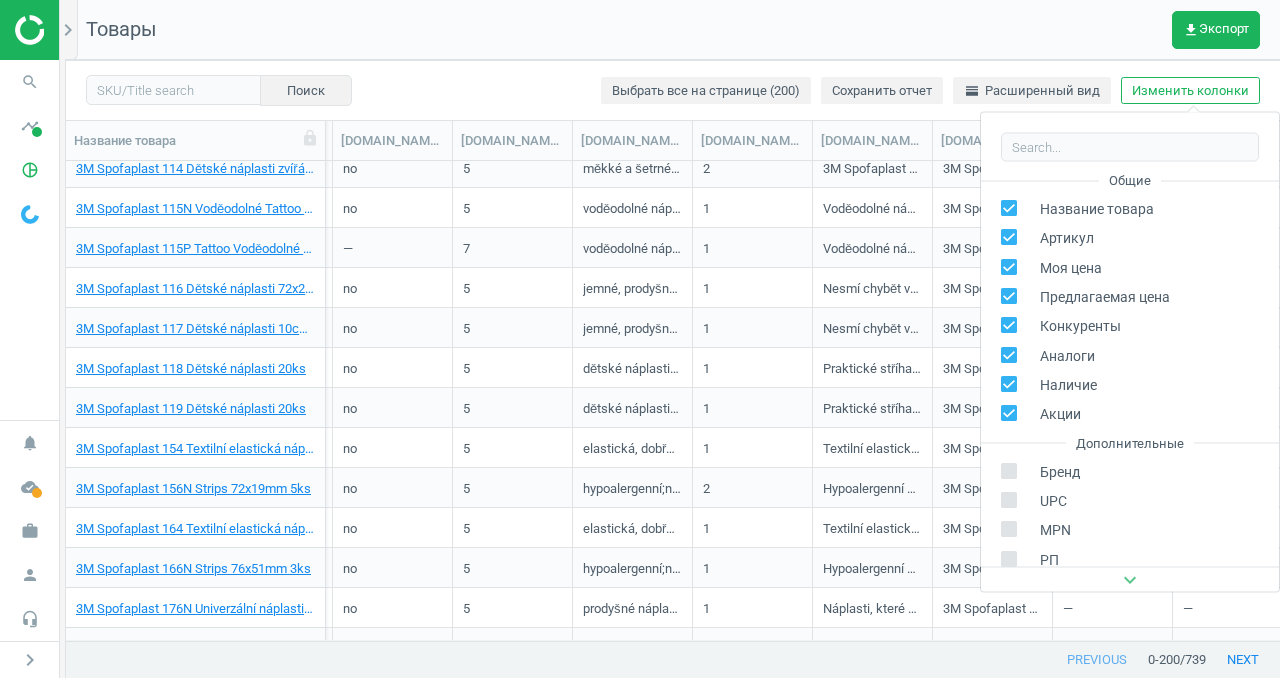scroll, scrollTop: 315, scrollLeft: 0, axis: vertical 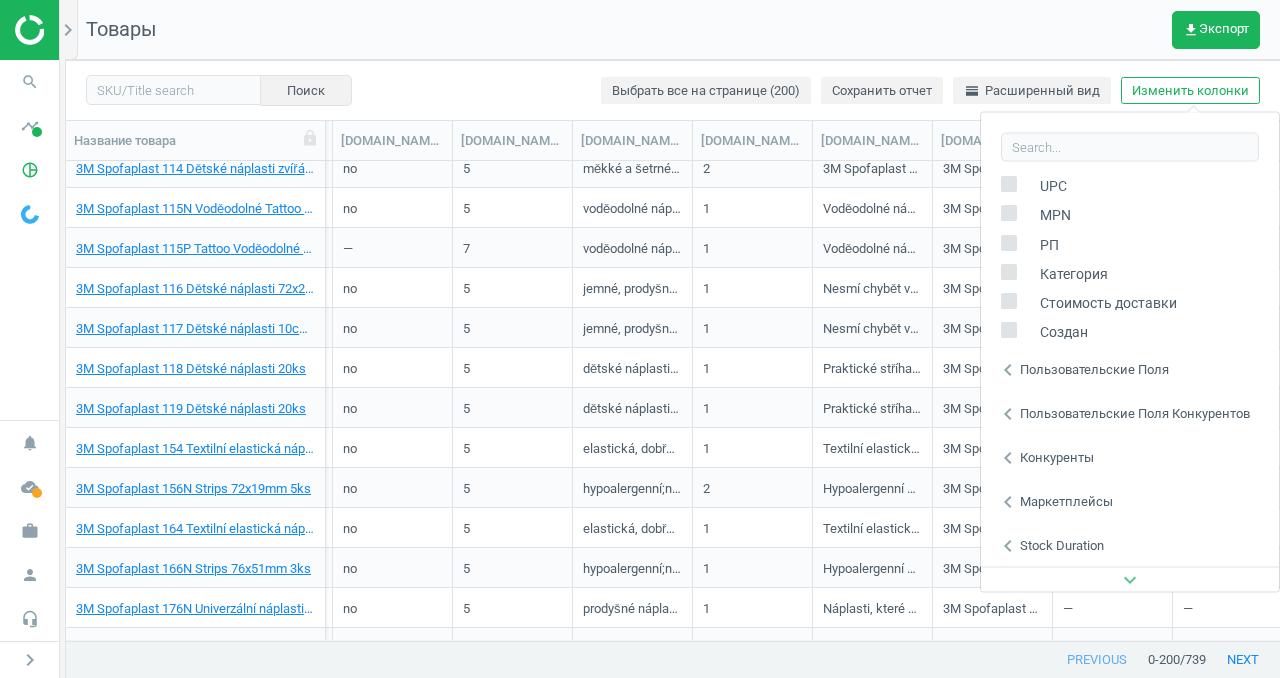 click on "Stock duration" at bounding box center (1062, 545) 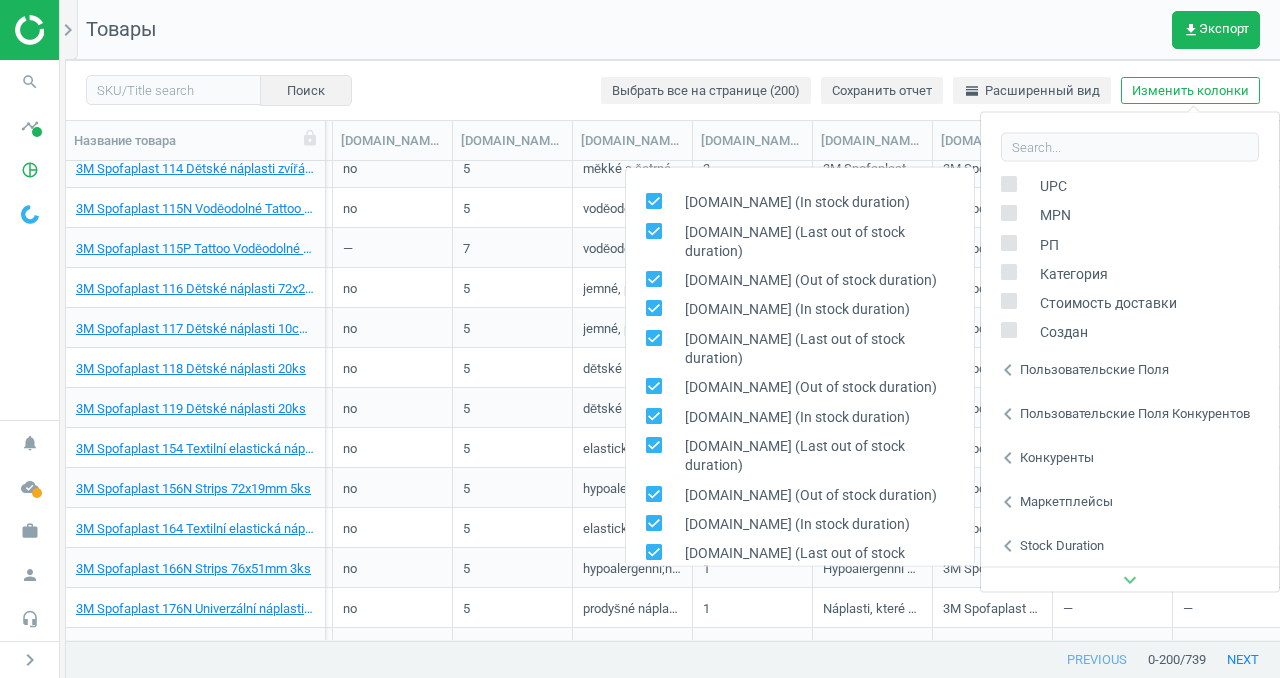 scroll, scrollTop: 120, scrollLeft: 0, axis: vertical 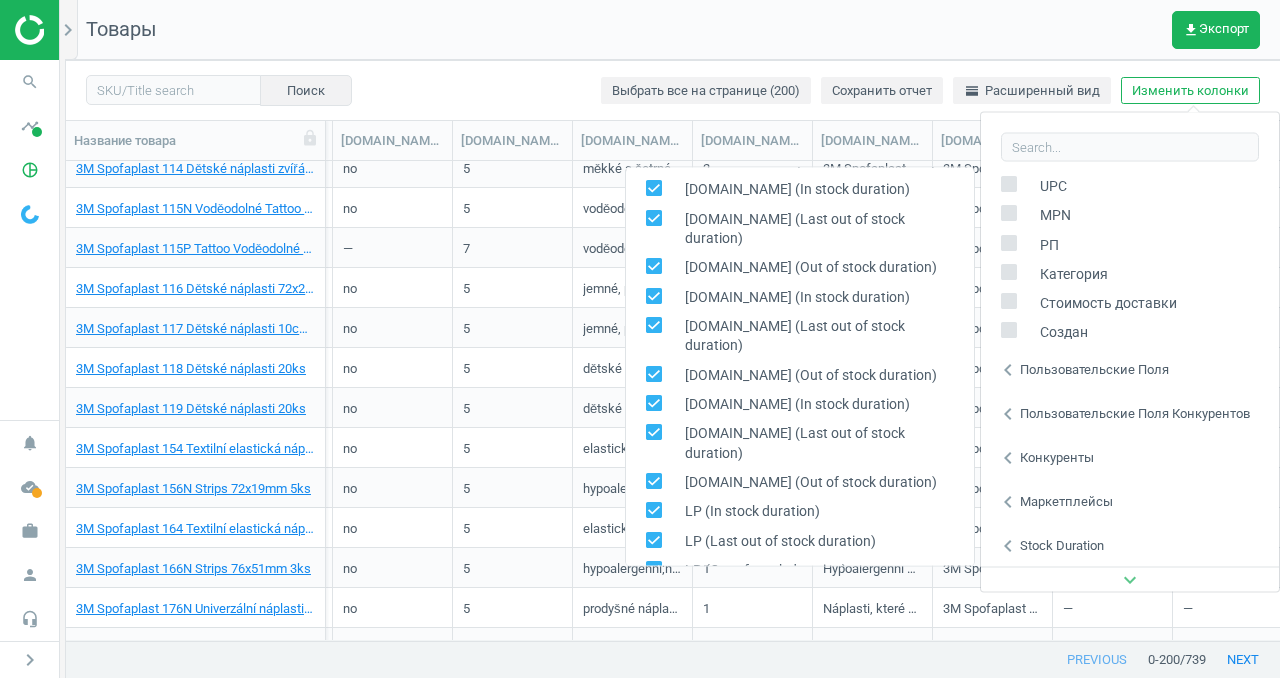 click at bounding box center (660, 569) 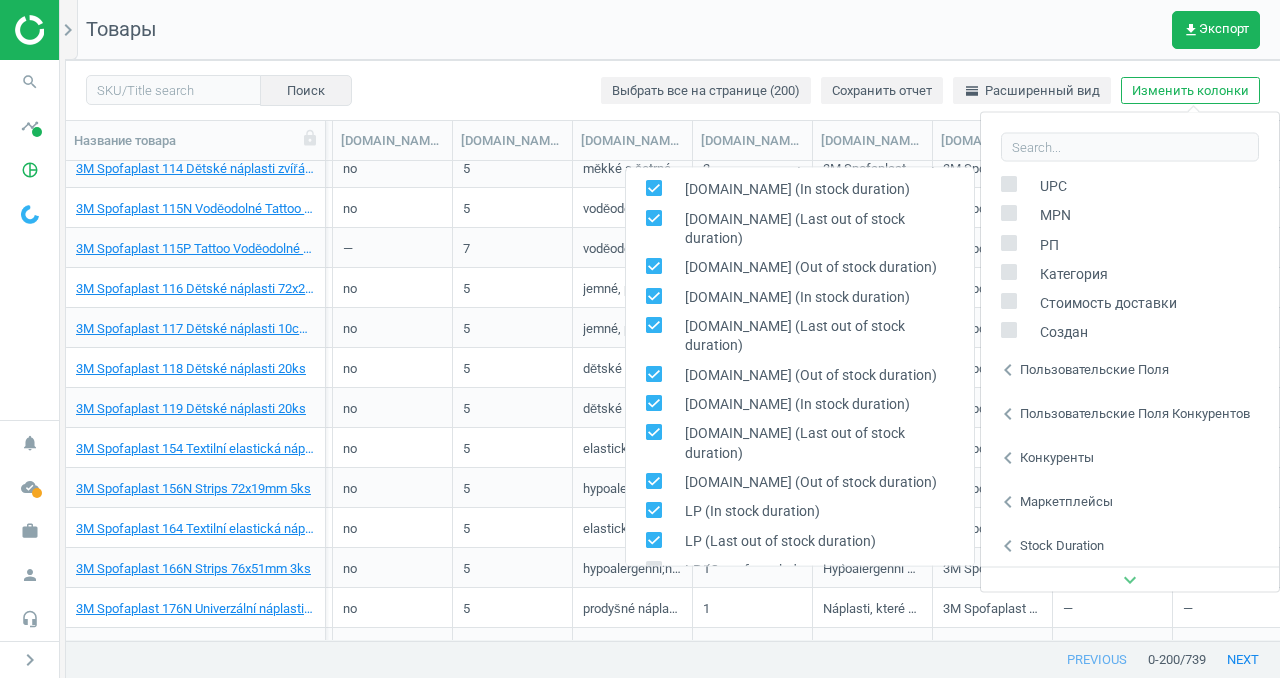 click at bounding box center [653, 539] 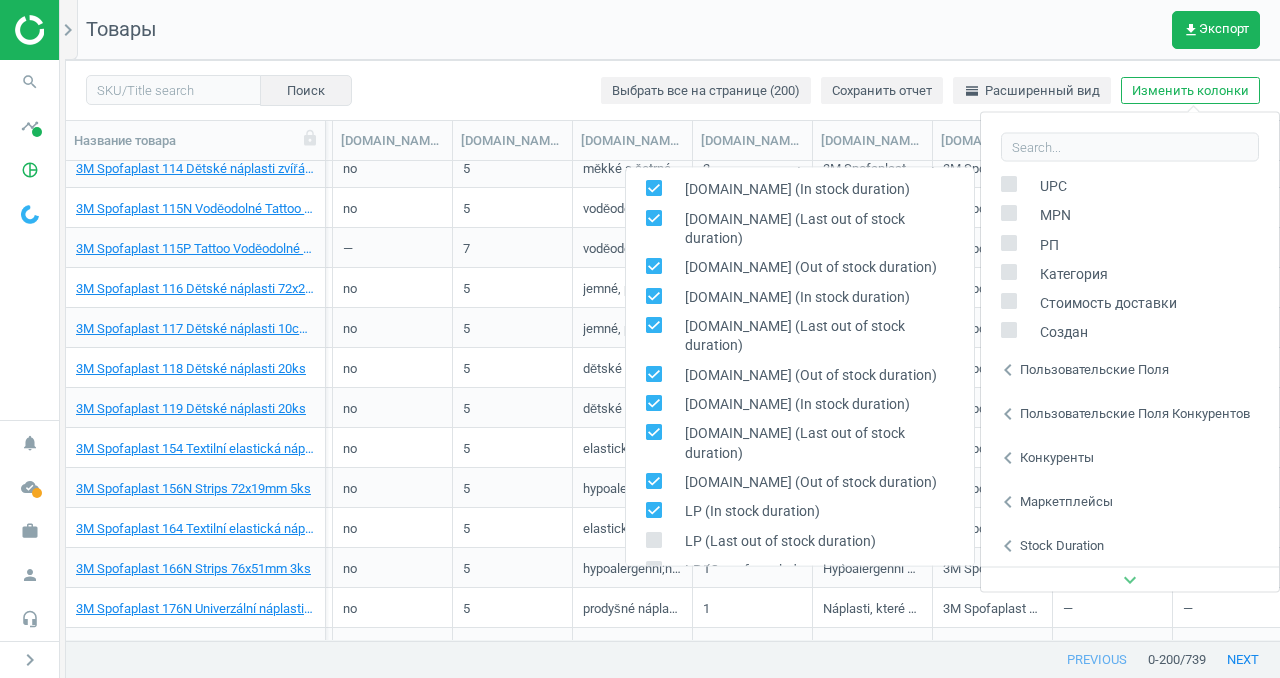 click at bounding box center (653, 509) 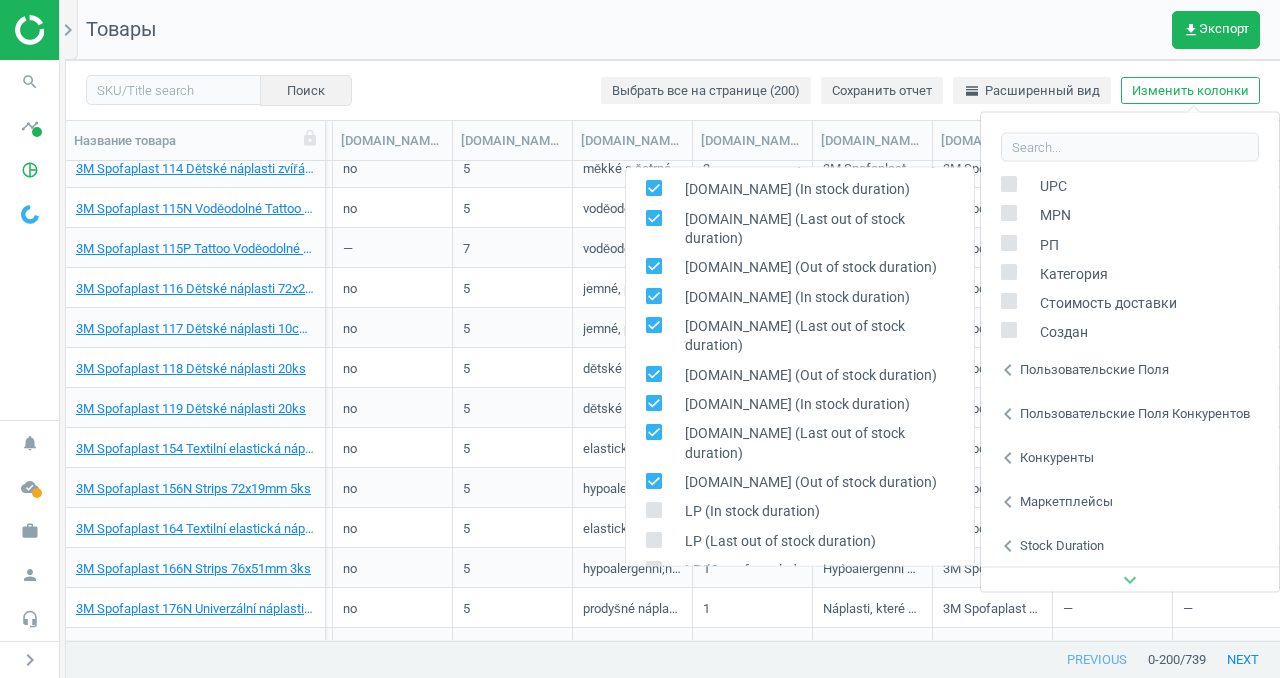 click at bounding box center [653, 480] 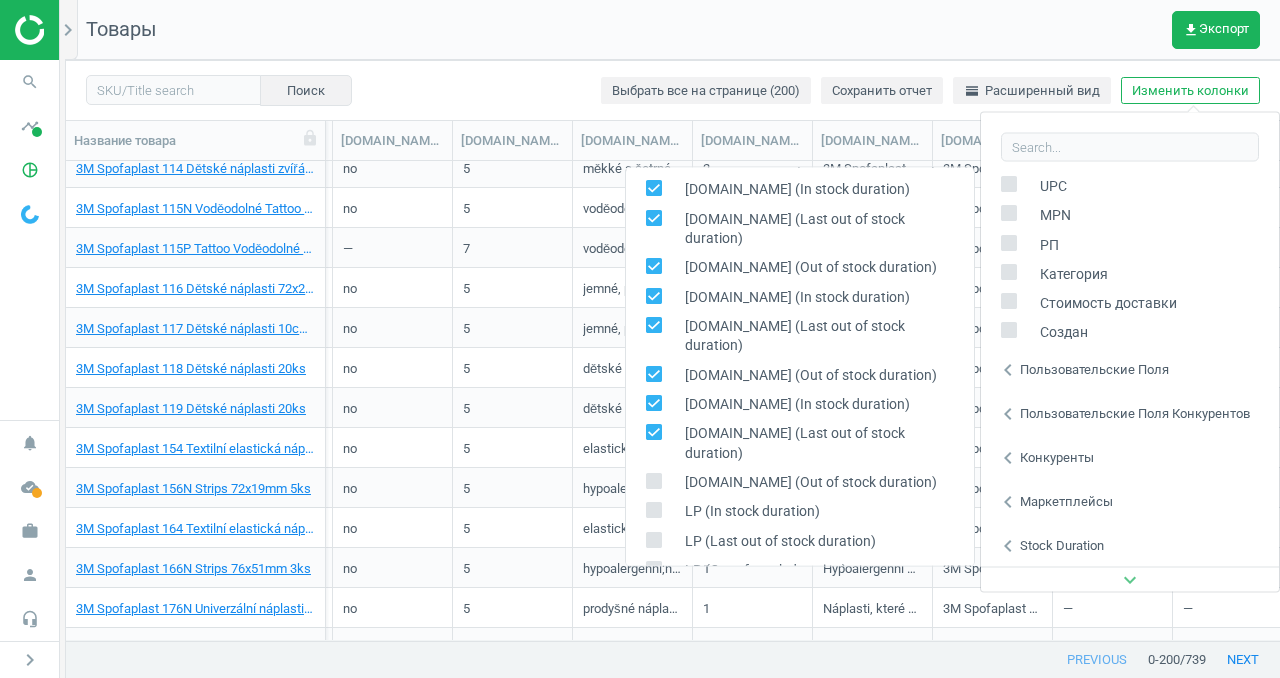 click at bounding box center (653, 431) 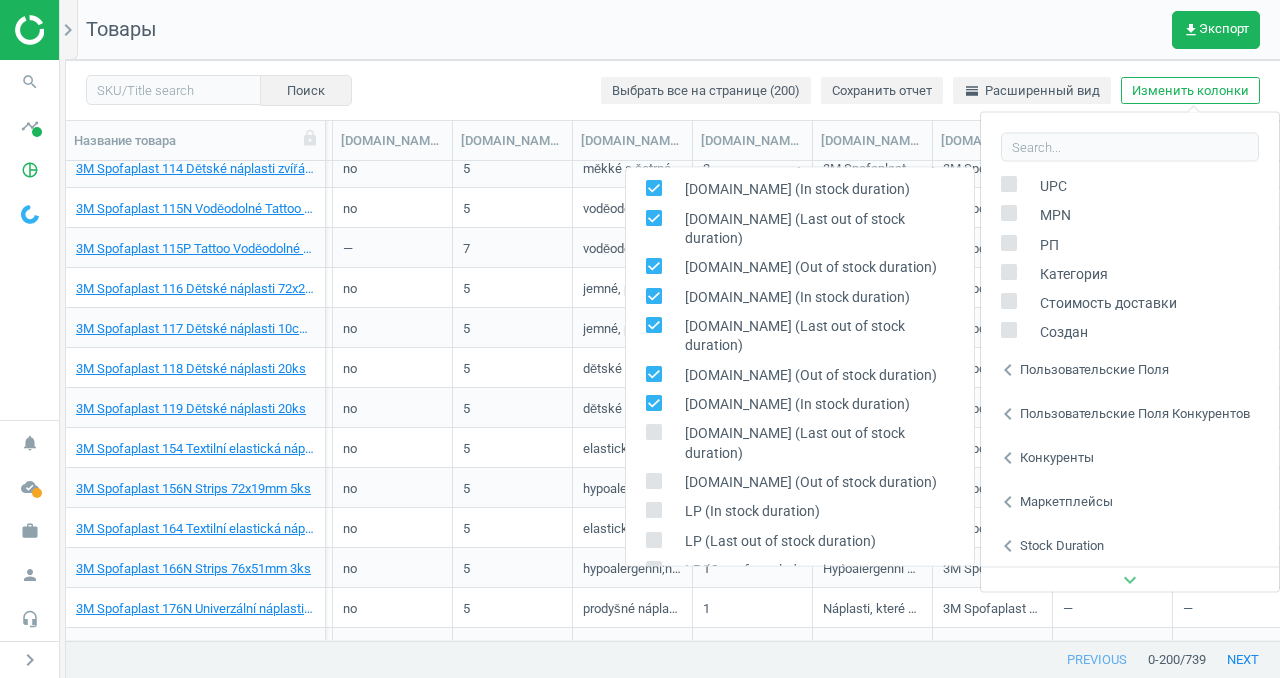 click at bounding box center (653, 402) 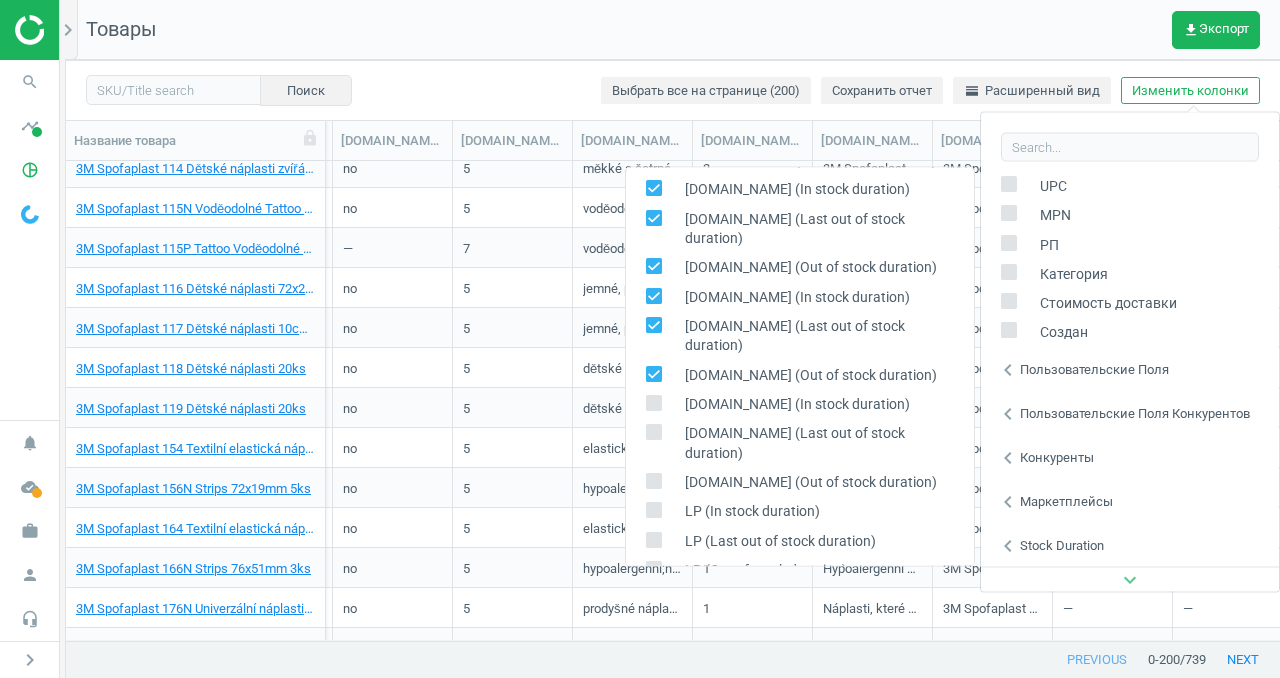 click at bounding box center (653, 373) 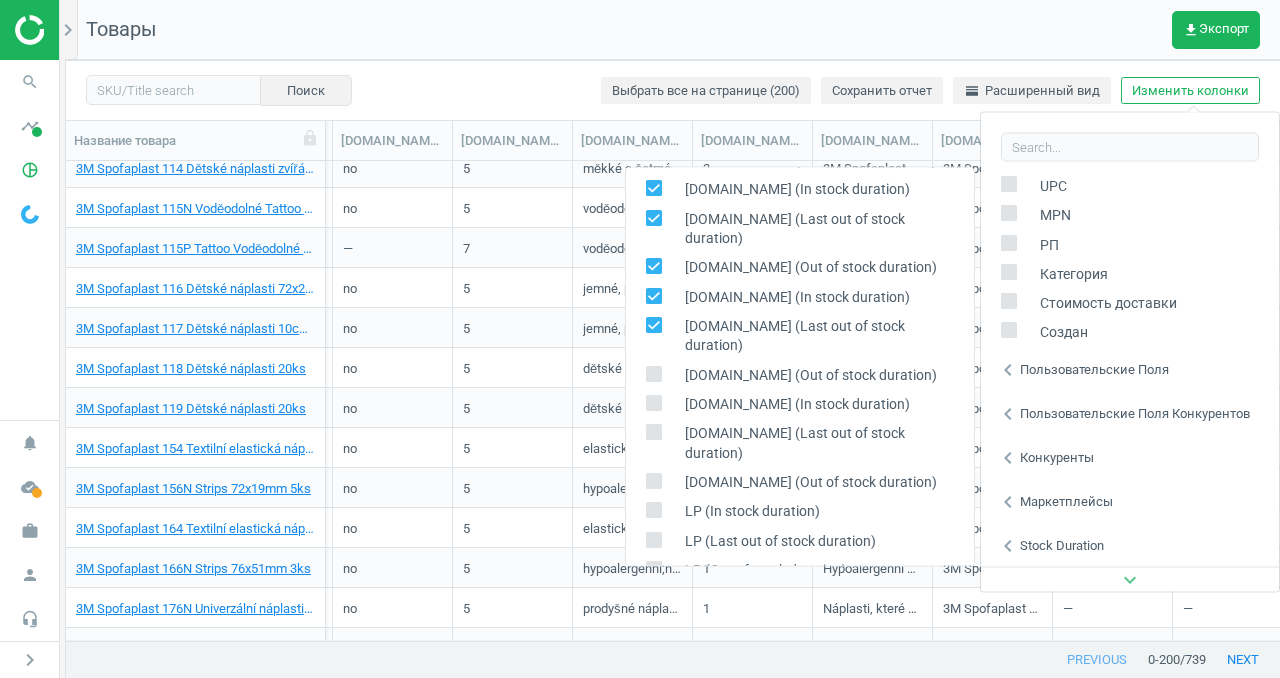 click at bounding box center (653, 324) 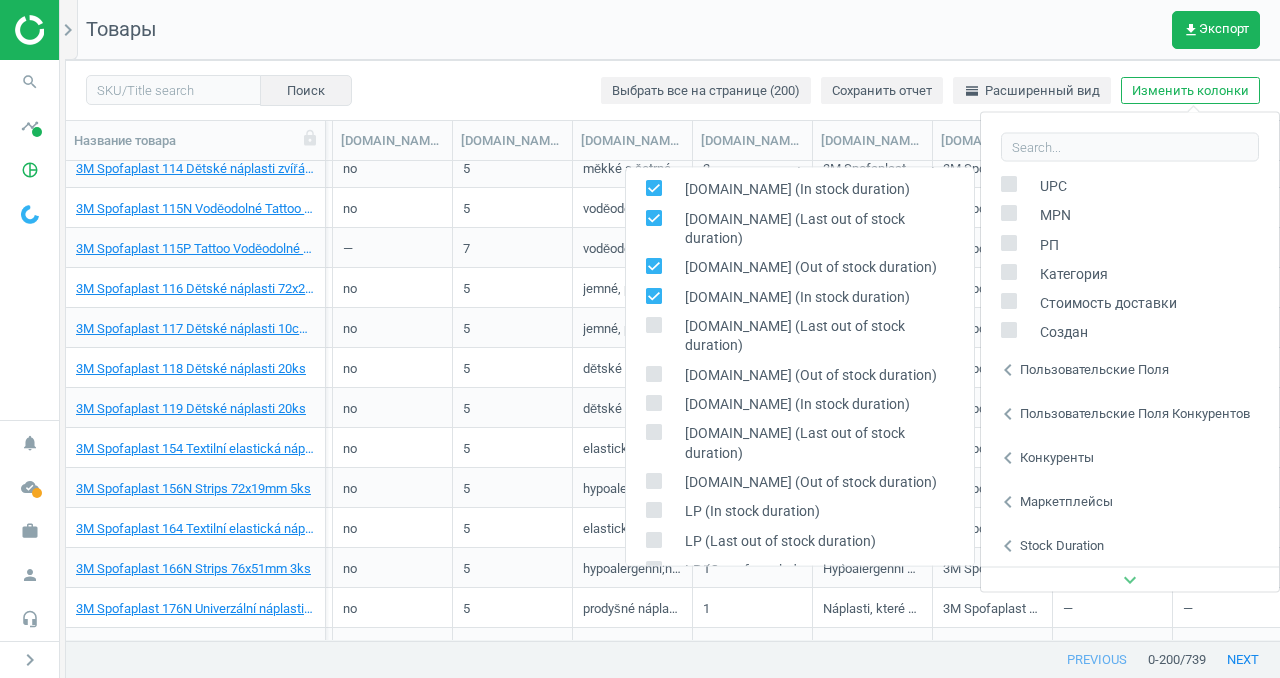 click on "drmax.cz (In stock duration)" at bounding box center (800, 296) 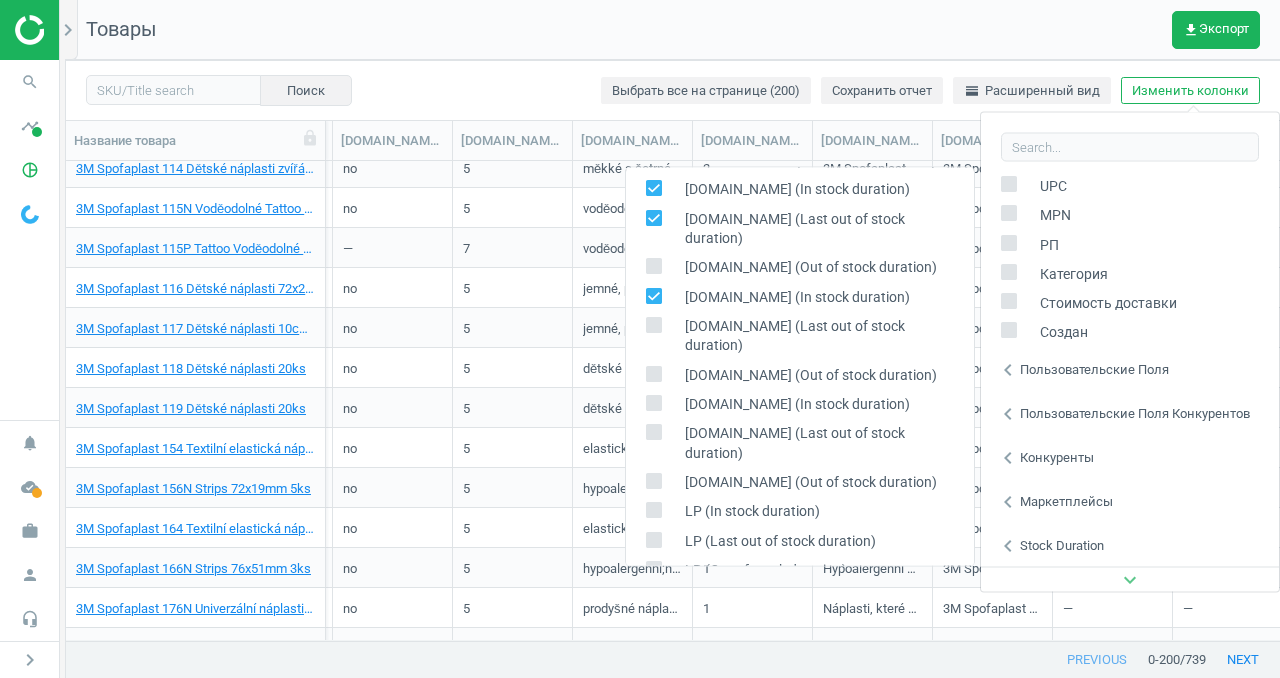 click at bounding box center [653, 295] 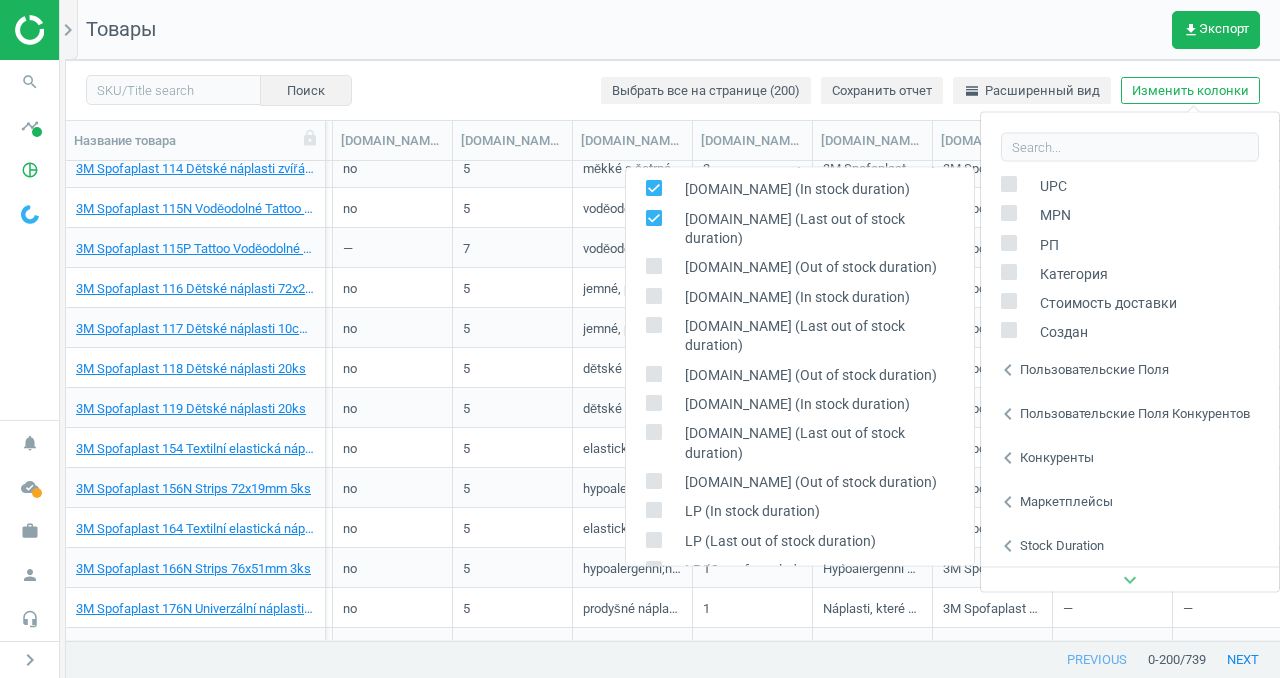 click at bounding box center (653, 217) 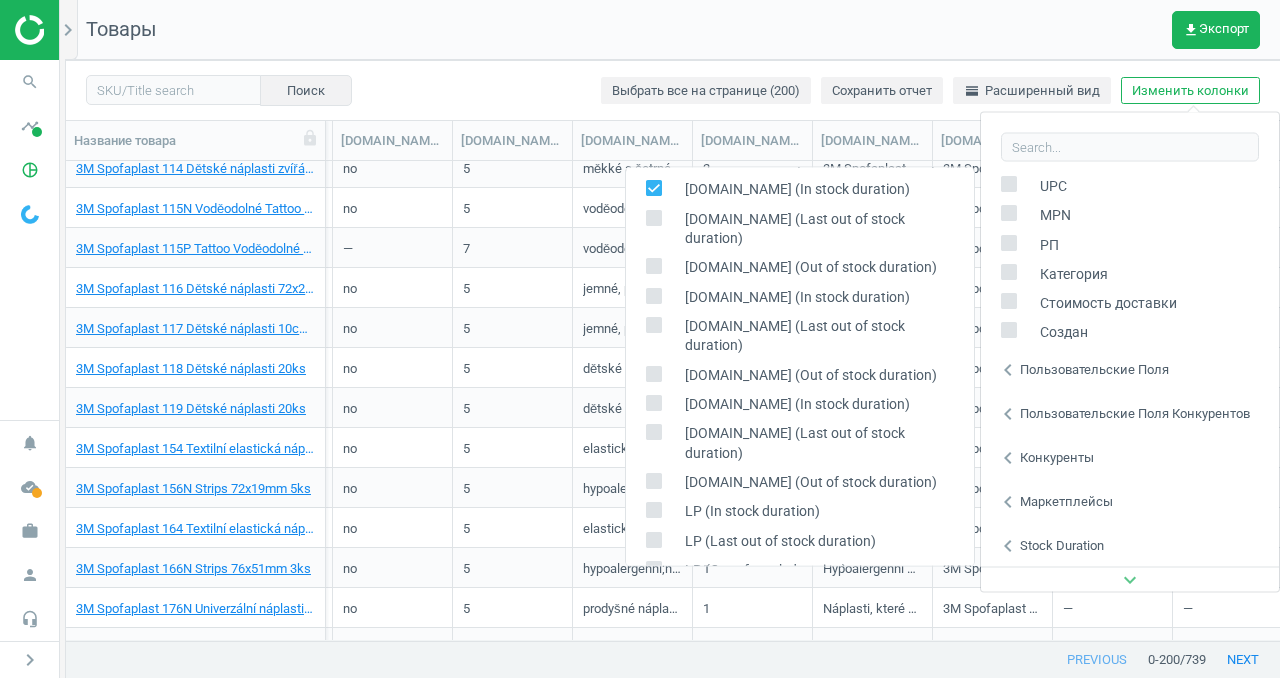 scroll, scrollTop: 0, scrollLeft: 0, axis: both 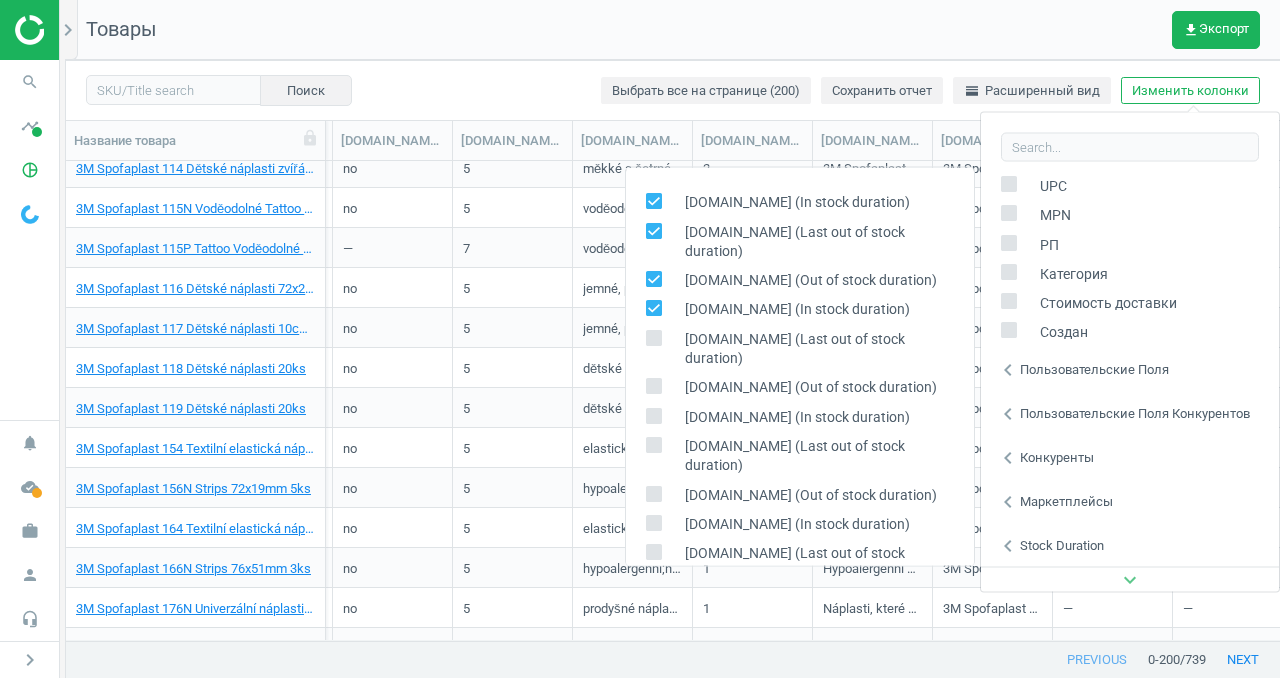 click at bounding box center [653, 307] 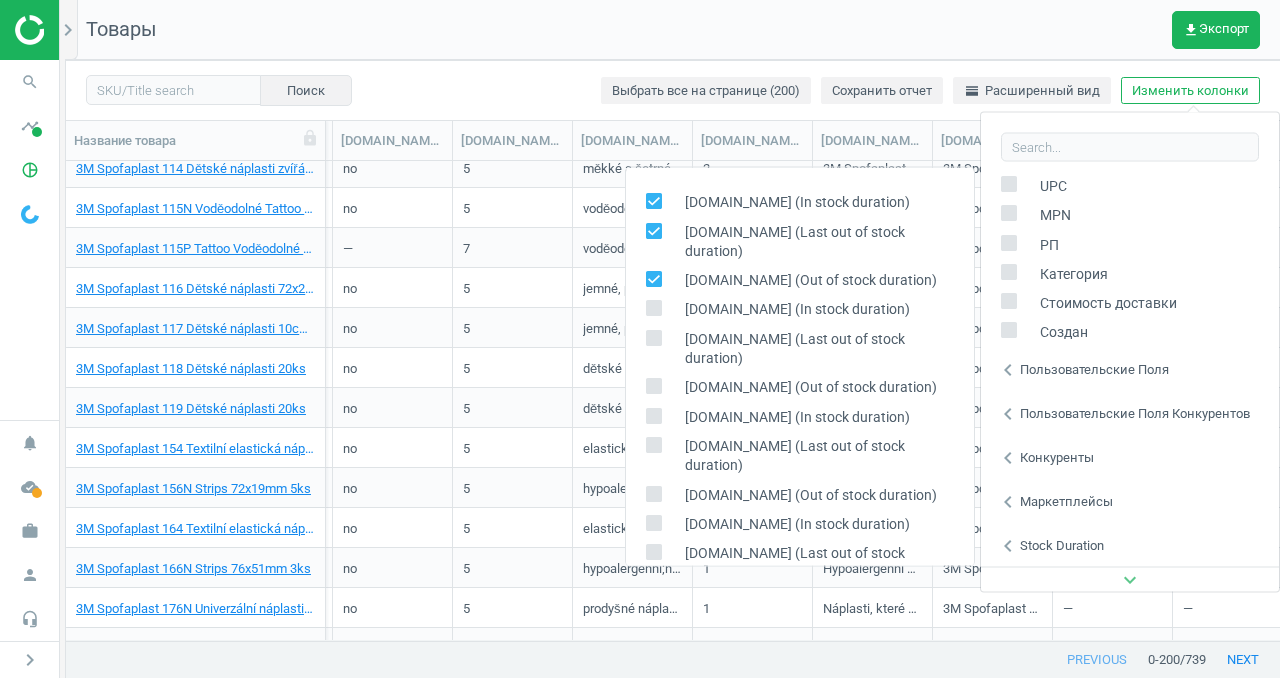 click 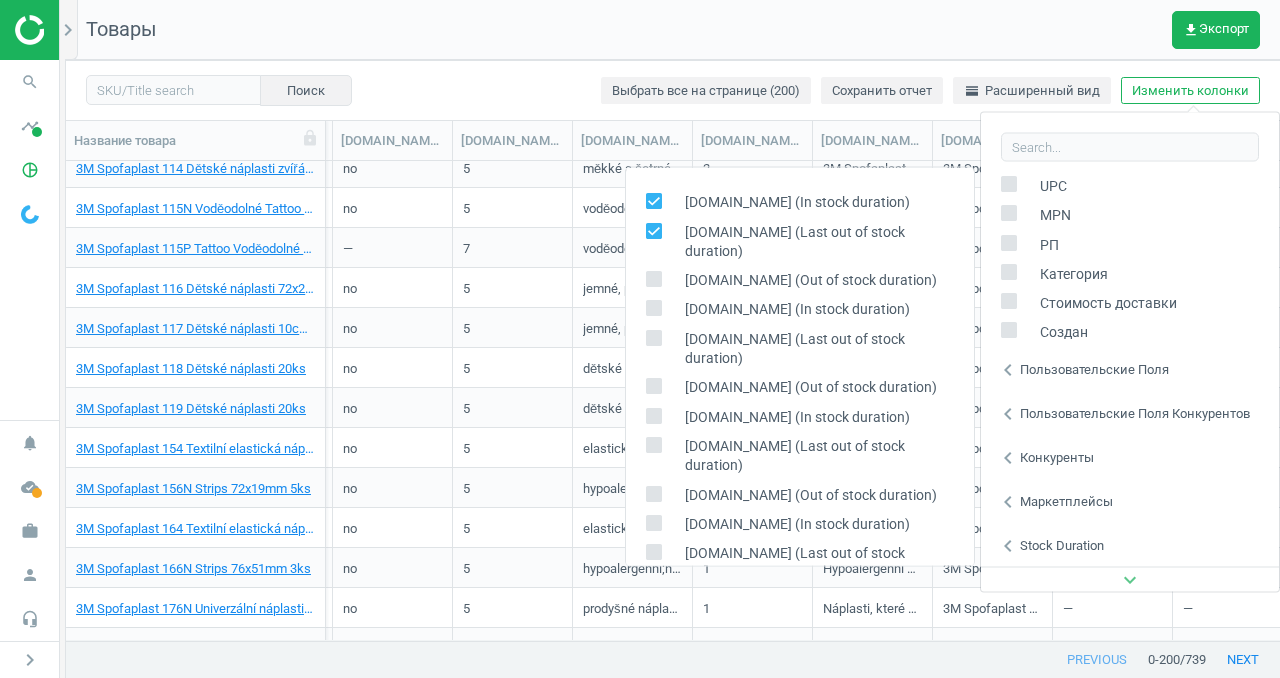 click at bounding box center (653, 230) 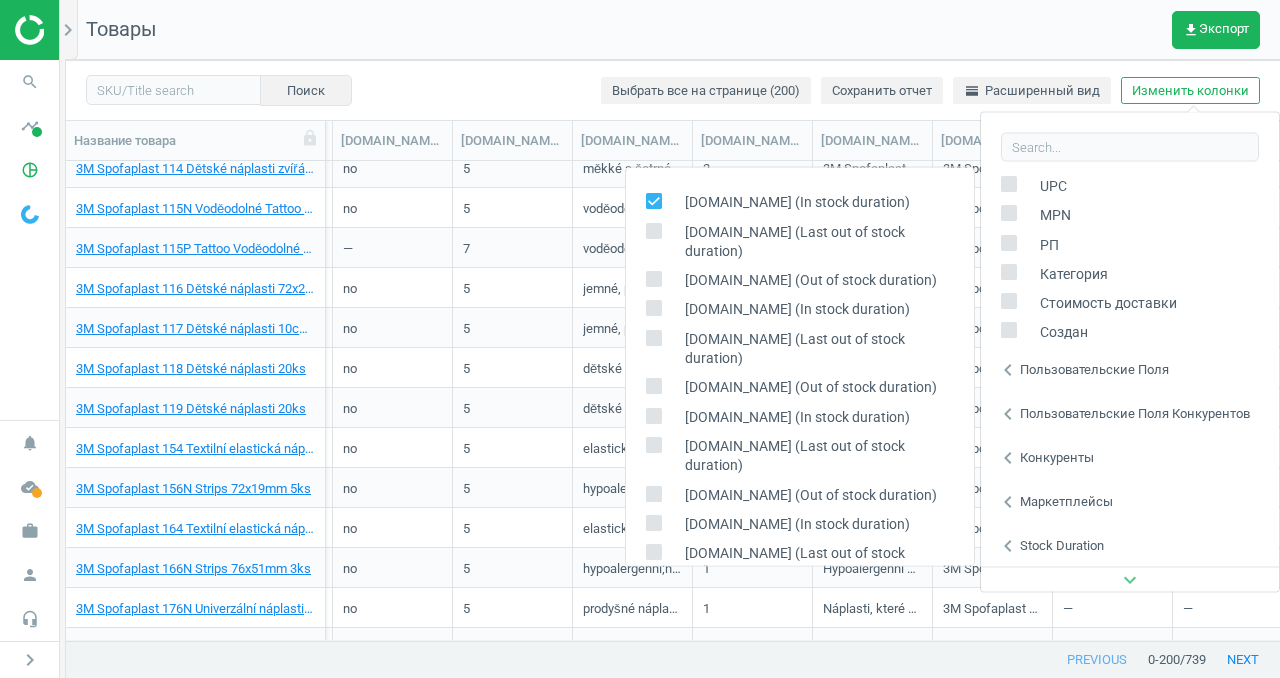 click at bounding box center [653, 200] 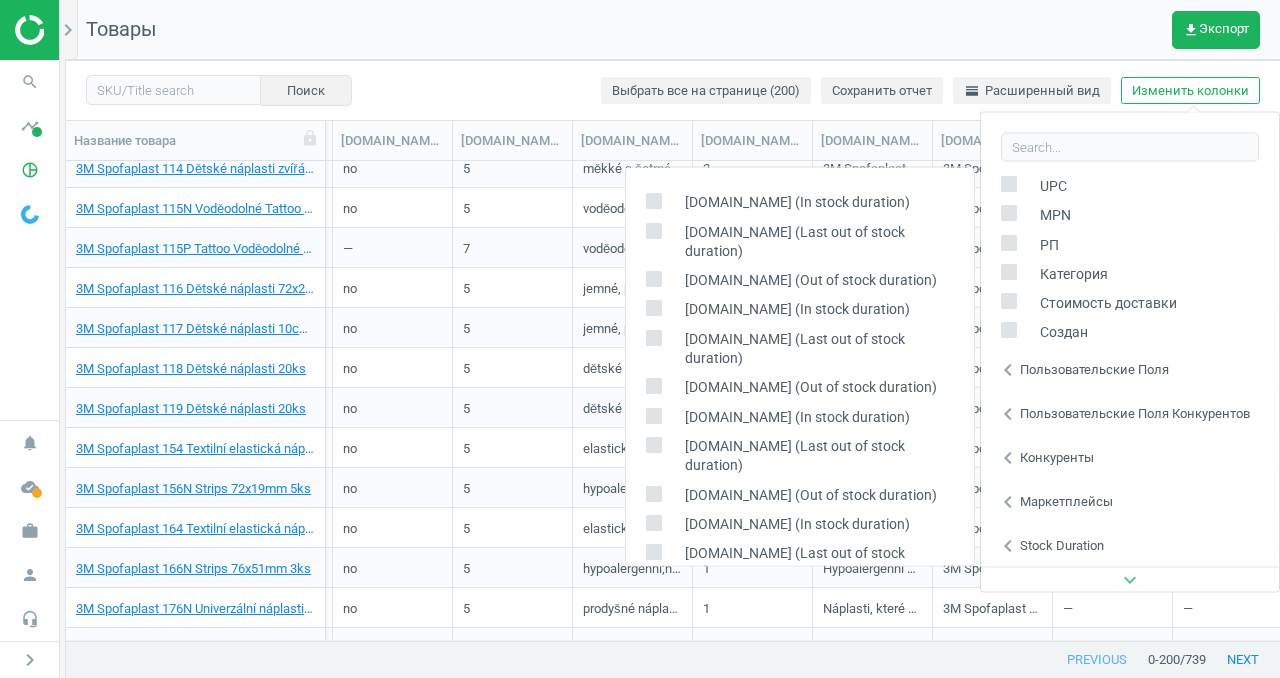 click on "Маркетплейсы" at bounding box center [1066, 501] 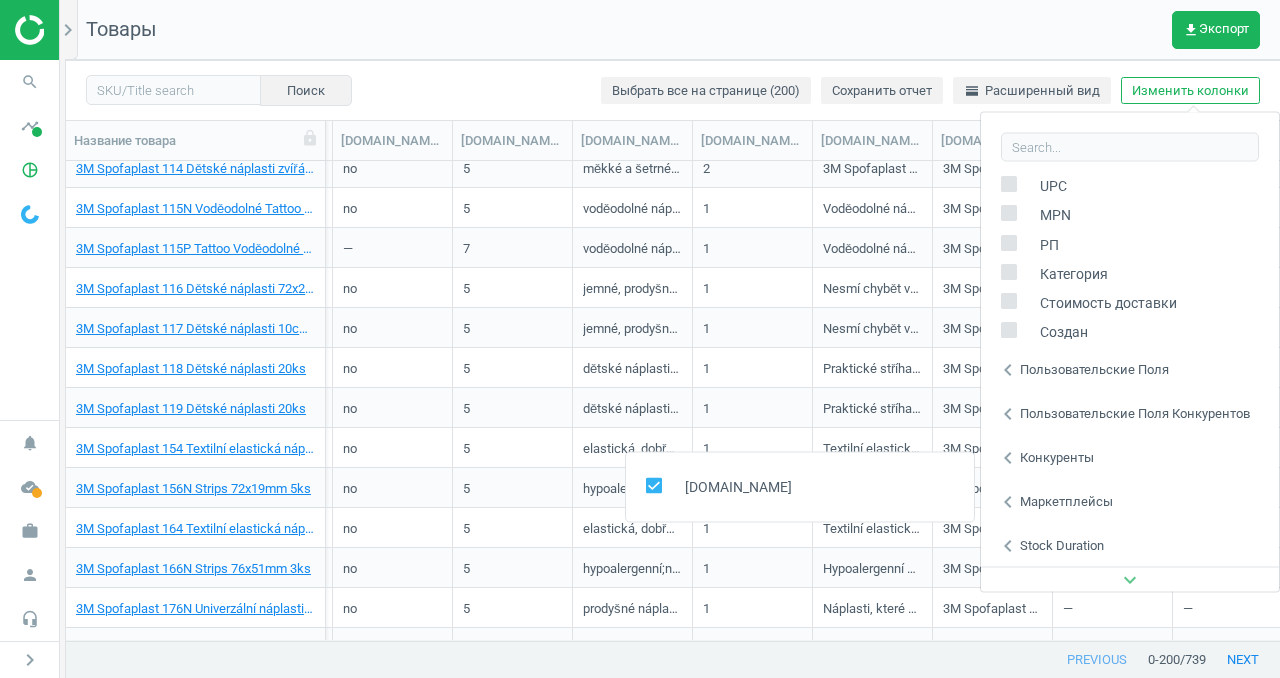 click on "Маркетплейсы" at bounding box center (1066, 501) 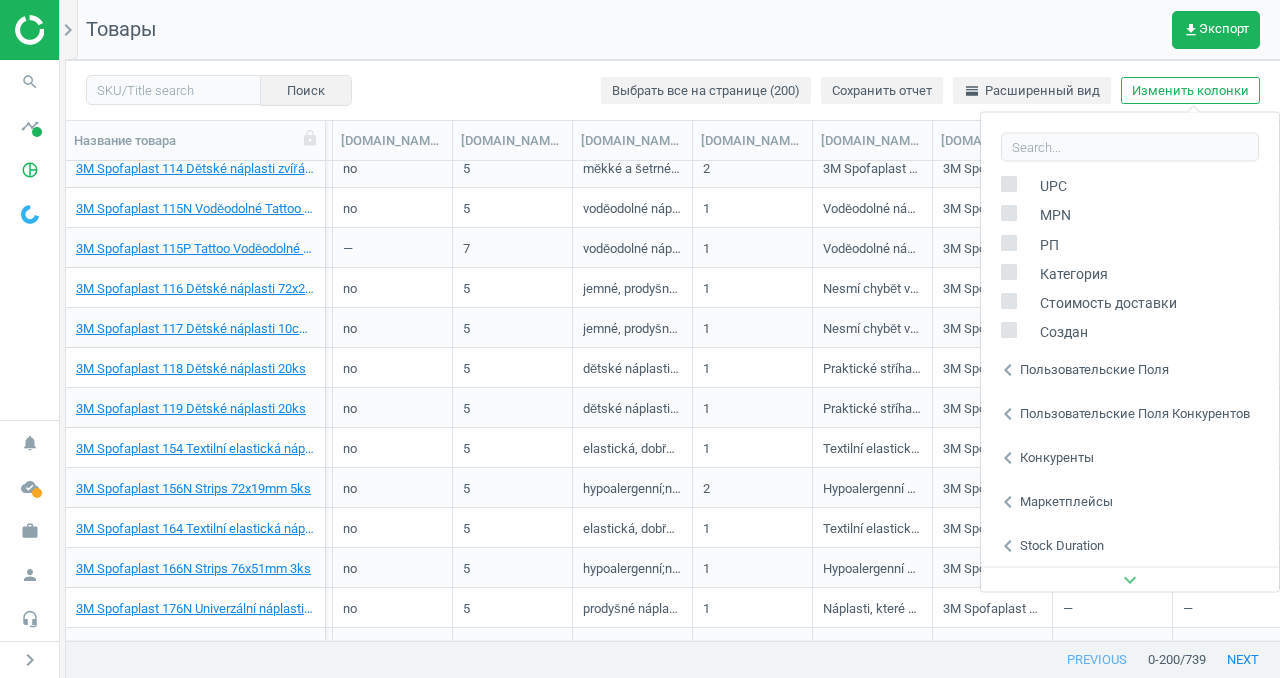 click on "Конкуренты" at bounding box center [1057, 457] 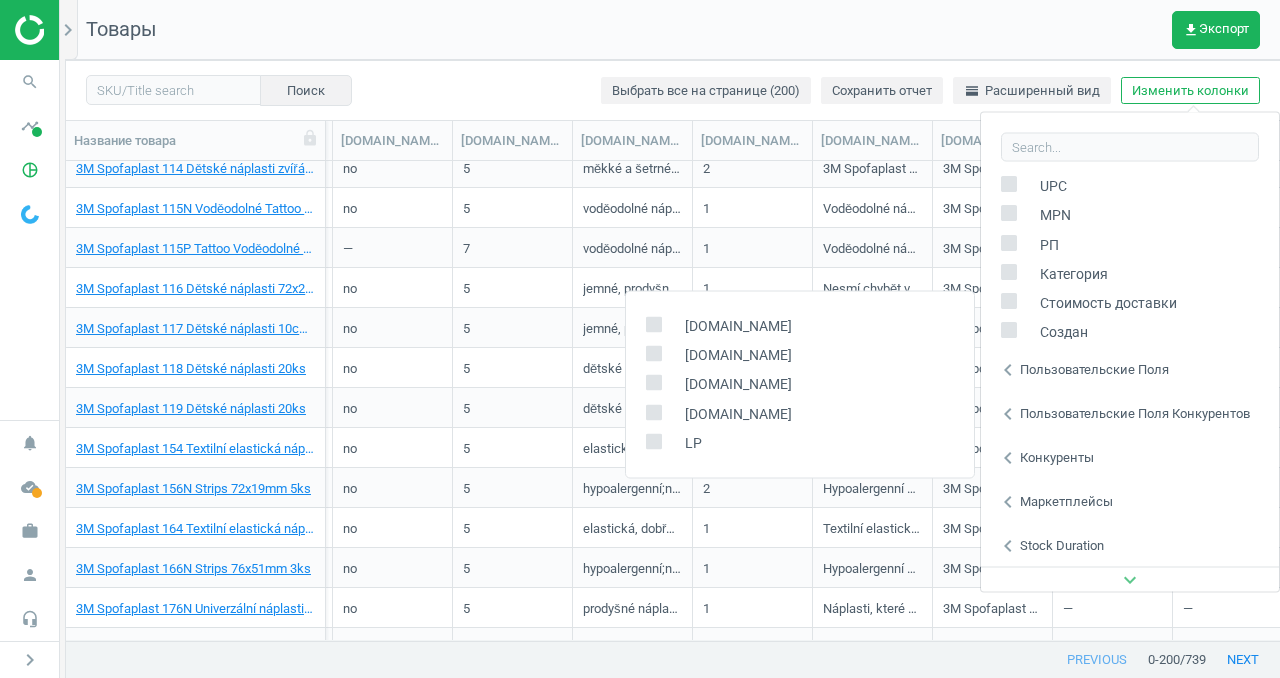 click on "Пользовательские поля конкурентов" at bounding box center (1135, 413) 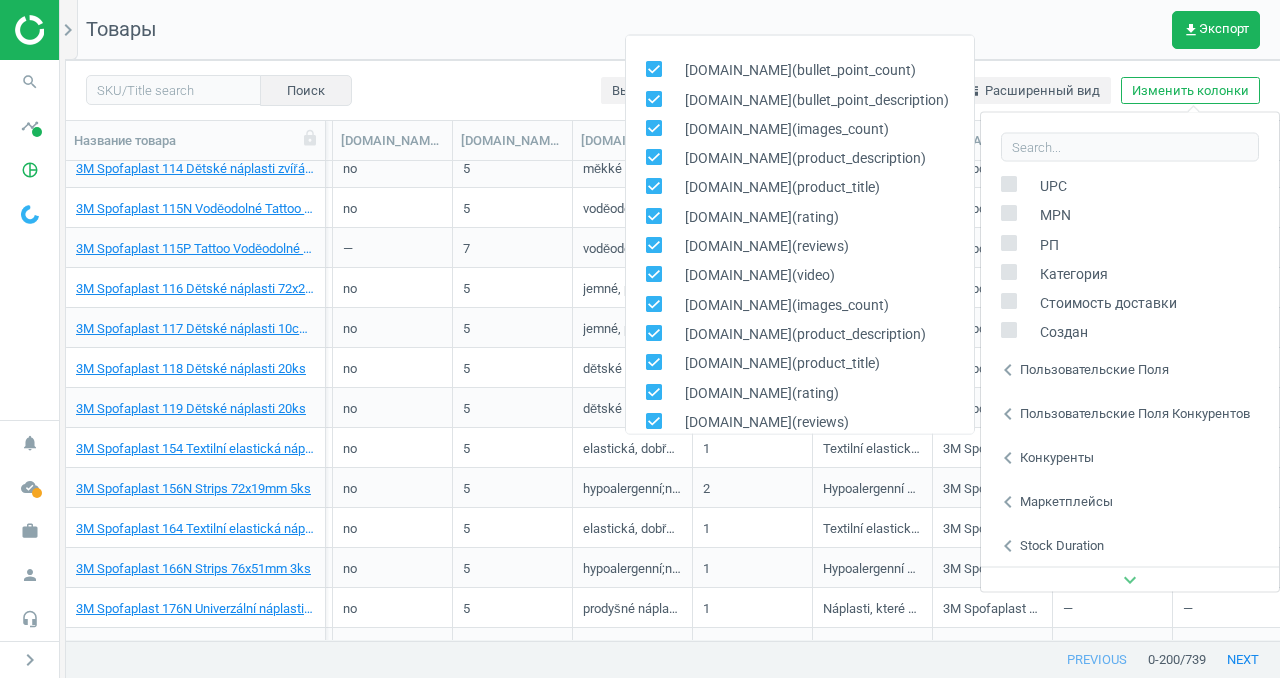 scroll, scrollTop: 521, scrollLeft: 0, axis: vertical 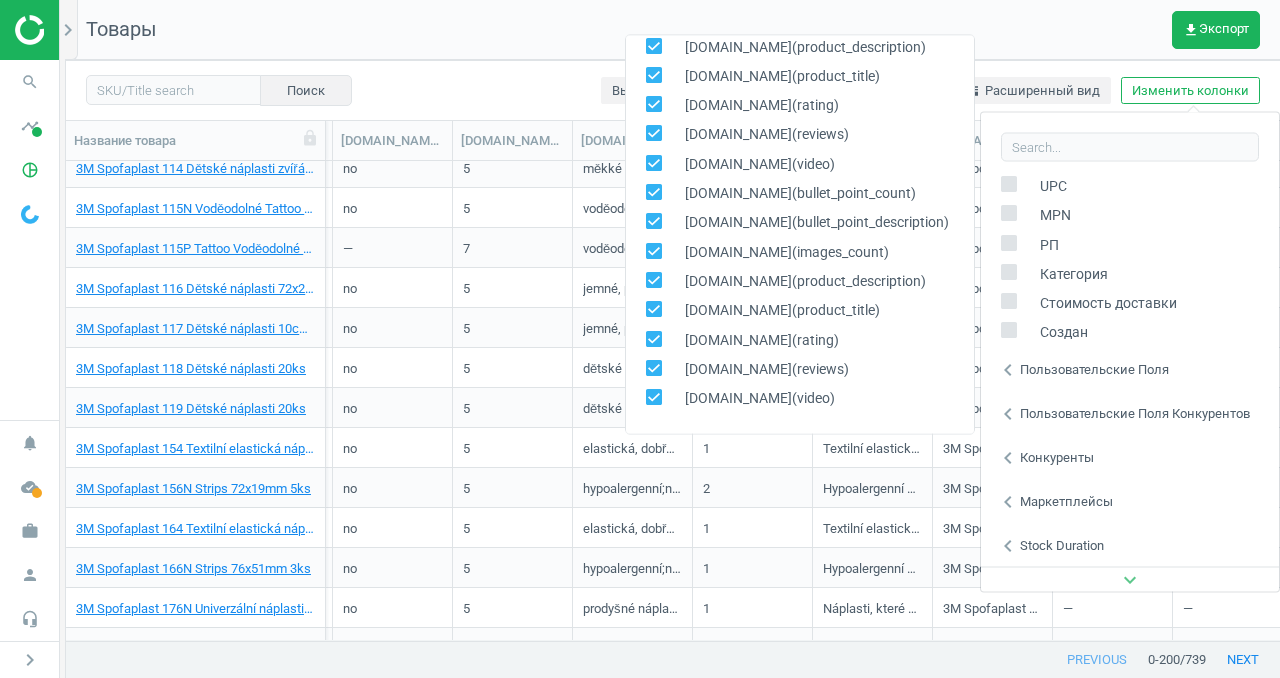 click on "benu.cz(video)" at bounding box center [800, 399] 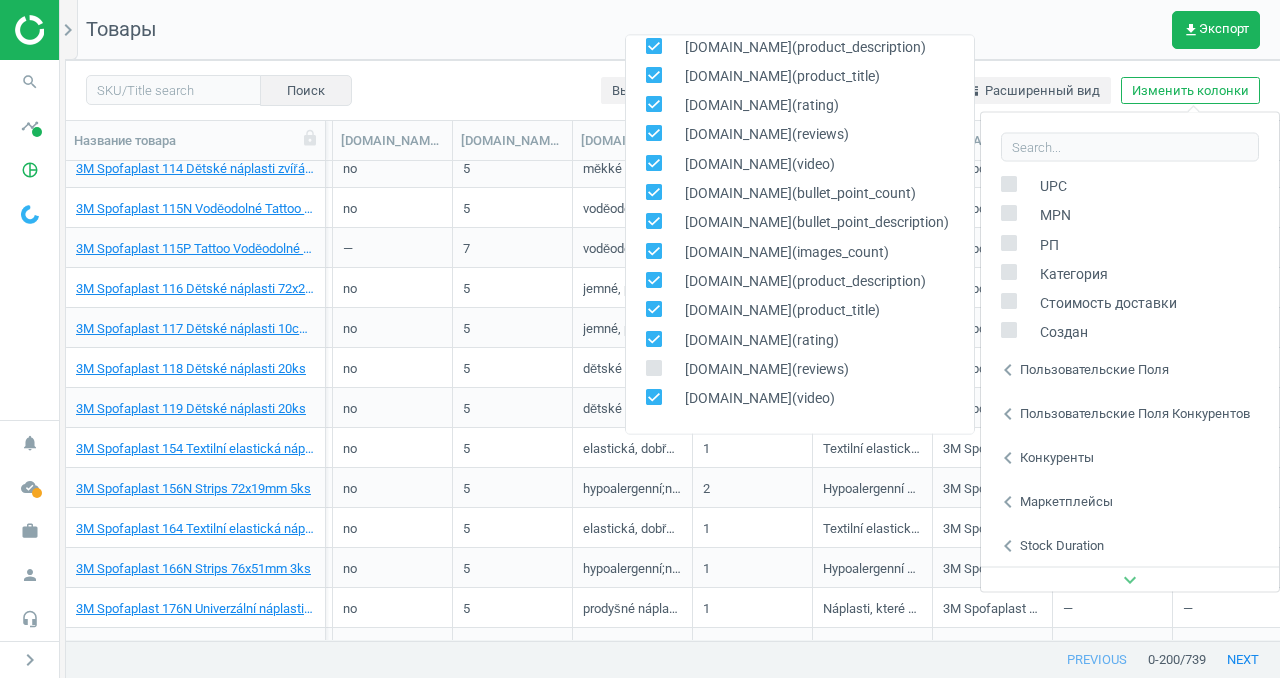 click at bounding box center [653, 397] 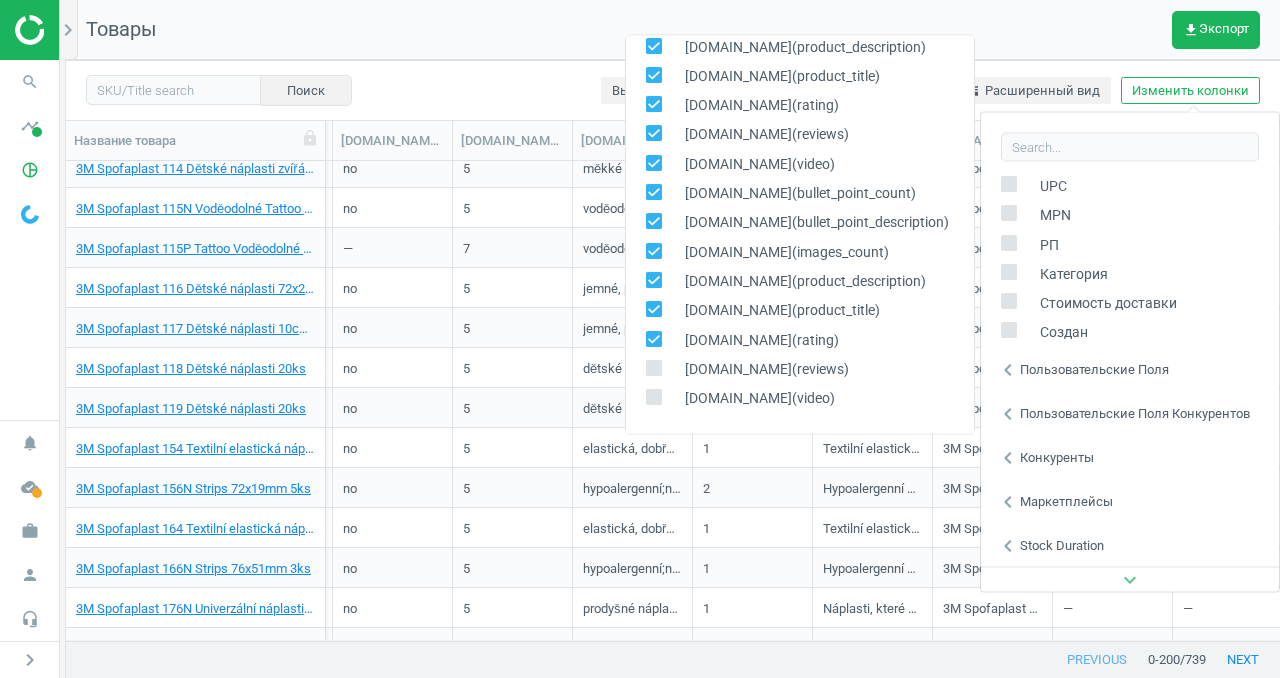click 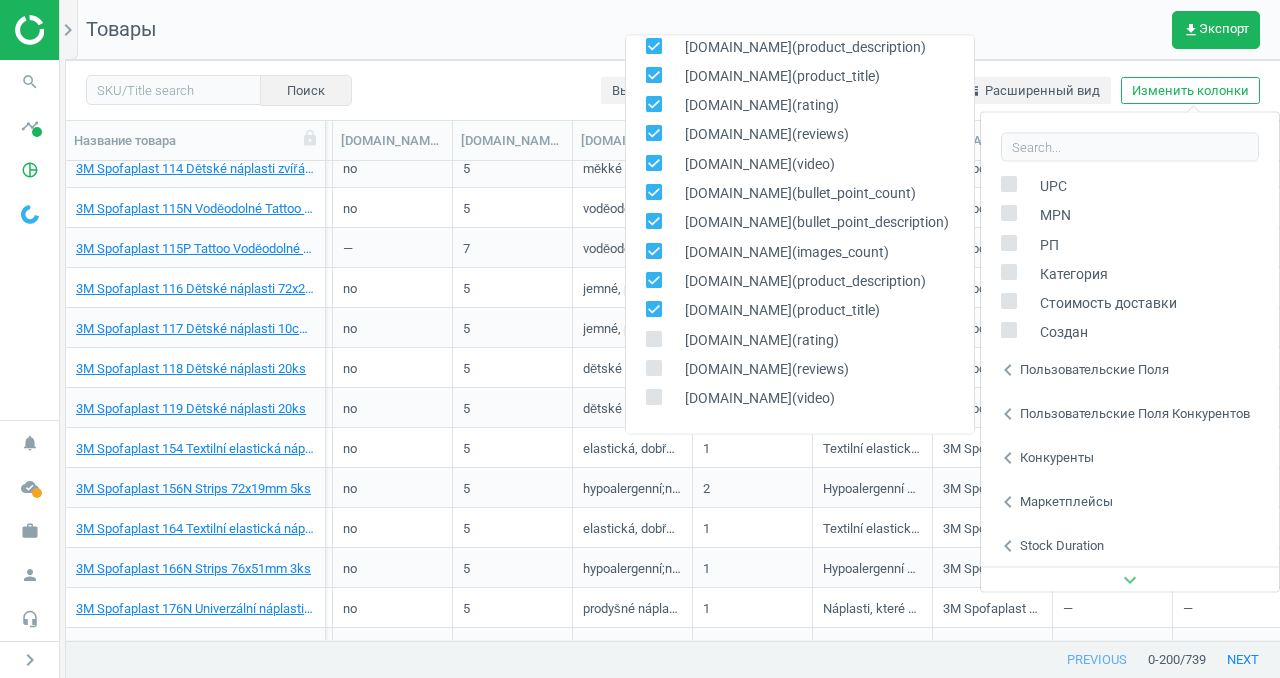 click at bounding box center [653, 309] 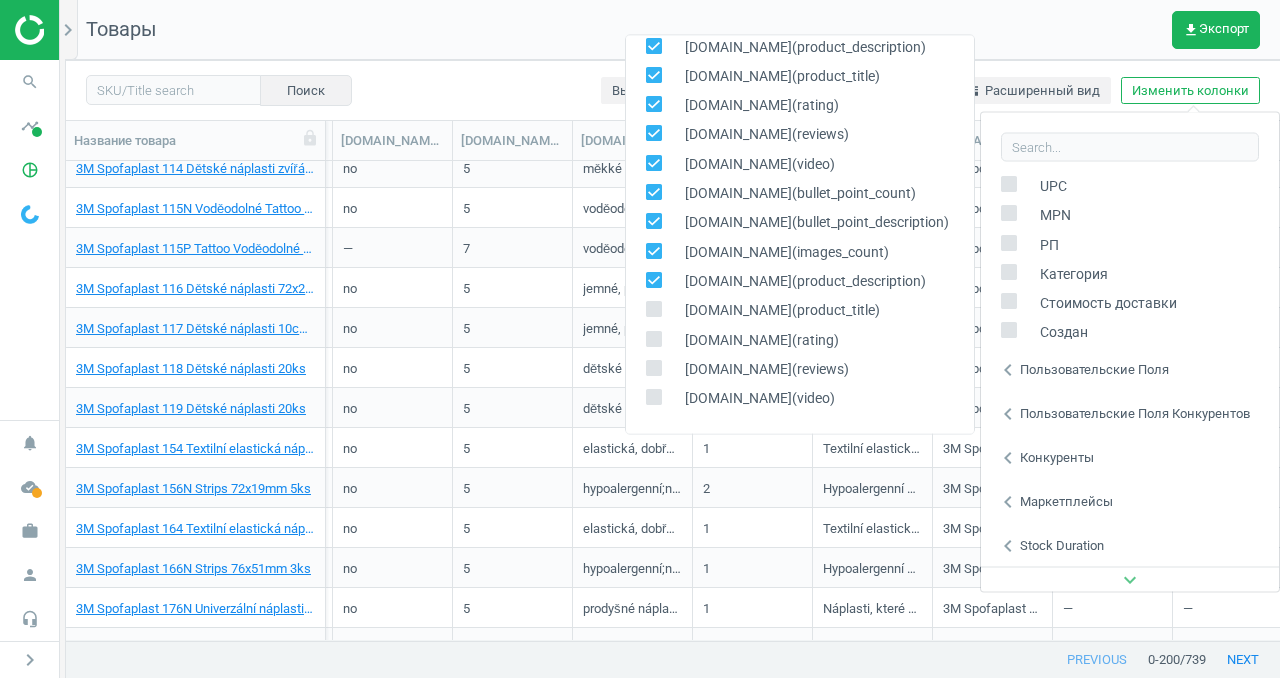 click at bounding box center (653, 280) 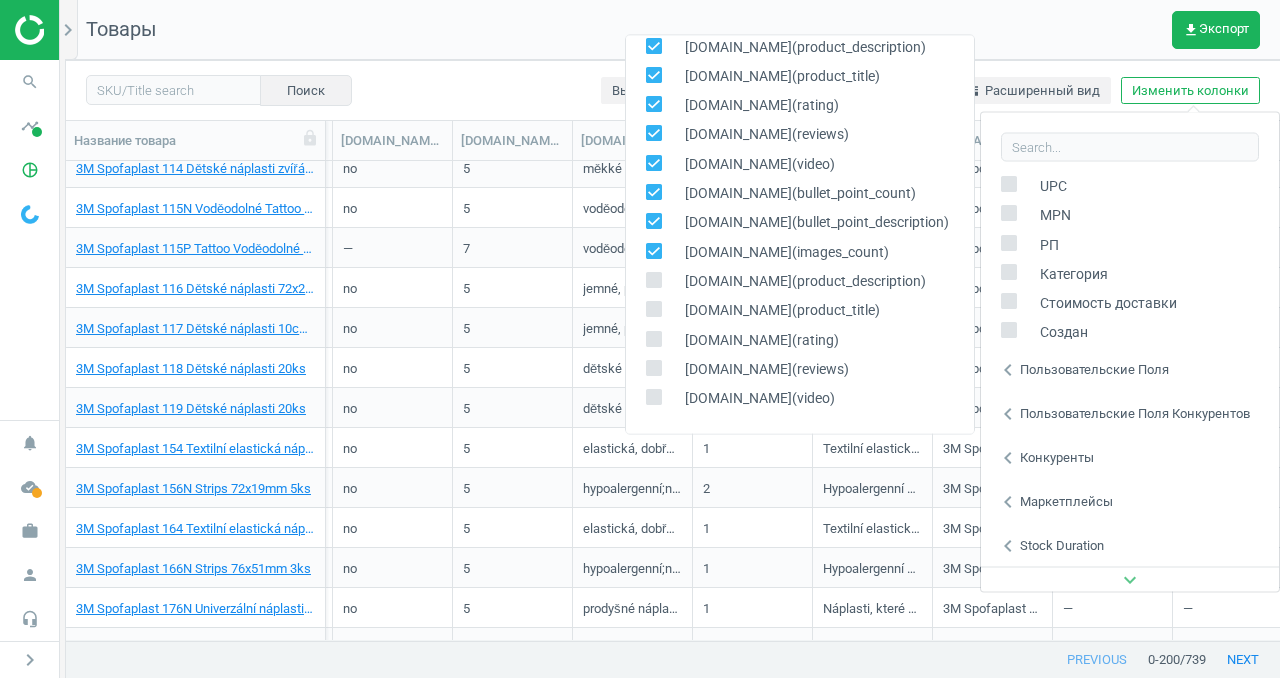 click at bounding box center (653, 251) 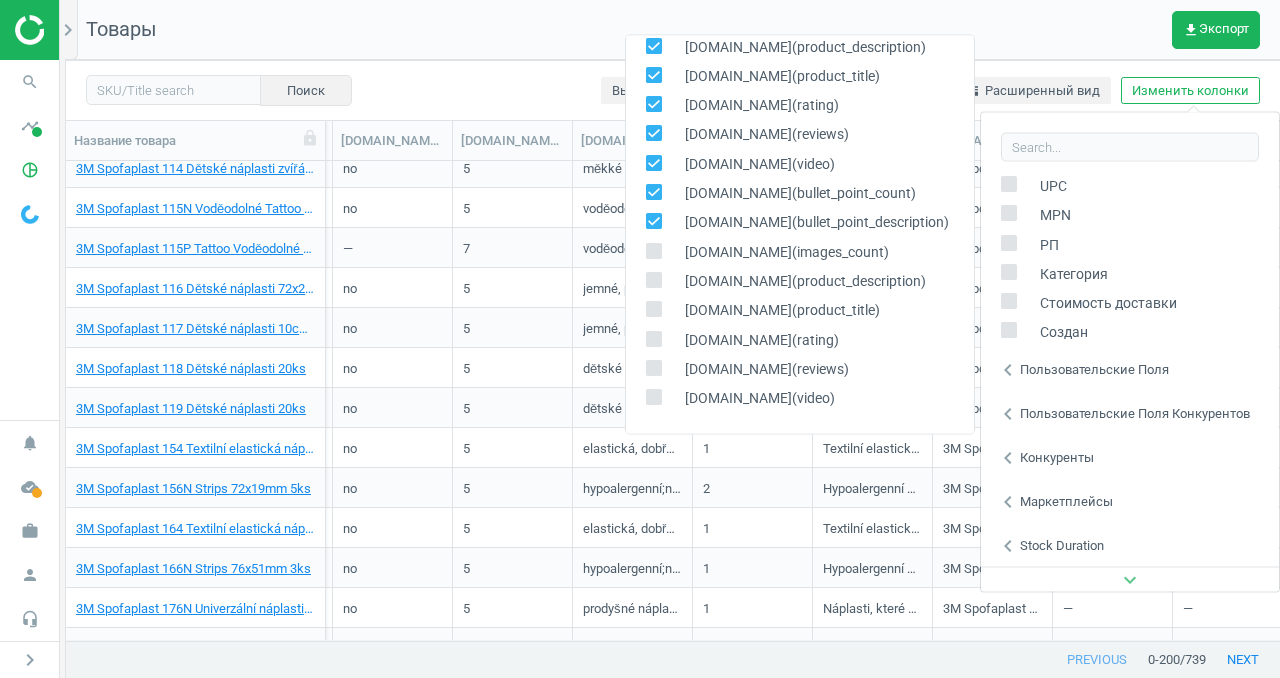 click at bounding box center [653, 221] 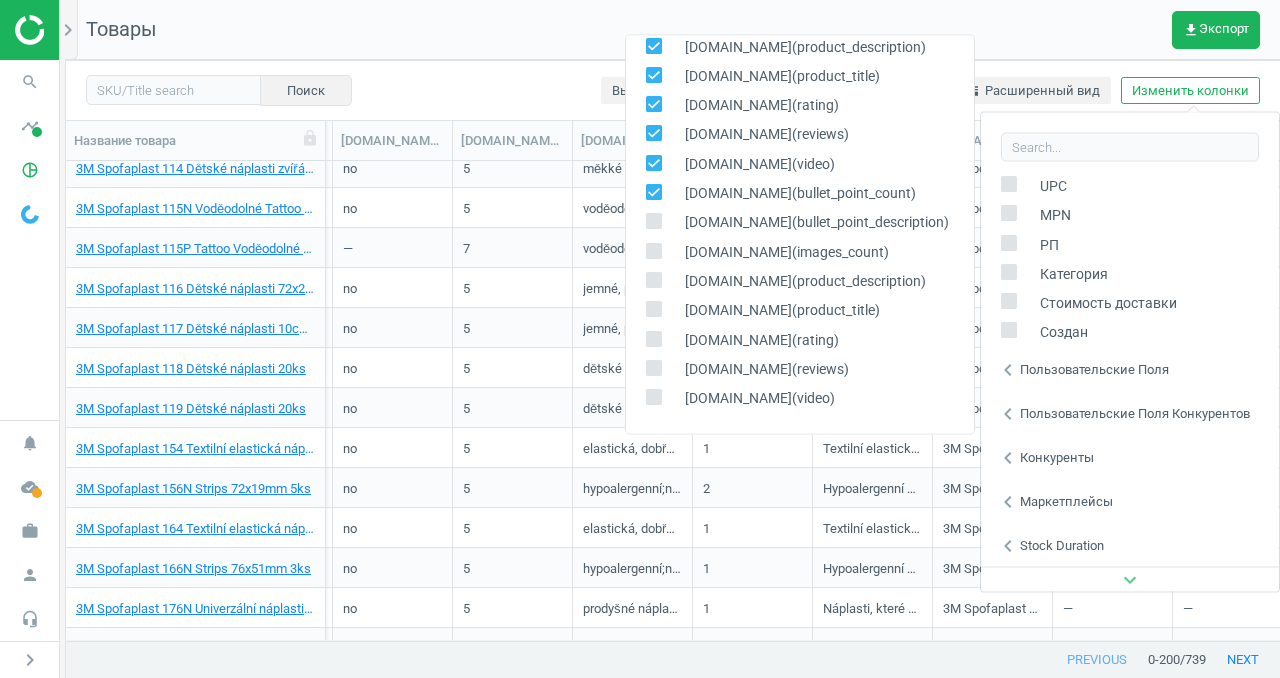 click at bounding box center [653, 192] 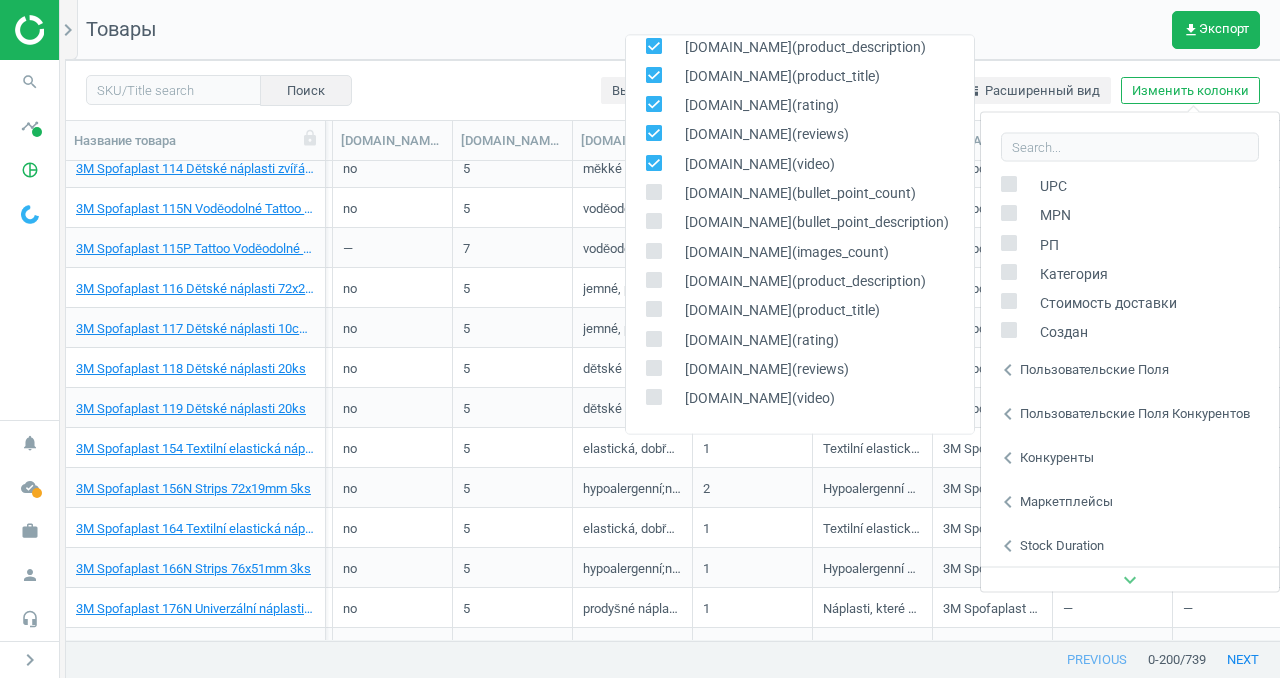 click at bounding box center [653, 163] 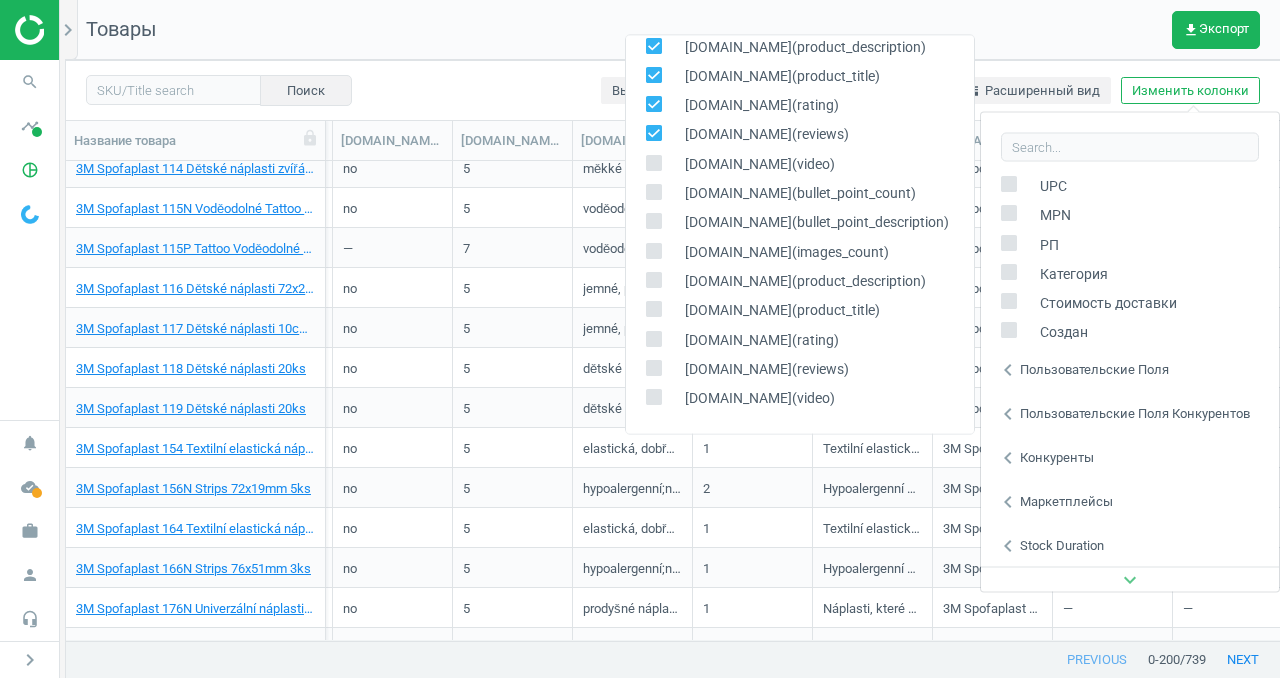 click 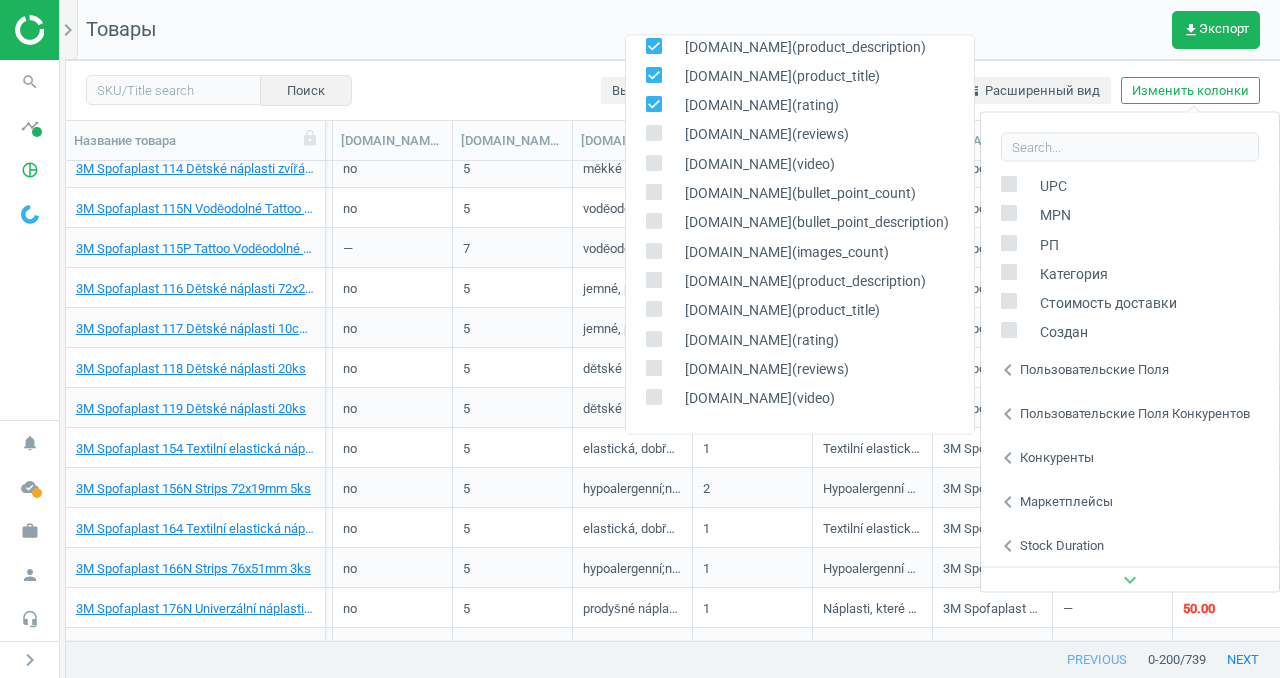 click 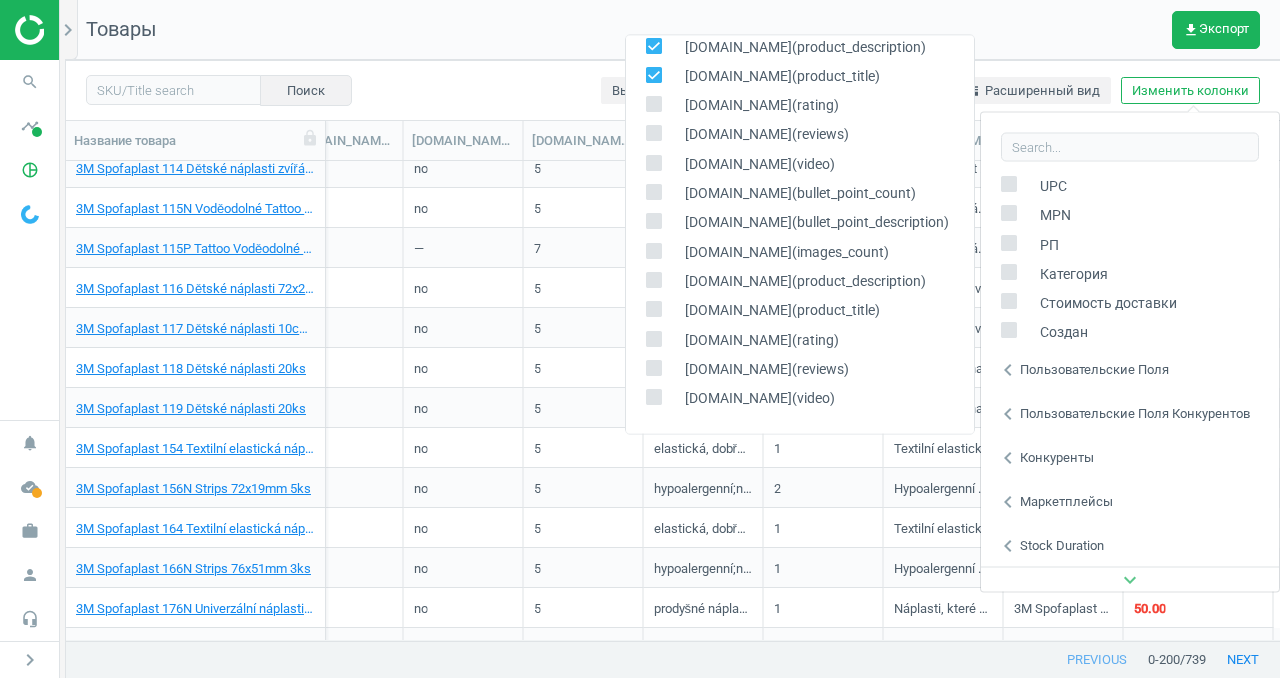 click 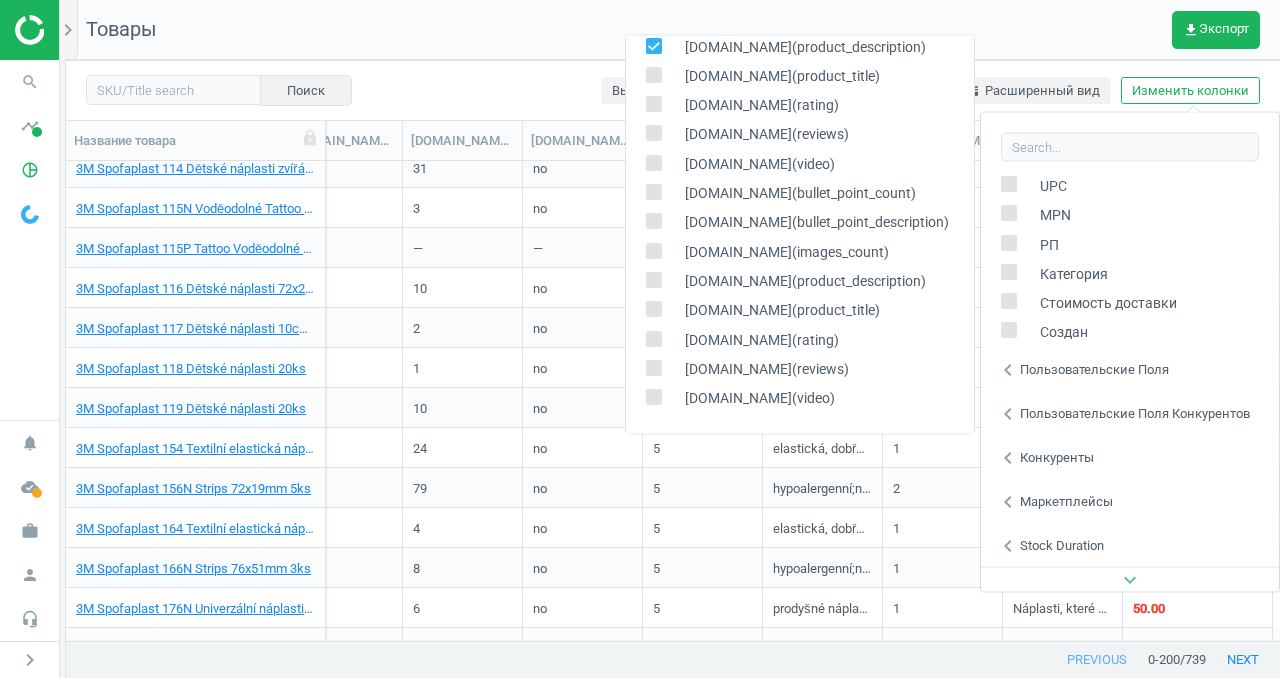 scroll, scrollTop: 0, scrollLeft: 2623, axis: horizontal 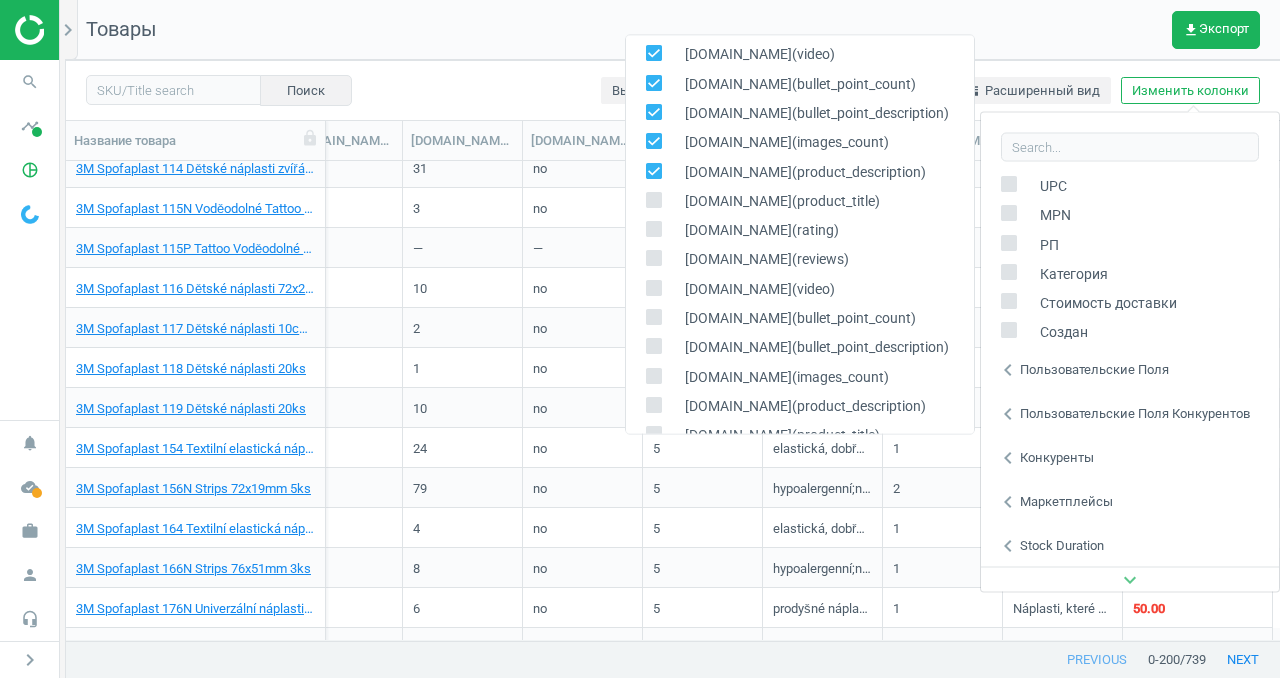 click at bounding box center [653, 171] 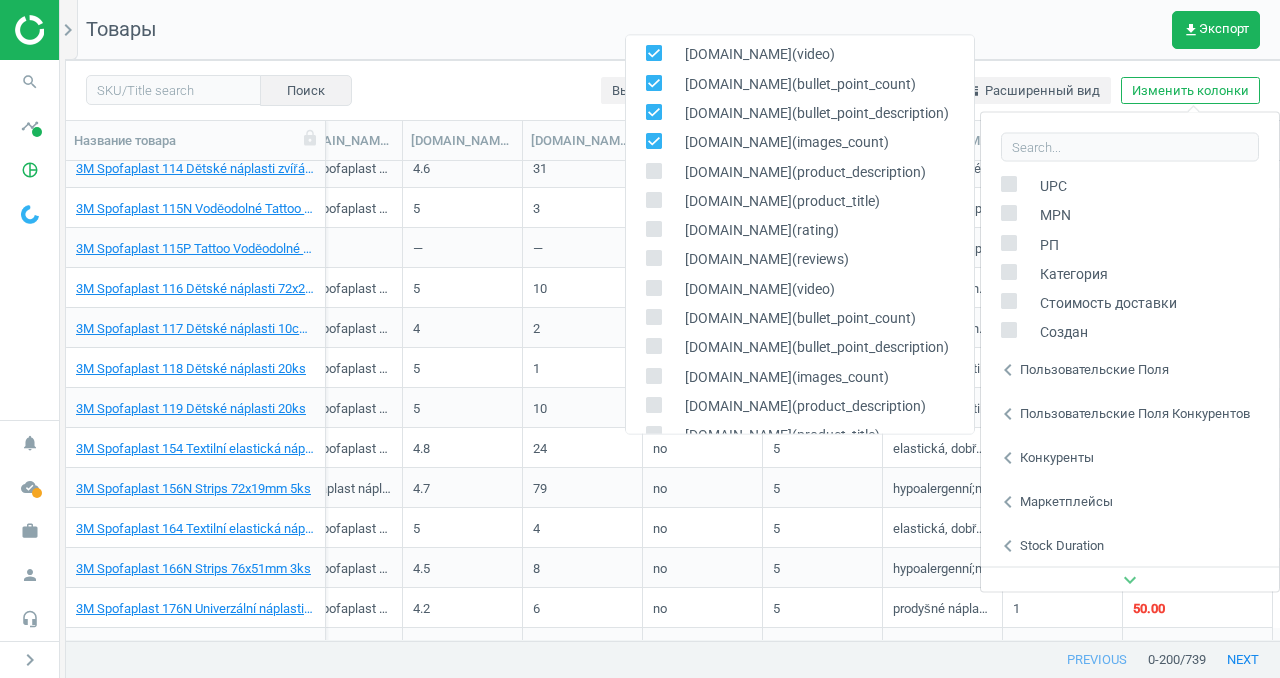 click at bounding box center [653, 141] 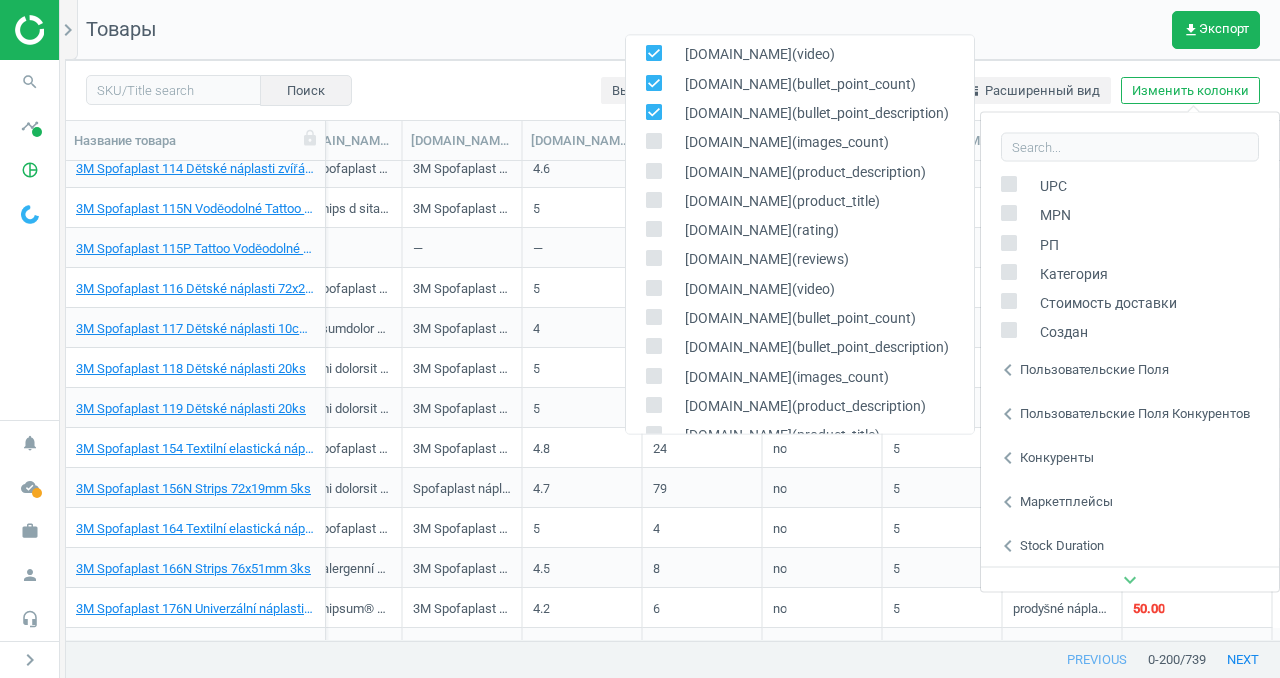 click at bounding box center [653, 112] 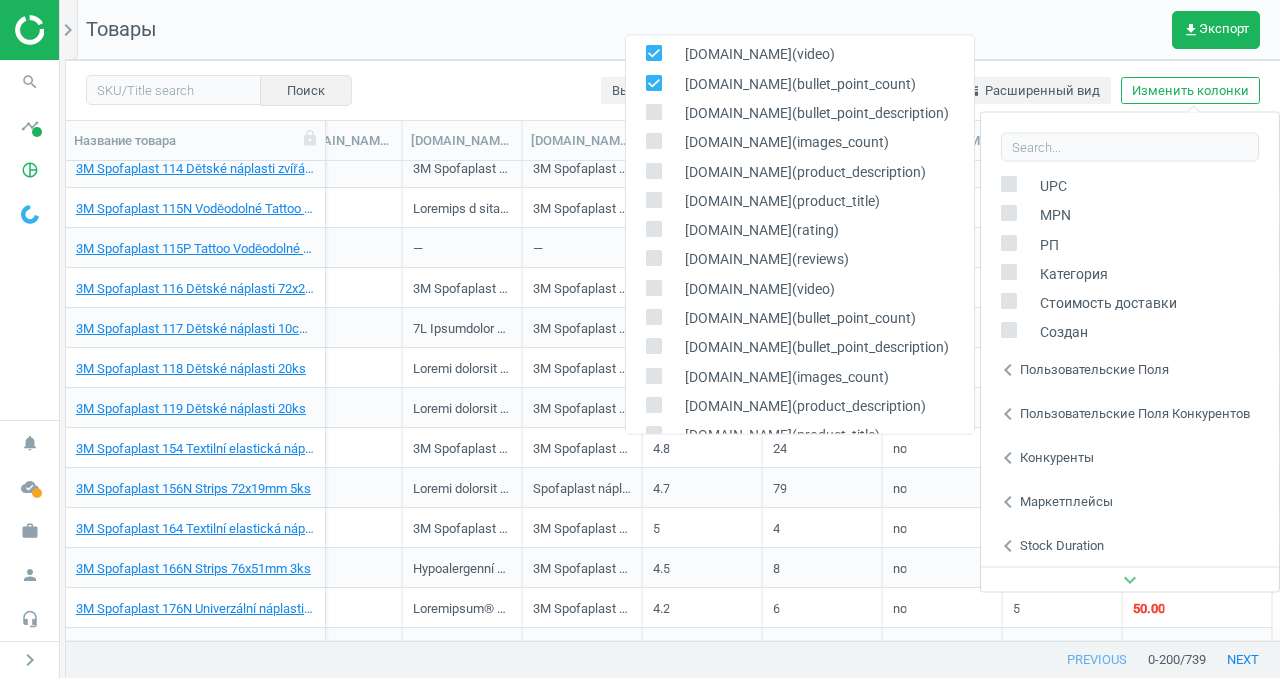 click at bounding box center [653, 83] 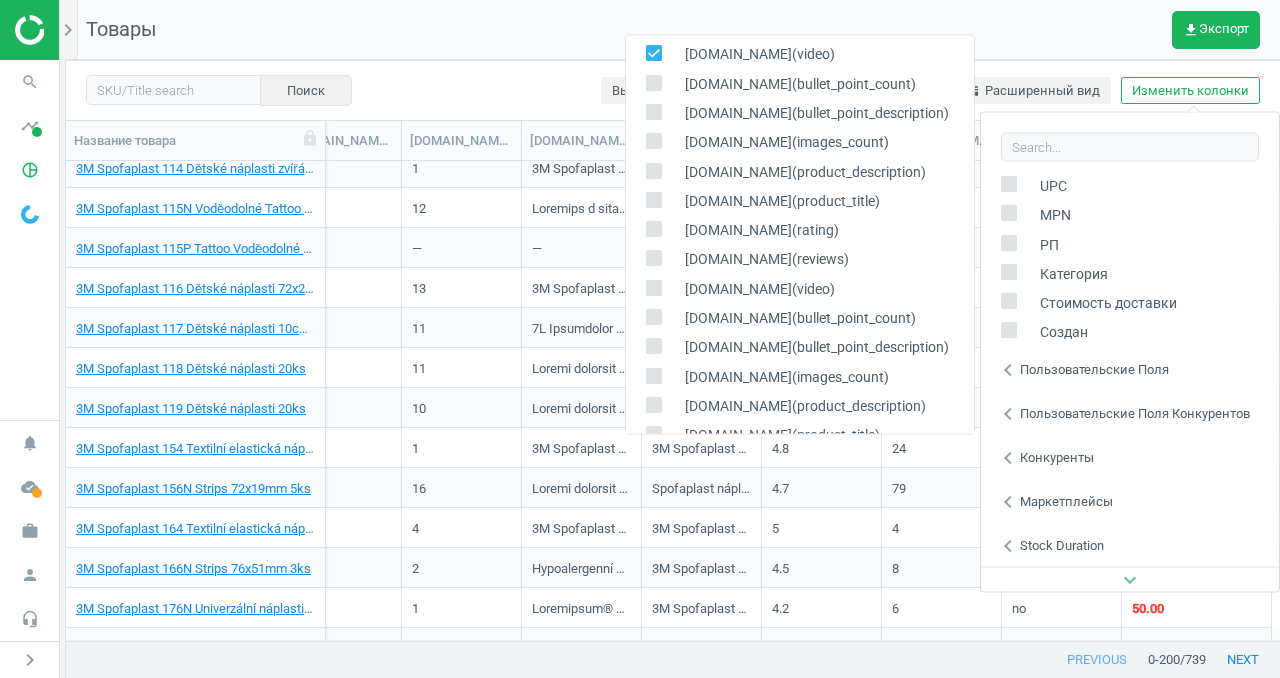 scroll, scrollTop: 0, scrollLeft: 2144, axis: horizontal 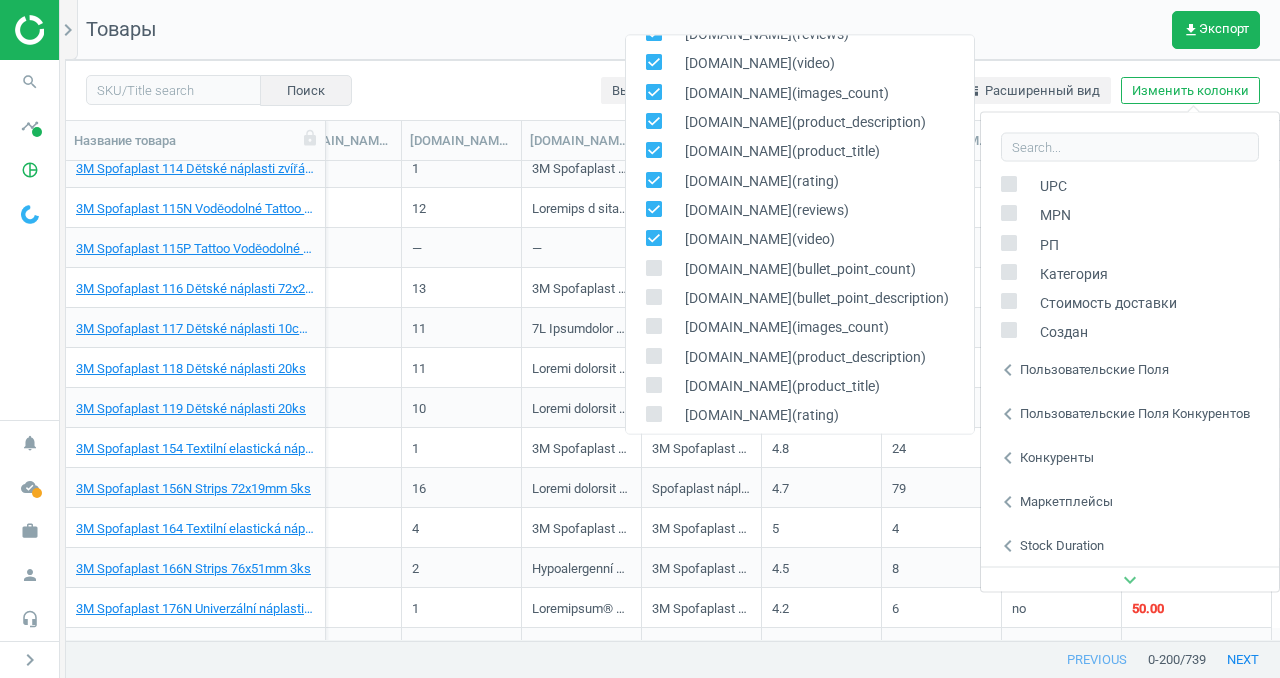 click at bounding box center (653, 62) 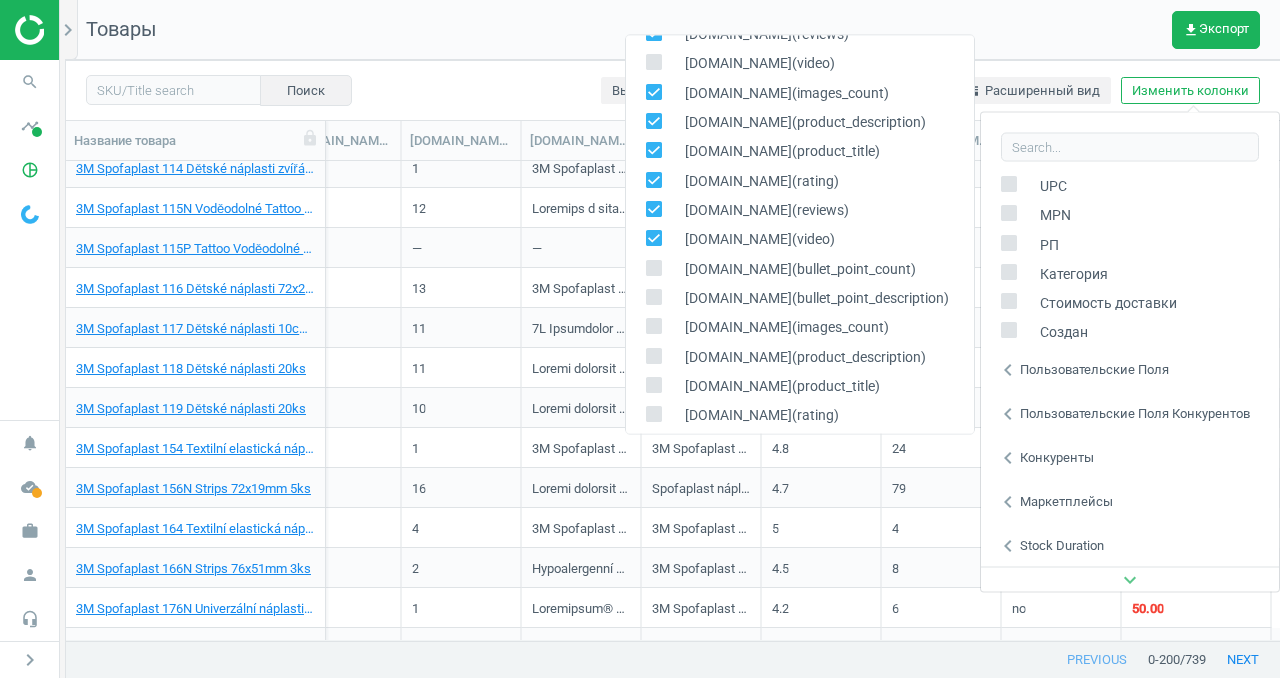 scroll, scrollTop: 0, scrollLeft: 2024, axis: horizontal 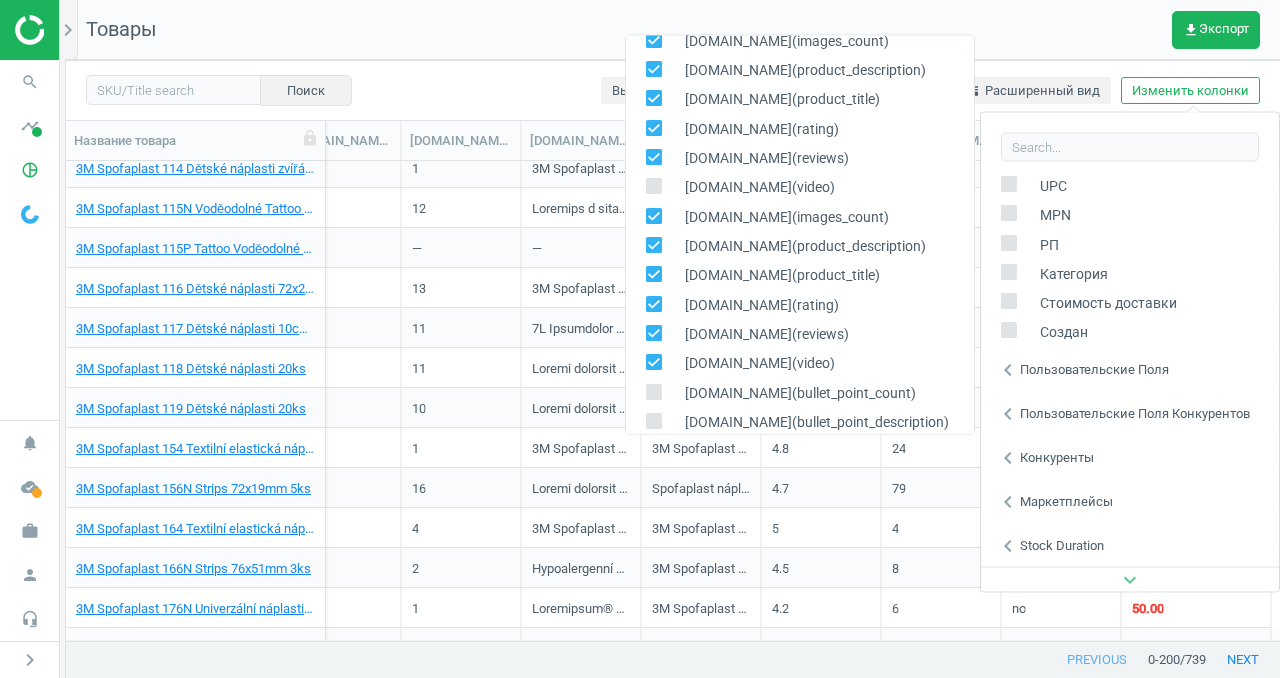 click at bounding box center (653, 157) 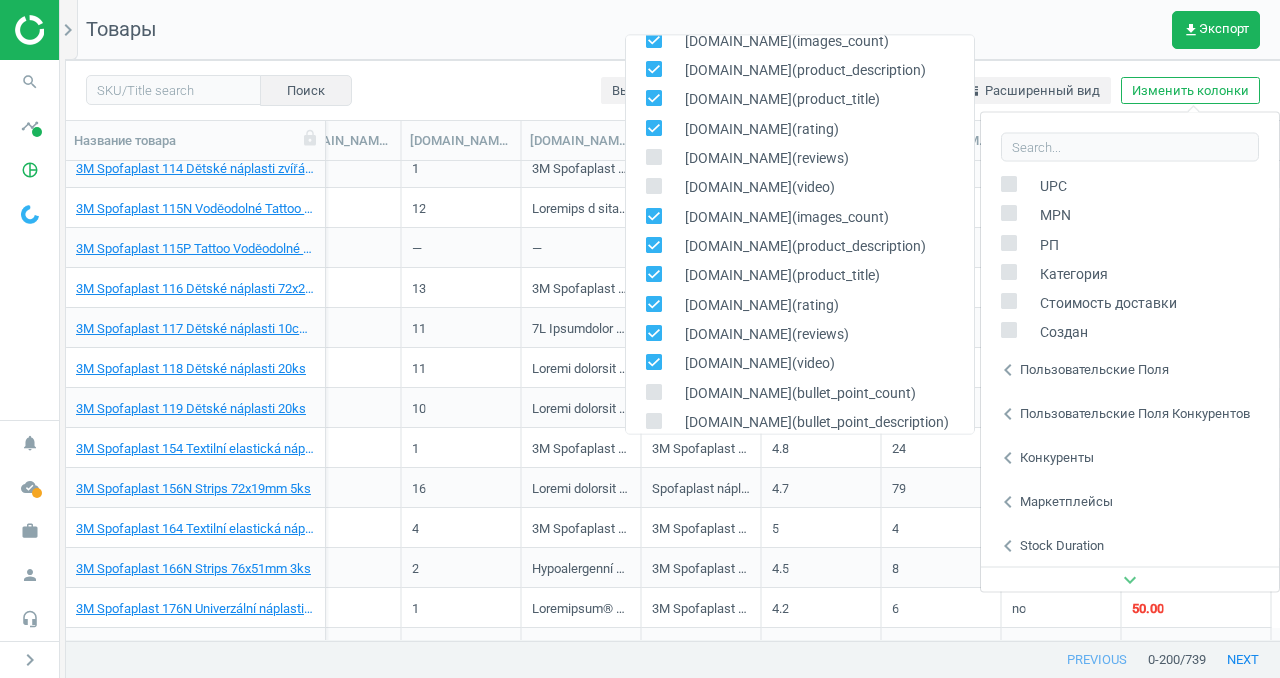 click at bounding box center (654, 131) 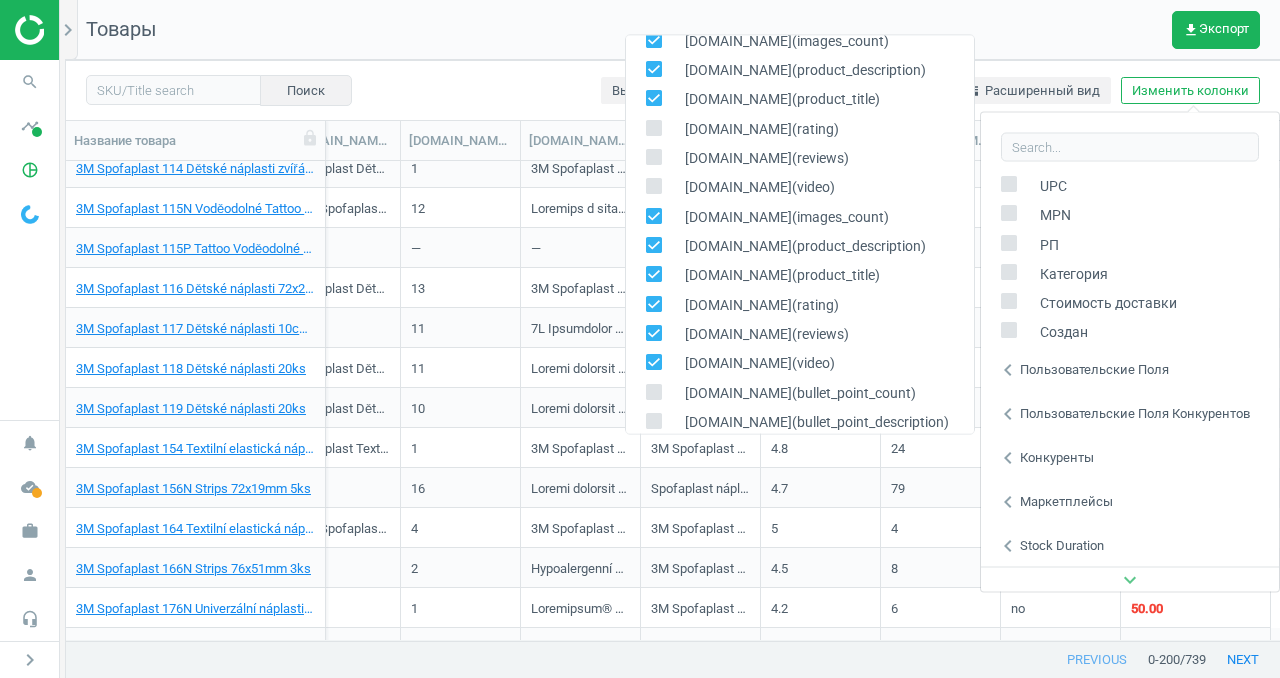 click at bounding box center (654, 102) 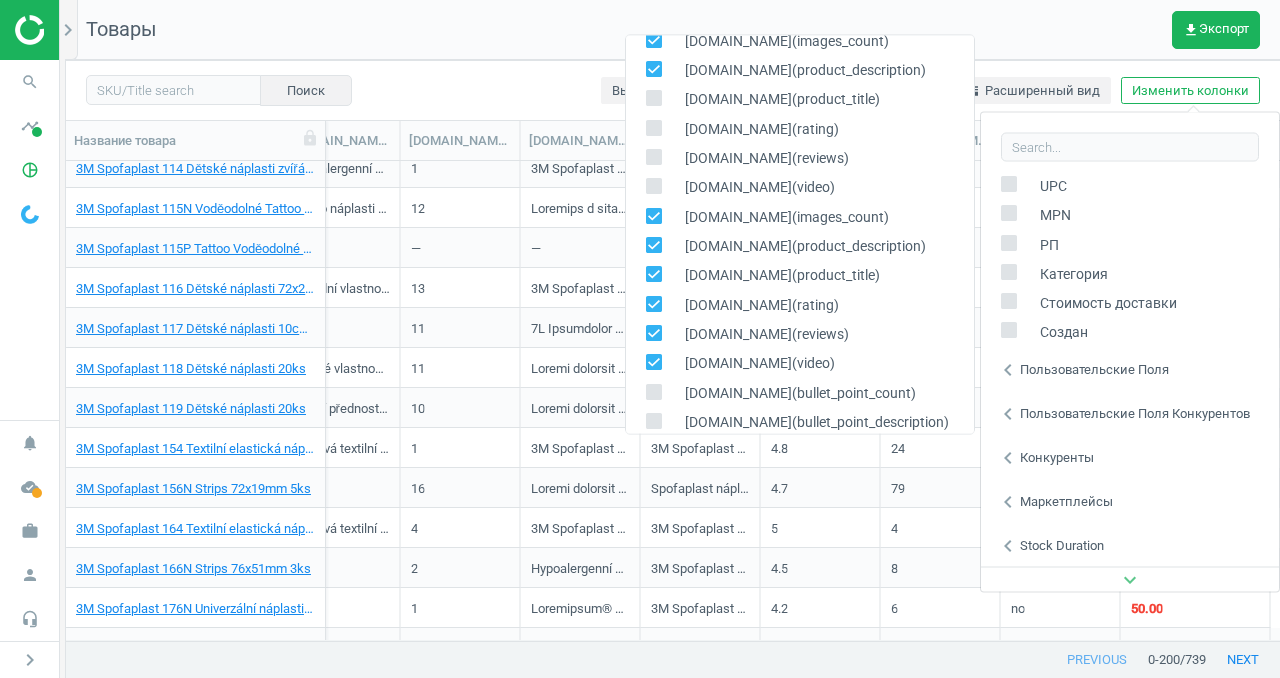 click 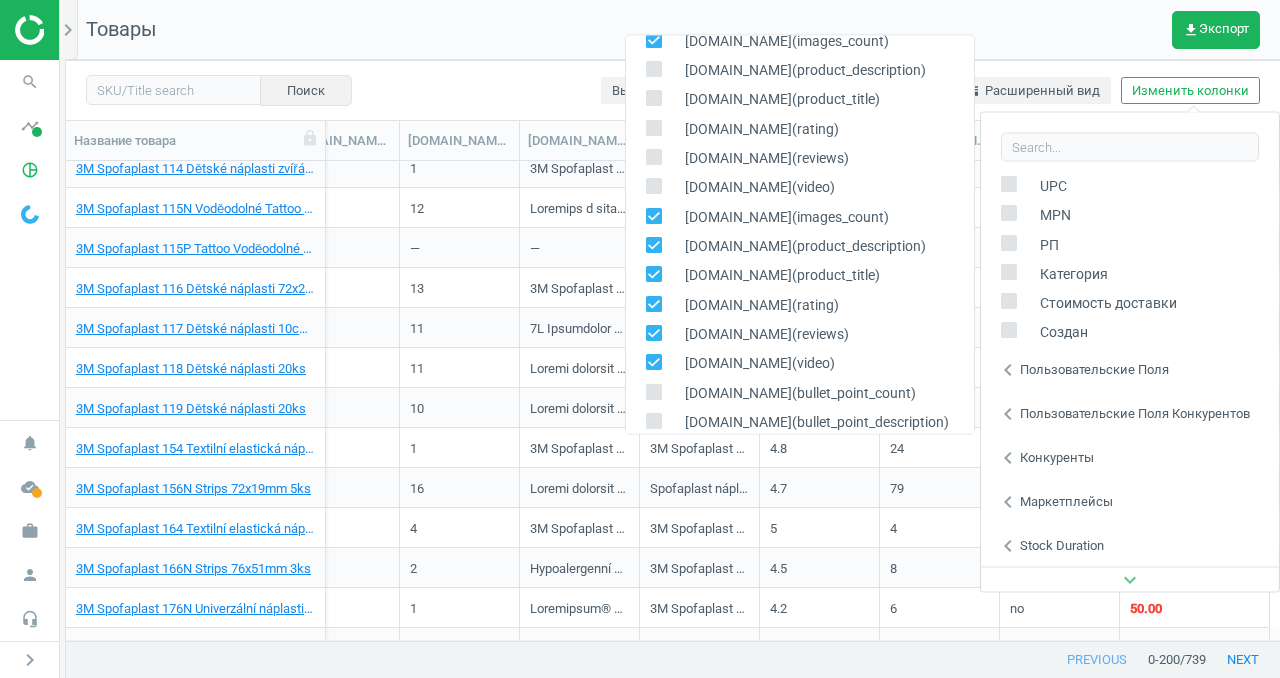 scroll, scrollTop: 0, scrollLeft: 1546, axis: horizontal 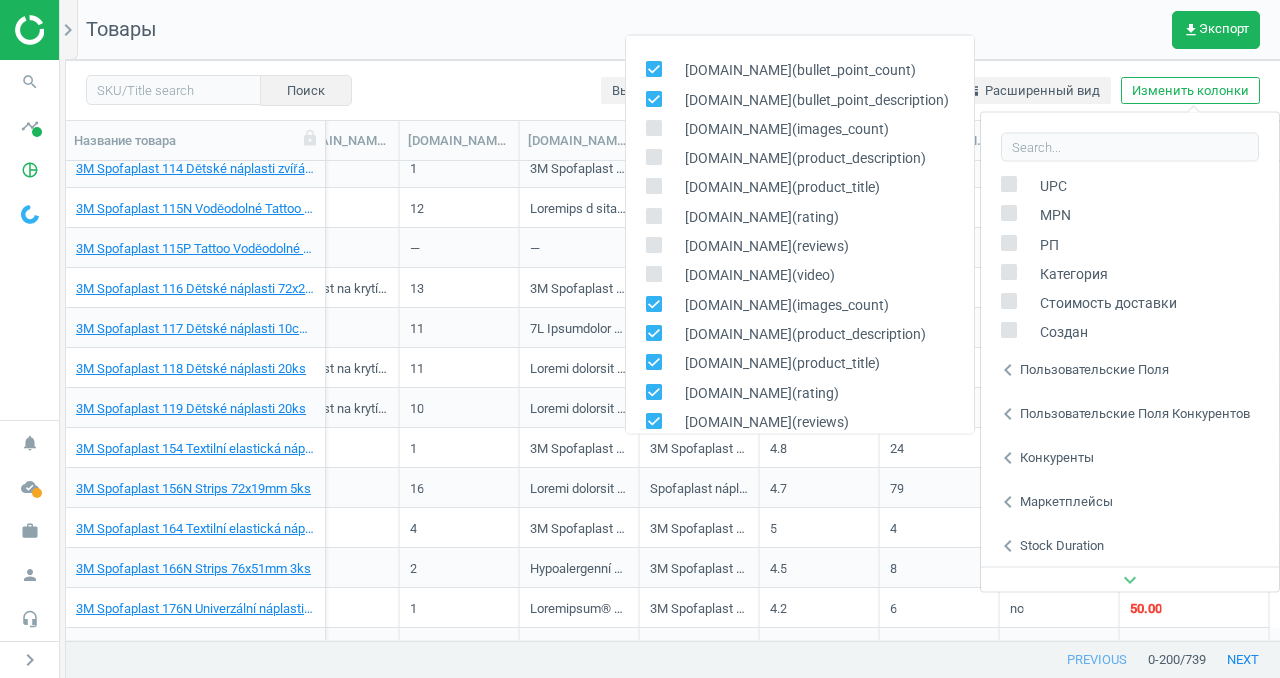 click at bounding box center (653, 68) 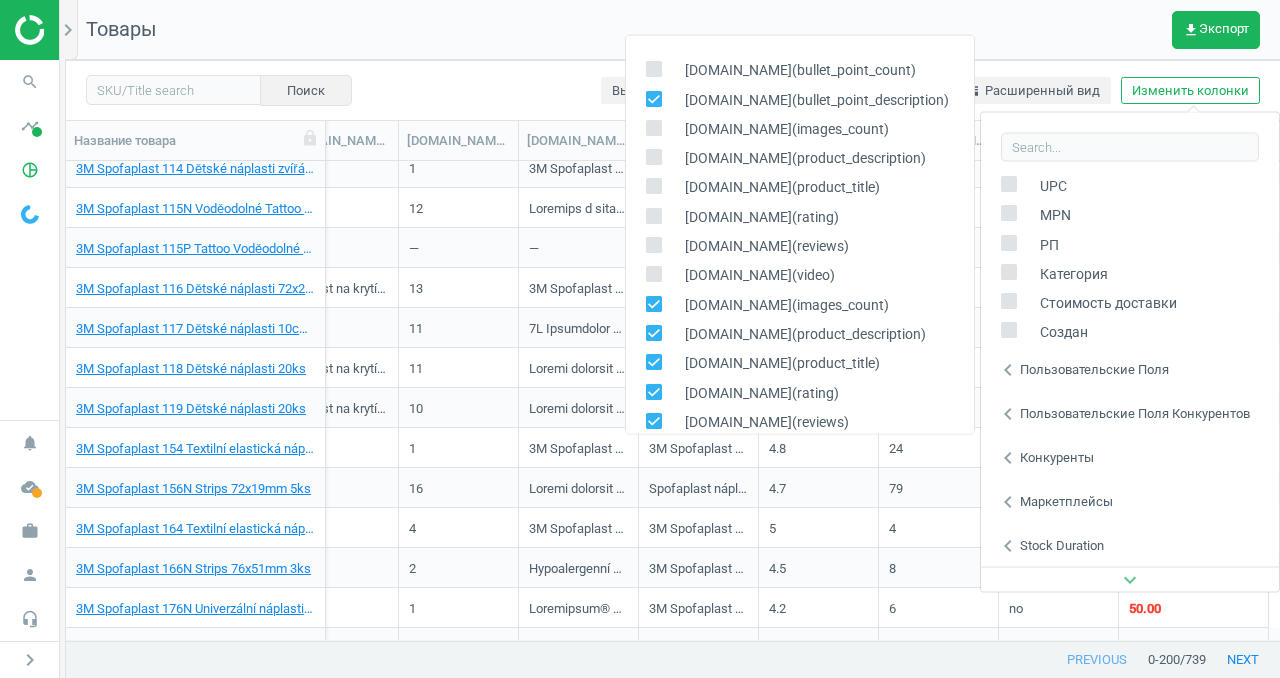 click at bounding box center [653, 98] 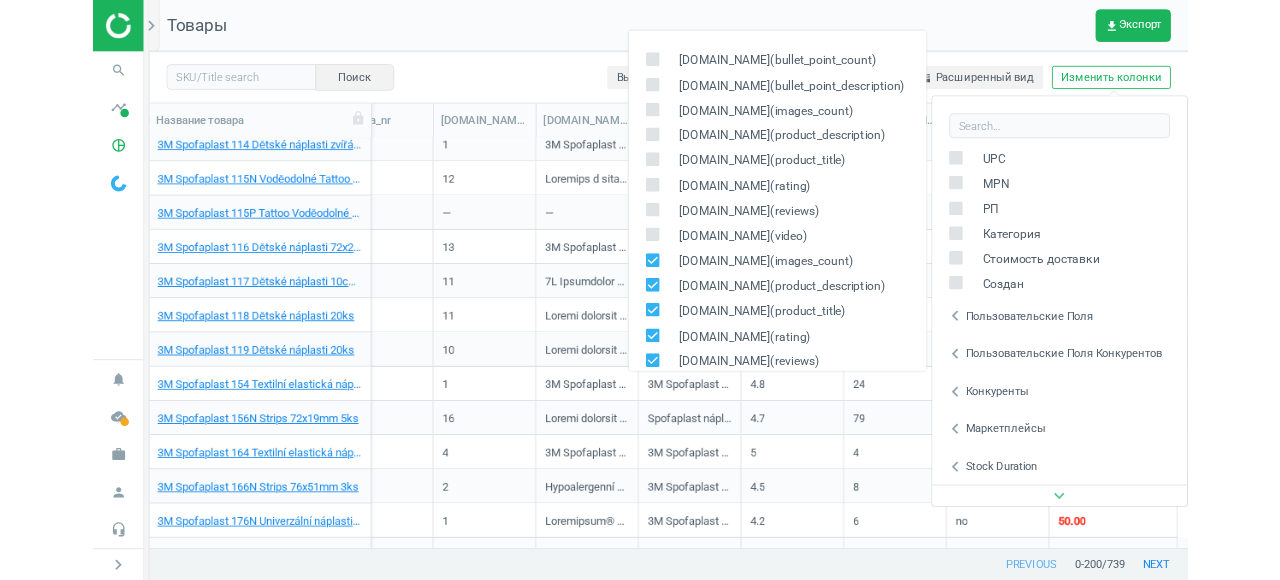 scroll, scrollTop: 0, scrollLeft: 1187, axis: horizontal 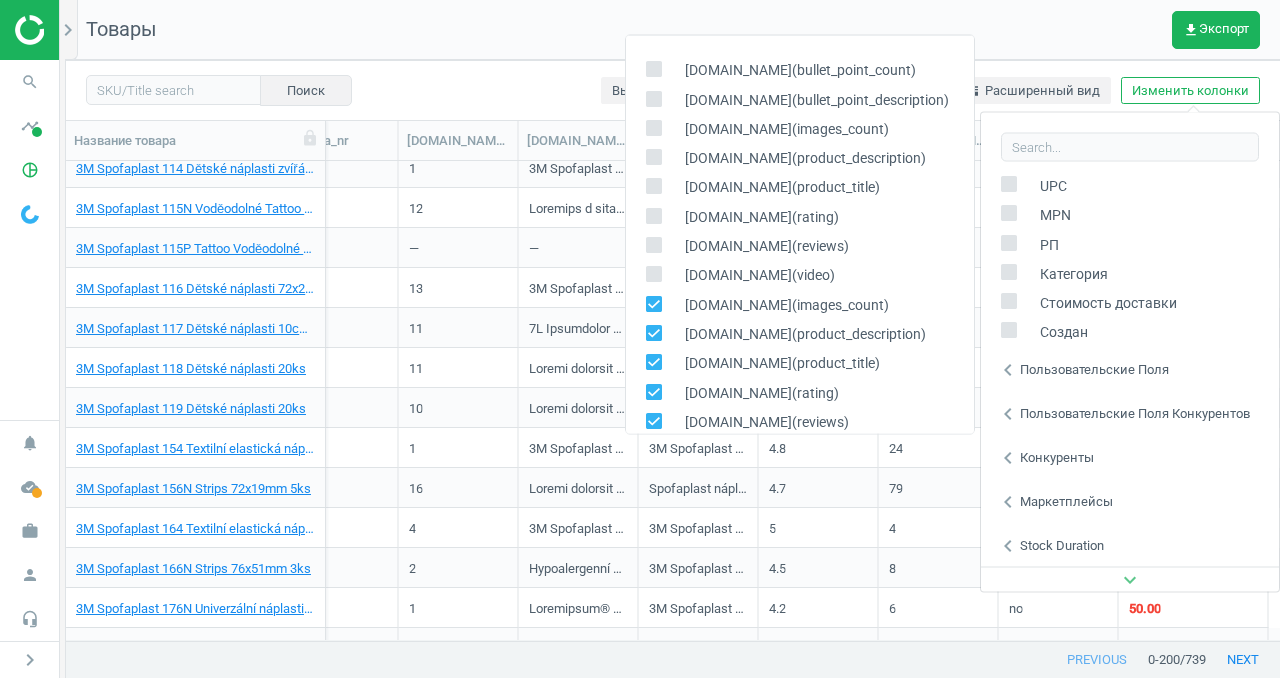 click on "Пользовательские поля" at bounding box center (1094, 369) 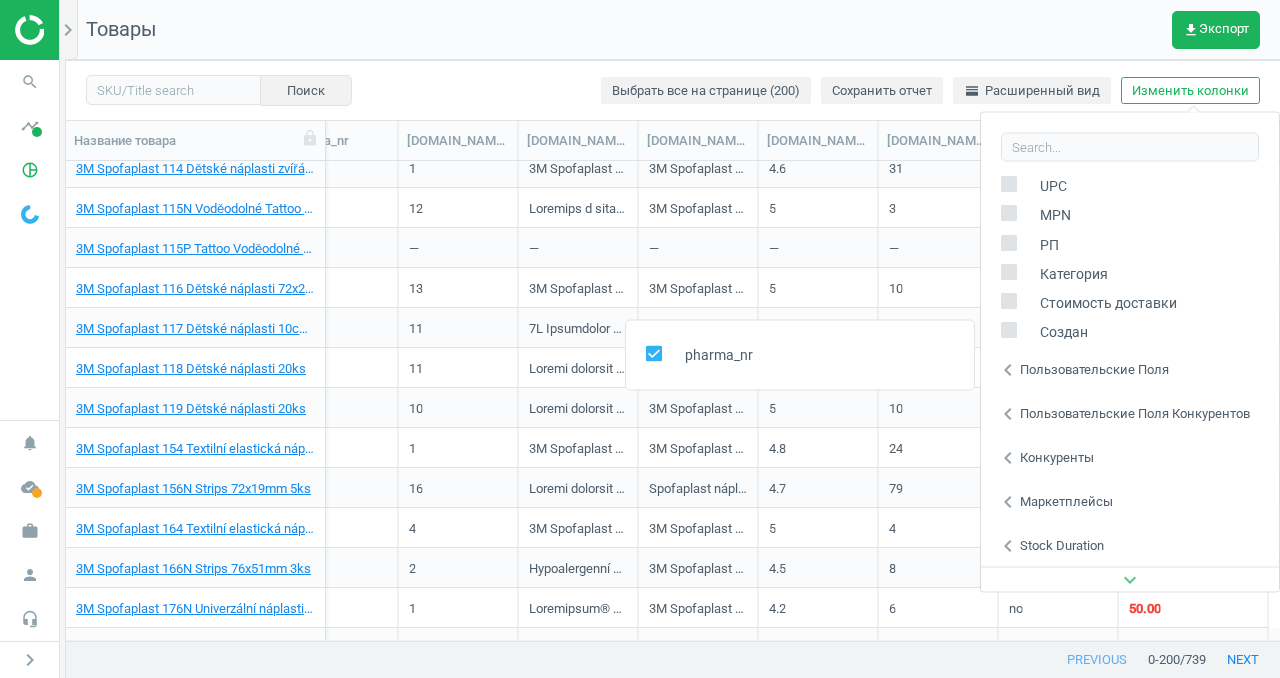 click on "Товары get_app Экспорт" at bounding box center [673, 30] 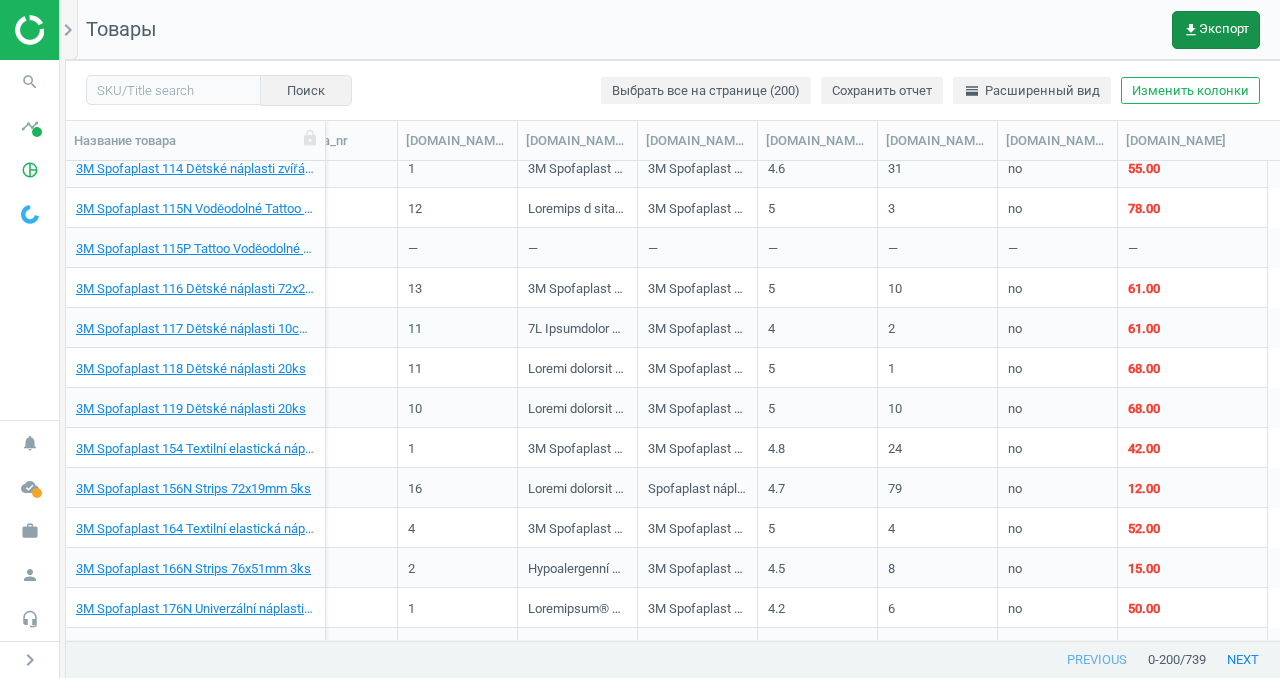 click on "get_app Экспорт" at bounding box center [1216, 30] 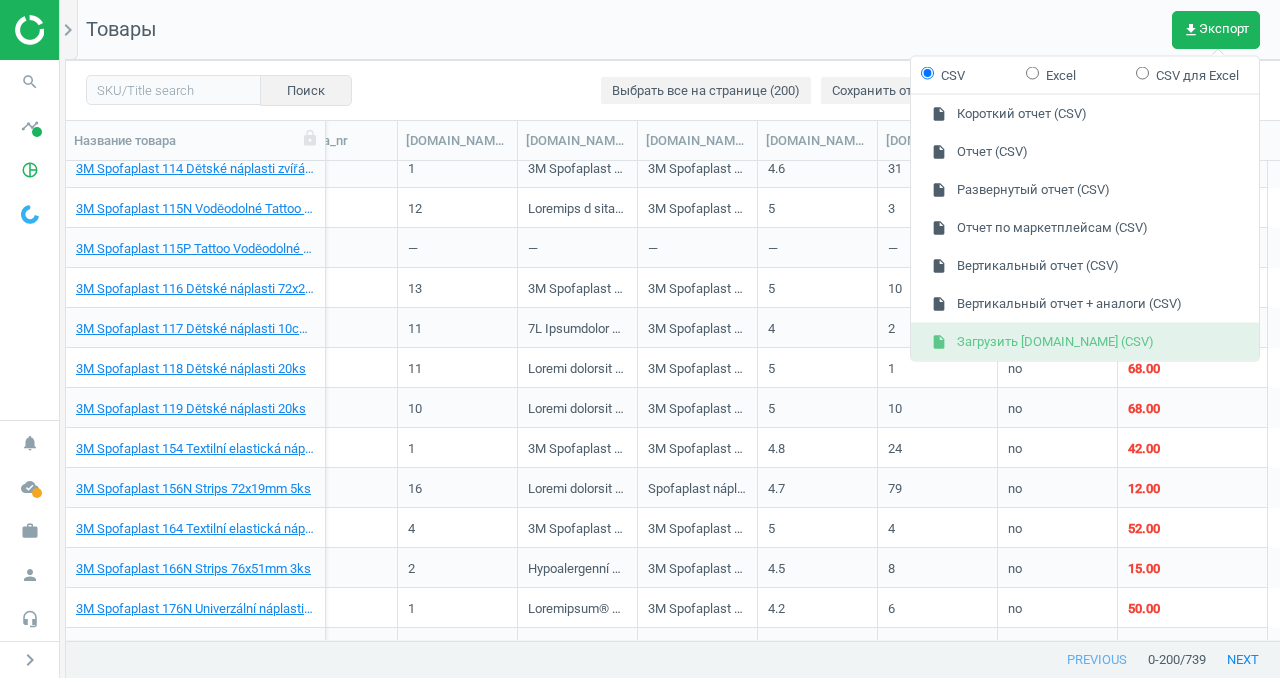 click on "insert_drive_file Загрузить [DOMAIN_NAME] (CSV)" at bounding box center [1085, 342] 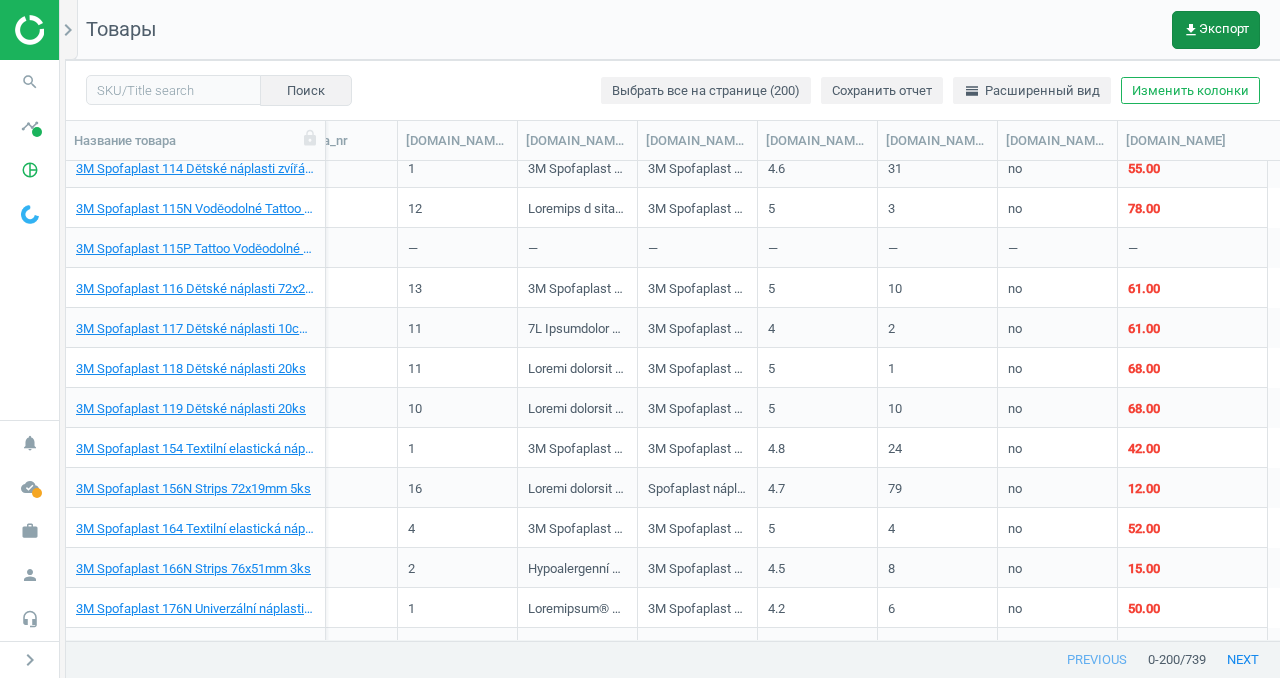 click on "get_app Экспорт" at bounding box center (1216, 30) 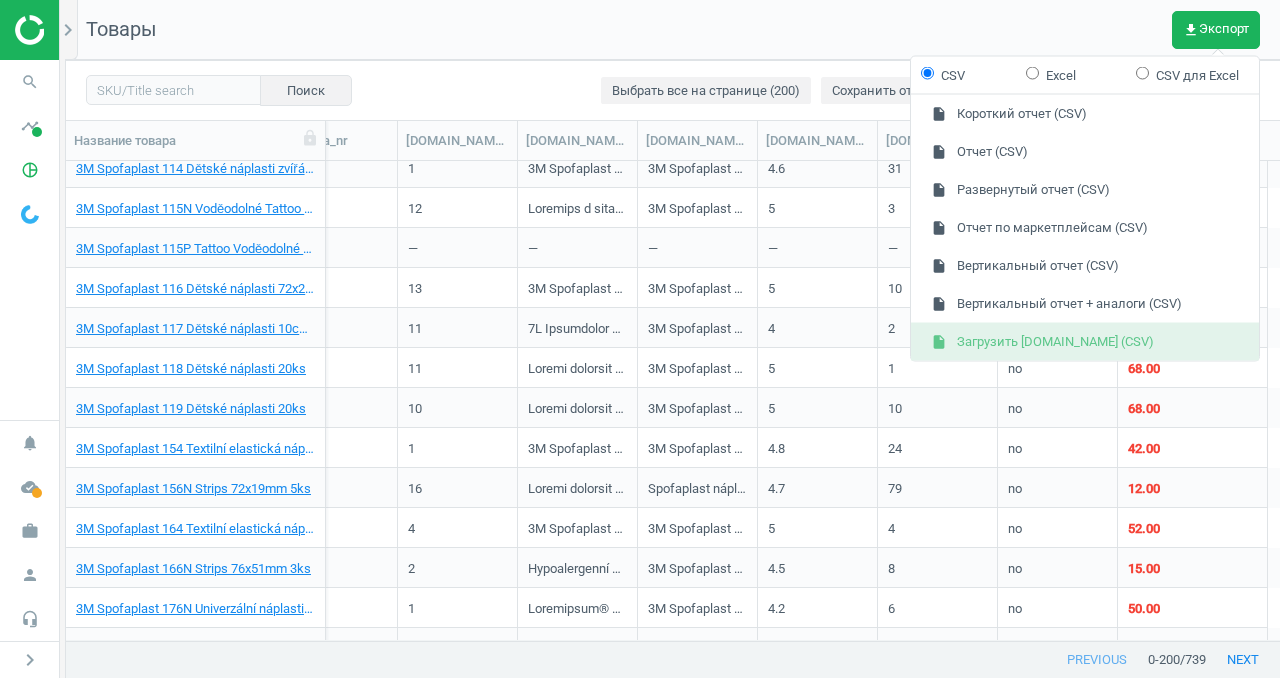 click on "insert_drive_file Загрузить [DOMAIN_NAME] (CSV)" at bounding box center (1085, 342) 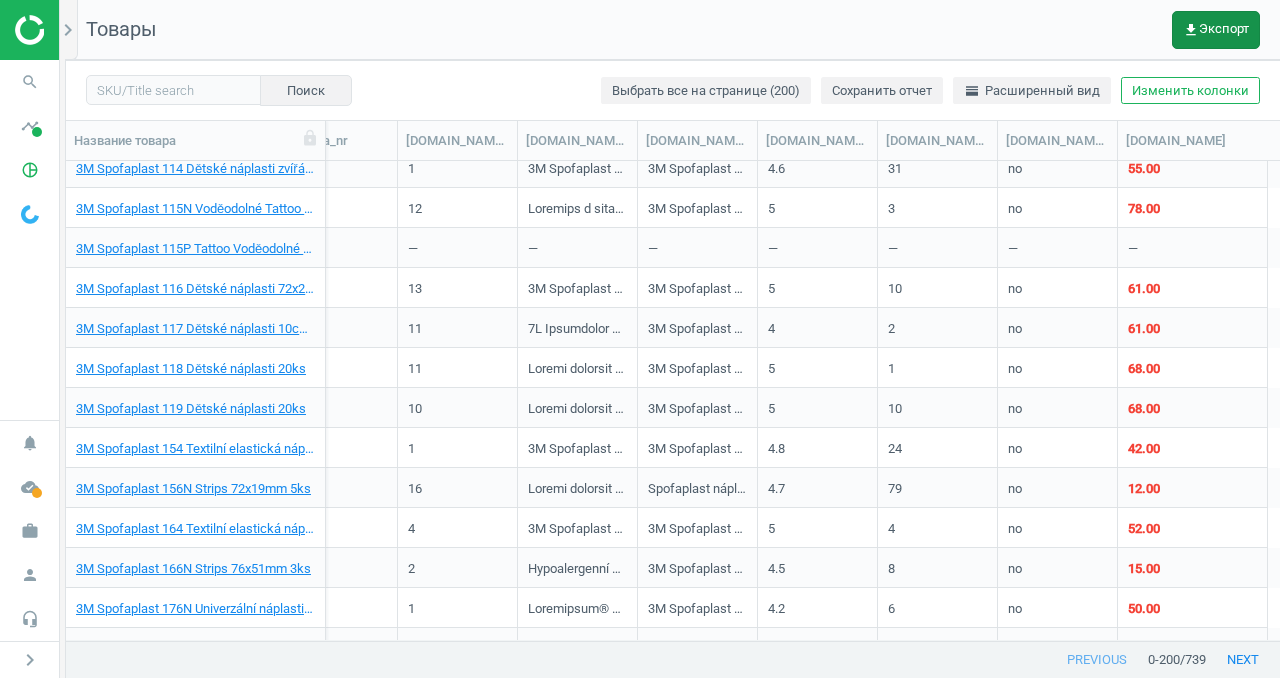 click on "get_app Экспорт" at bounding box center (1216, 30) 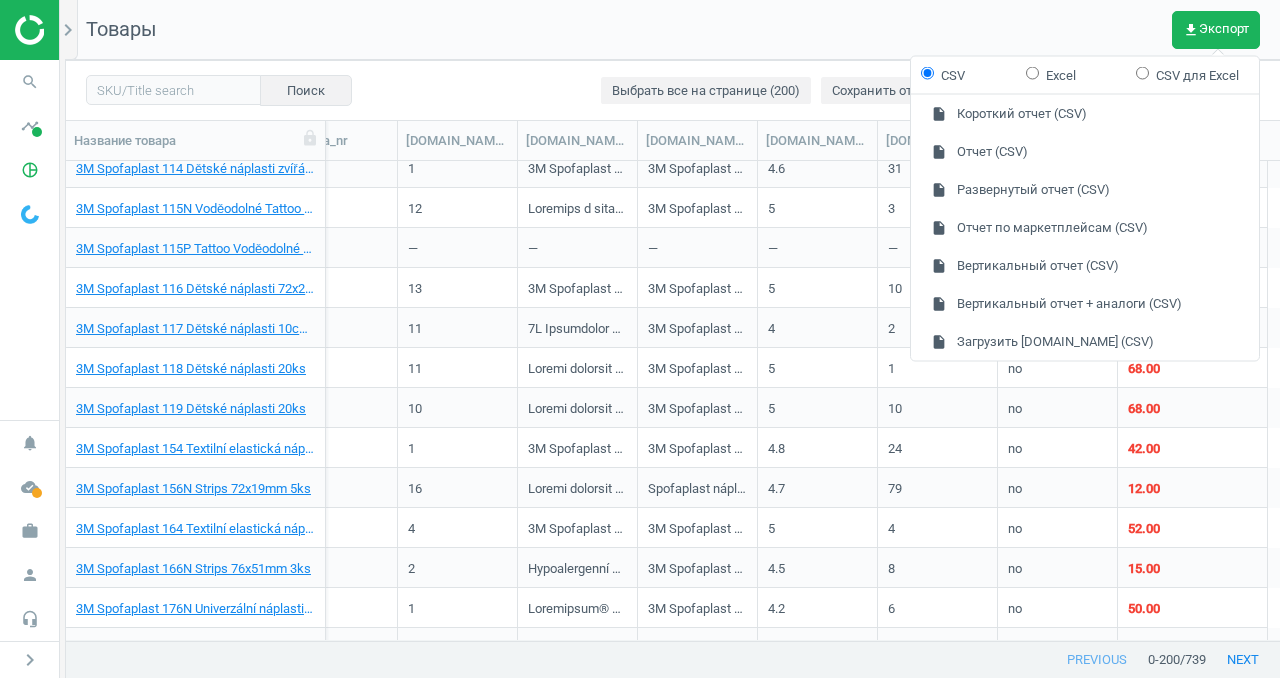 click on "Excel" at bounding box center [1032, 72] 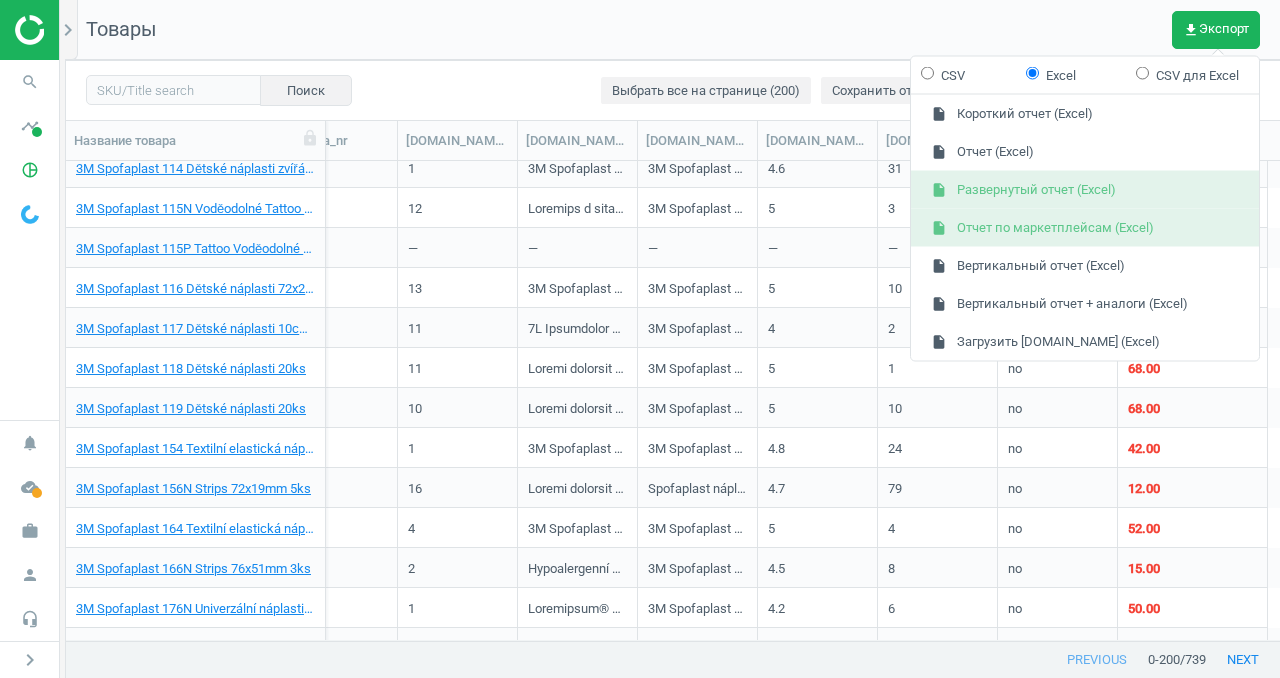 drag, startPoint x: 1079, startPoint y: 193, endPoint x: 1095, endPoint y: 208, distance: 21.931713 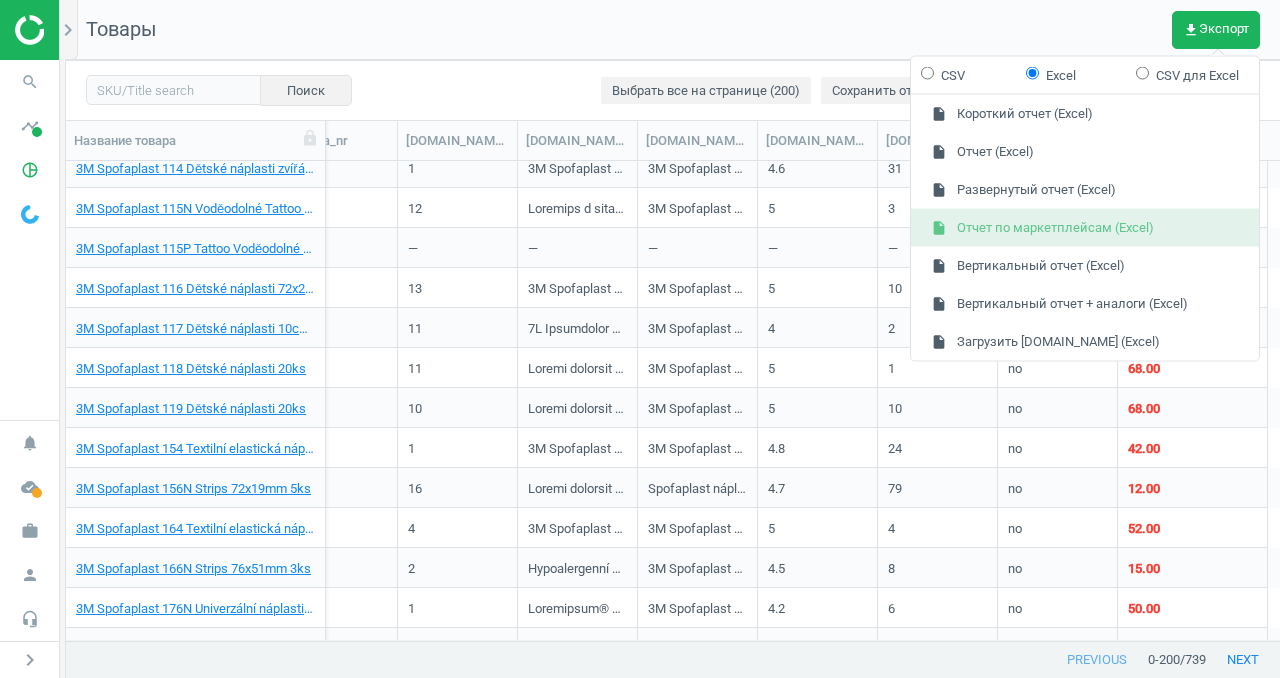 click on "insert_drive_file Отчет по маркетплейсам (Excel)" at bounding box center [1085, 228] 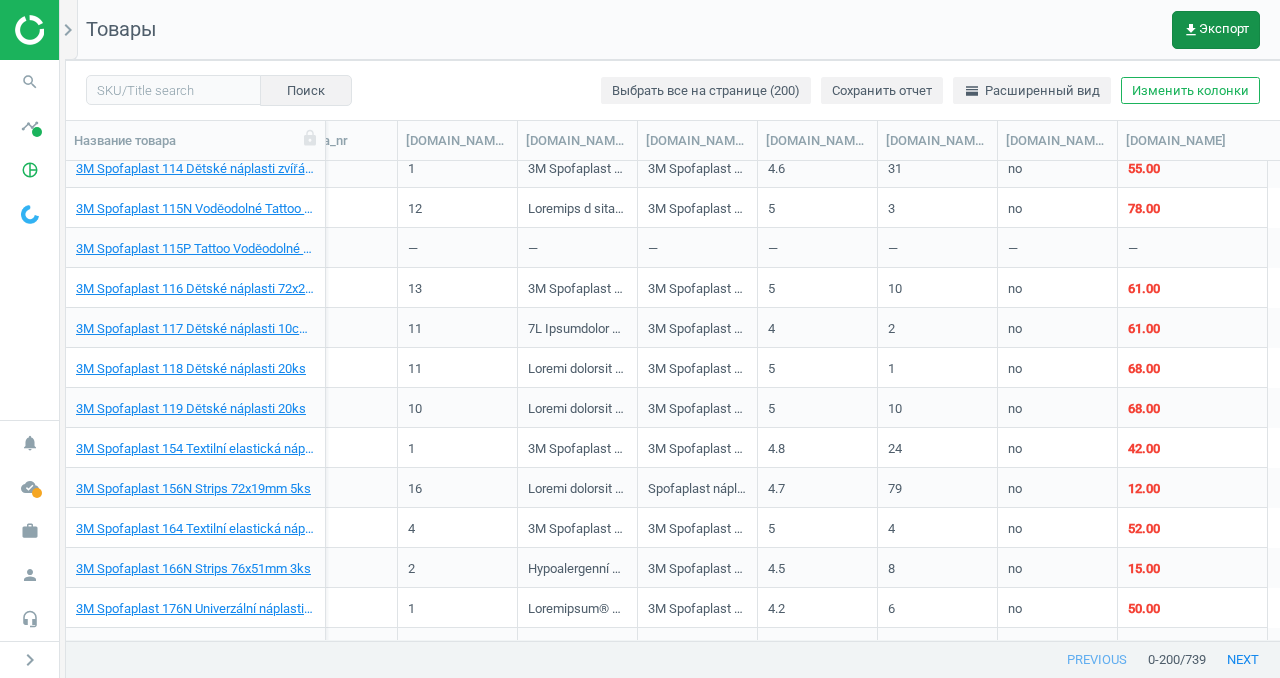 click on "get_app Экспорт" at bounding box center (1216, 30) 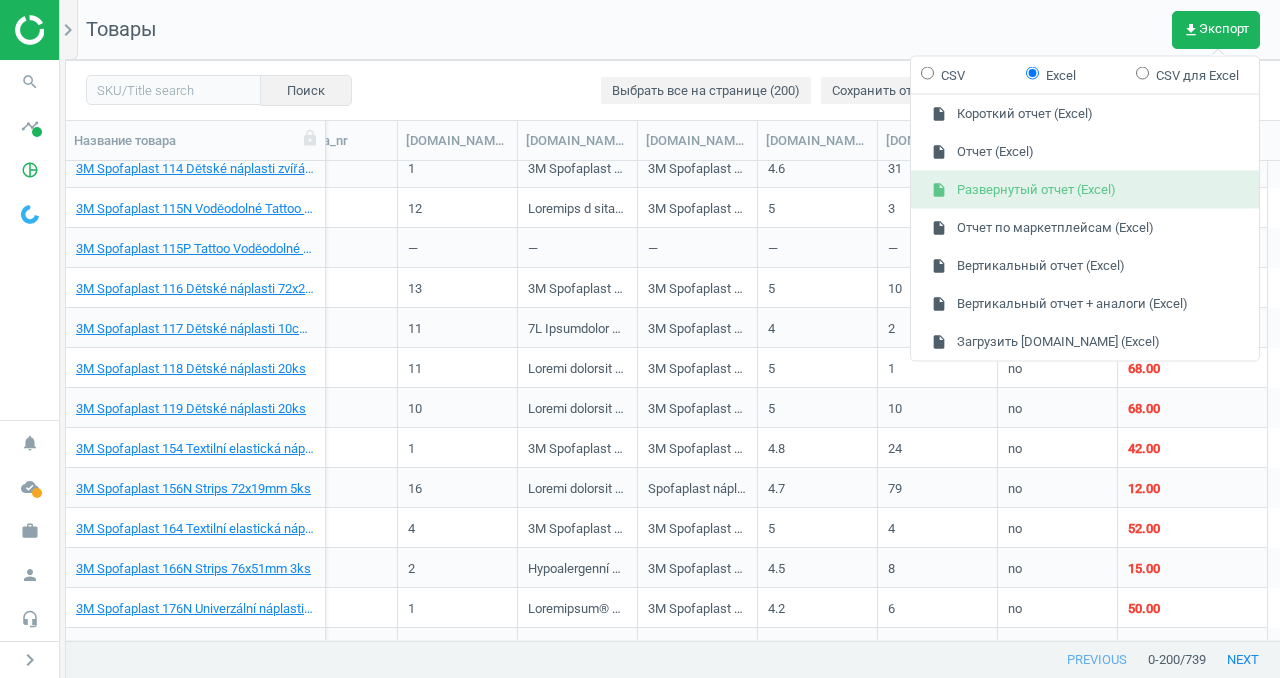 click on "insert_drive_file Развернутый отчет (Excel)" at bounding box center (1085, 190) 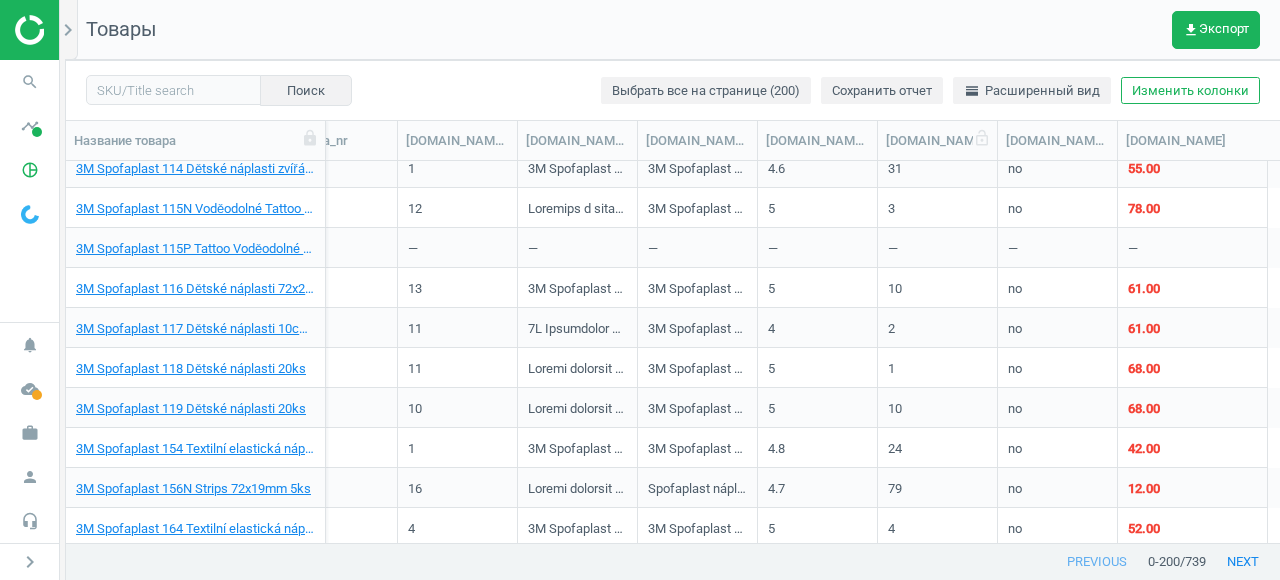 scroll, scrollTop: 381, scrollLeft: 1214, axis: both 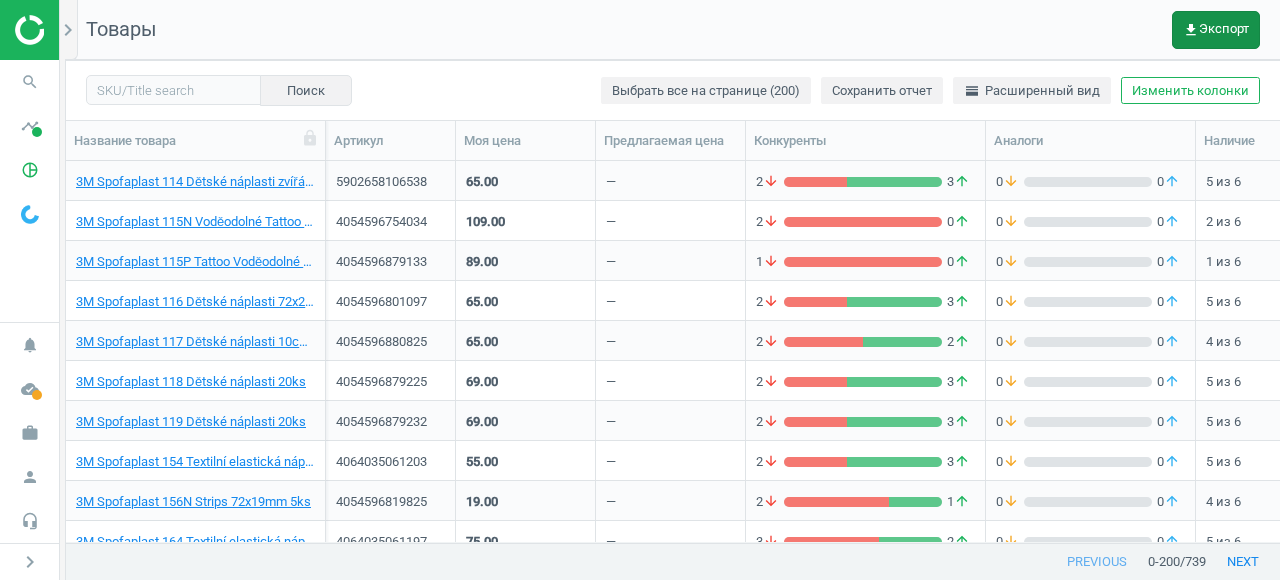 click on "get_app Экспорт" at bounding box center (1216, 30) 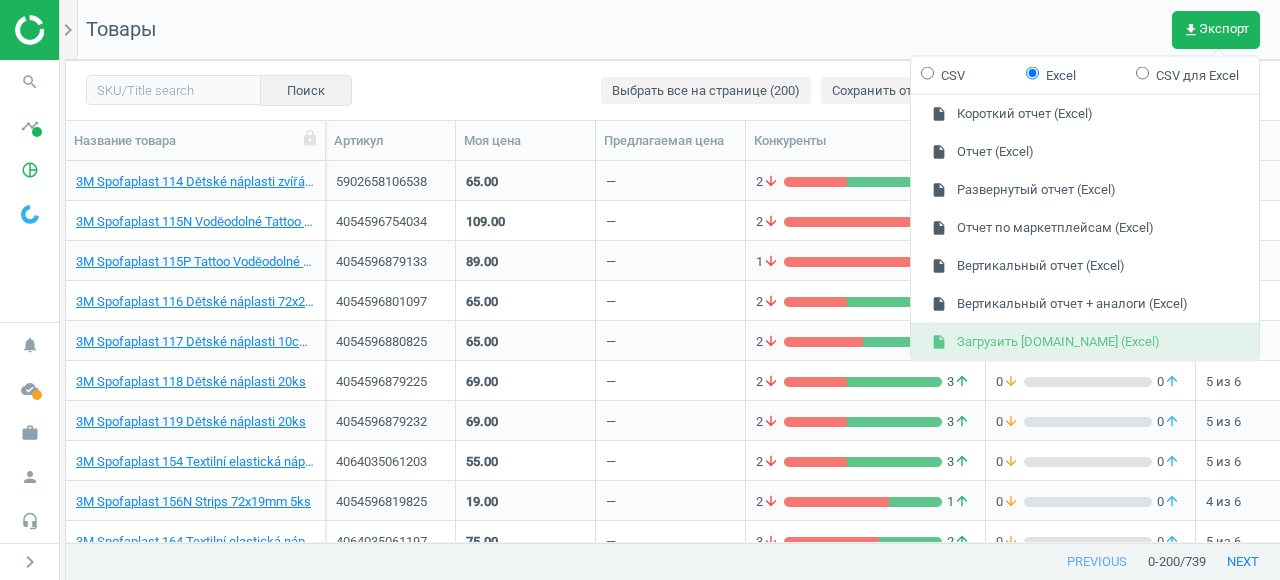click on "insert_drive_file Загрузить [DOMAIN_NAME] (Excel)" at bounding box center (1085, 342) 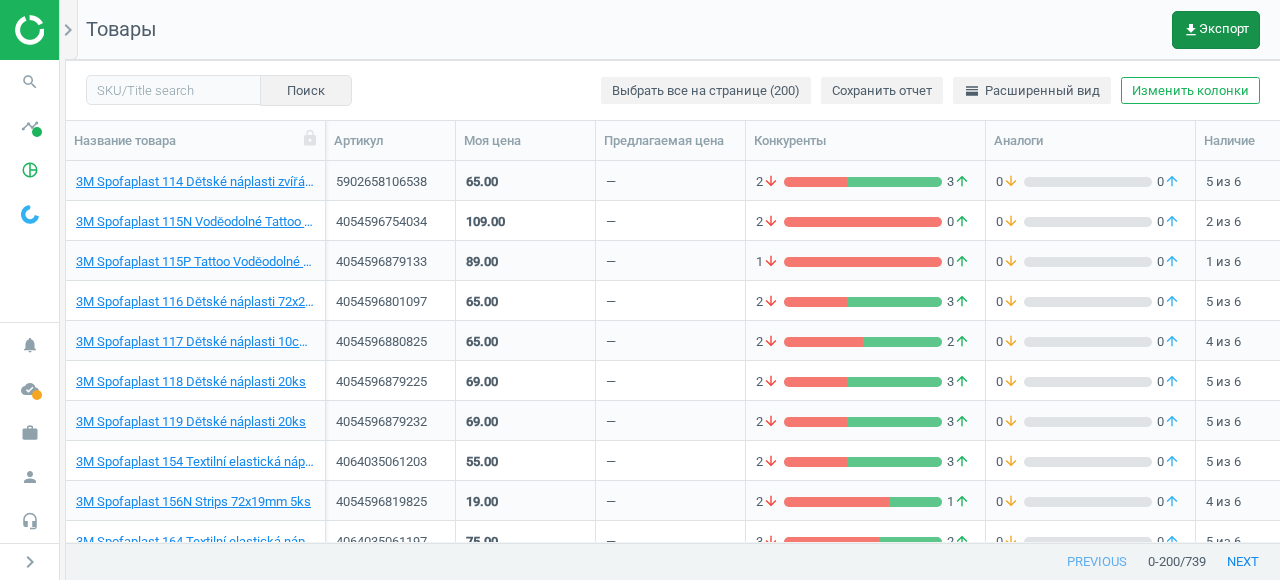 click on "get_app Экспорт" at bounding box center (1216, 30) 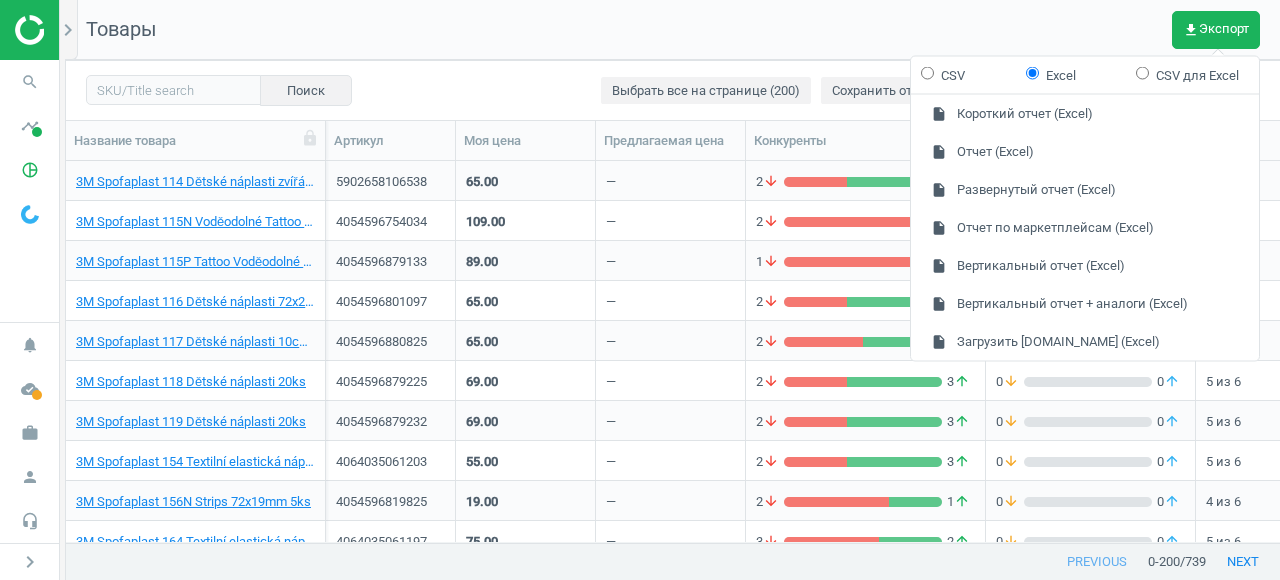 click on "CSV   Excel   CSV для Excel" at bounding box center [1085, 75] 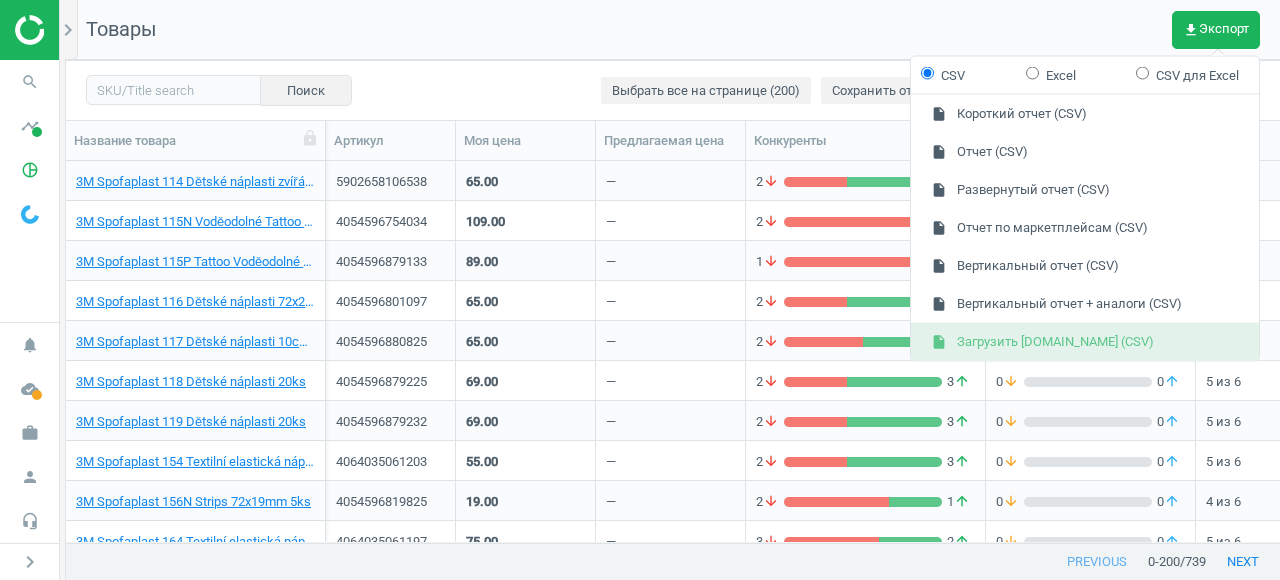 click on "insert_drive_file Загрузить [DOMAIN_NAME] (CSV)" at bounding box center [1085, 342] 